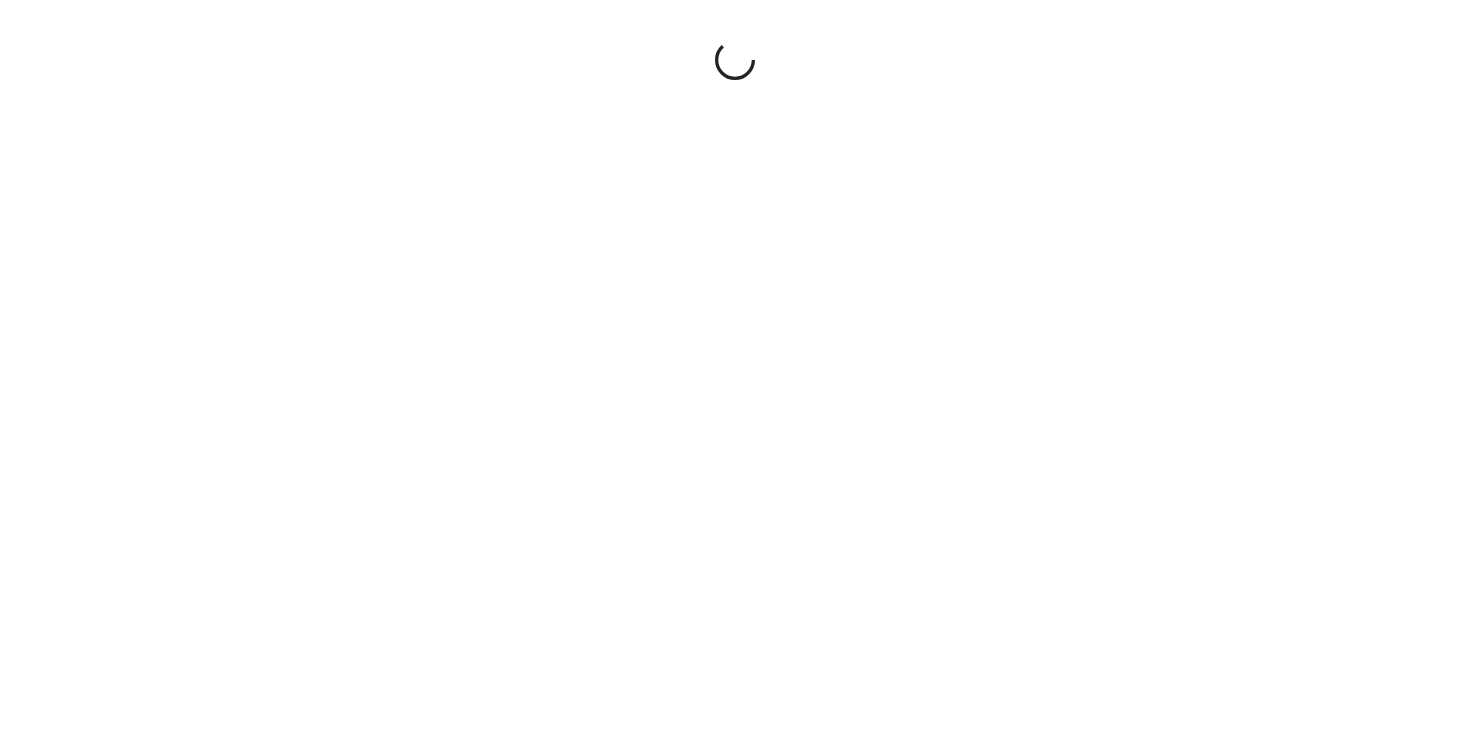 scroll, scrollTop: 0, scrollLeft: 0, axis: both 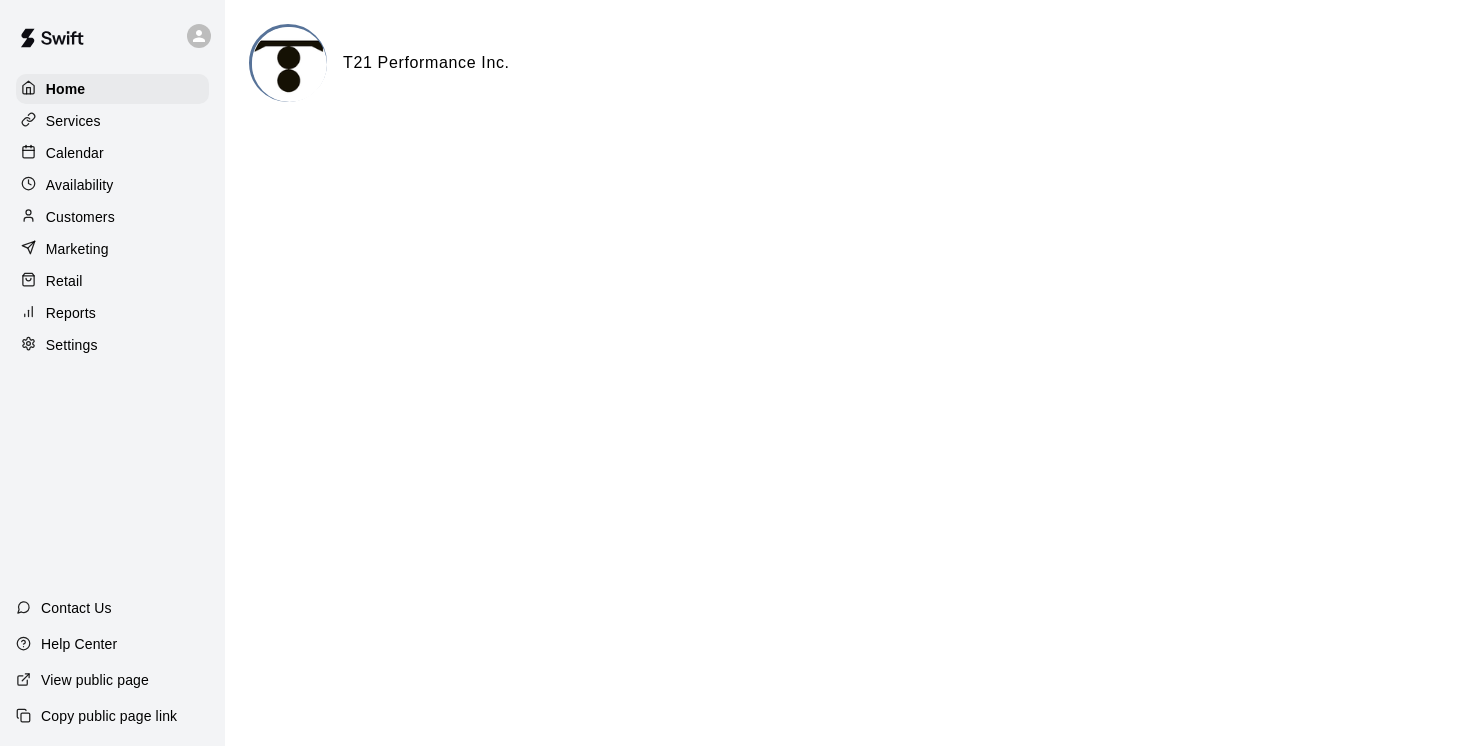 click on "Customers" at bounding box center [80, 217] 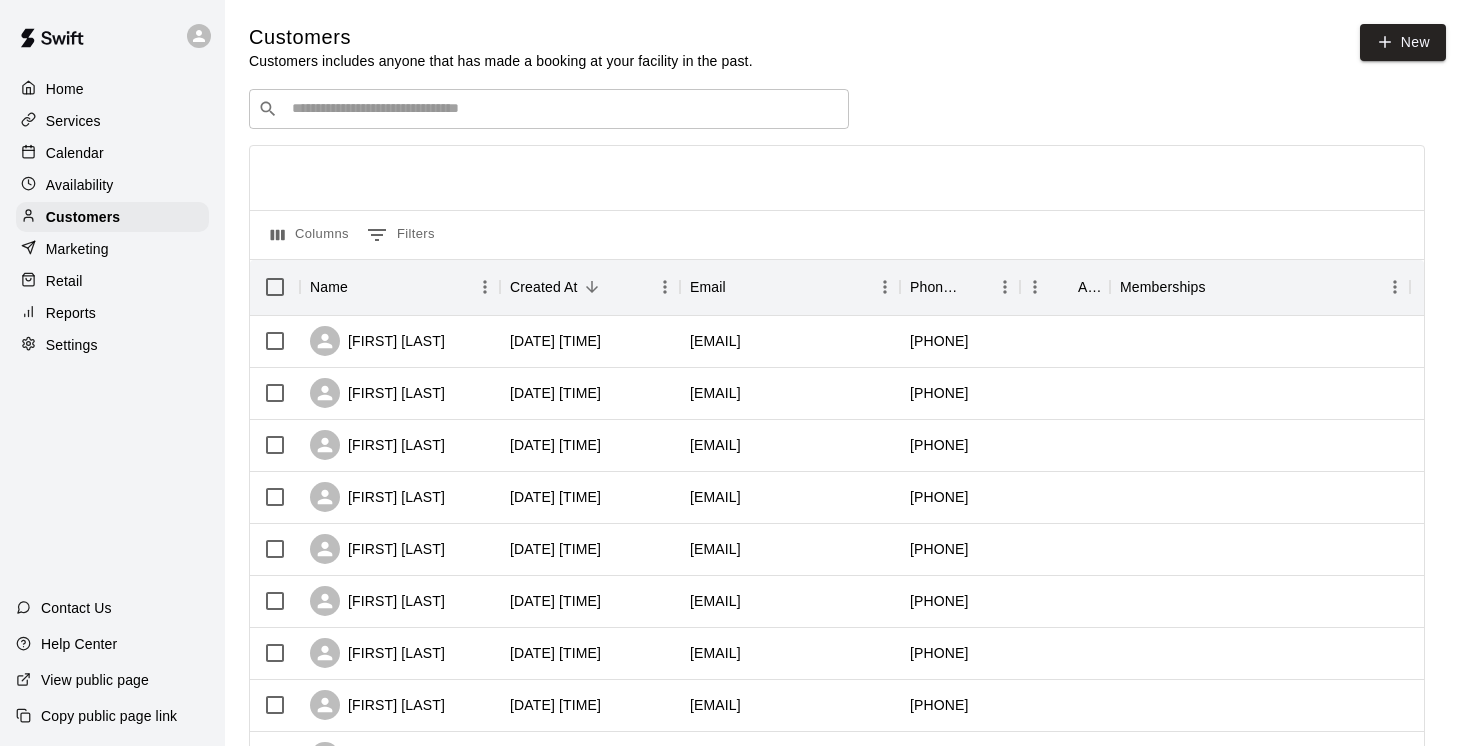 click at bounding box center [563, 109] 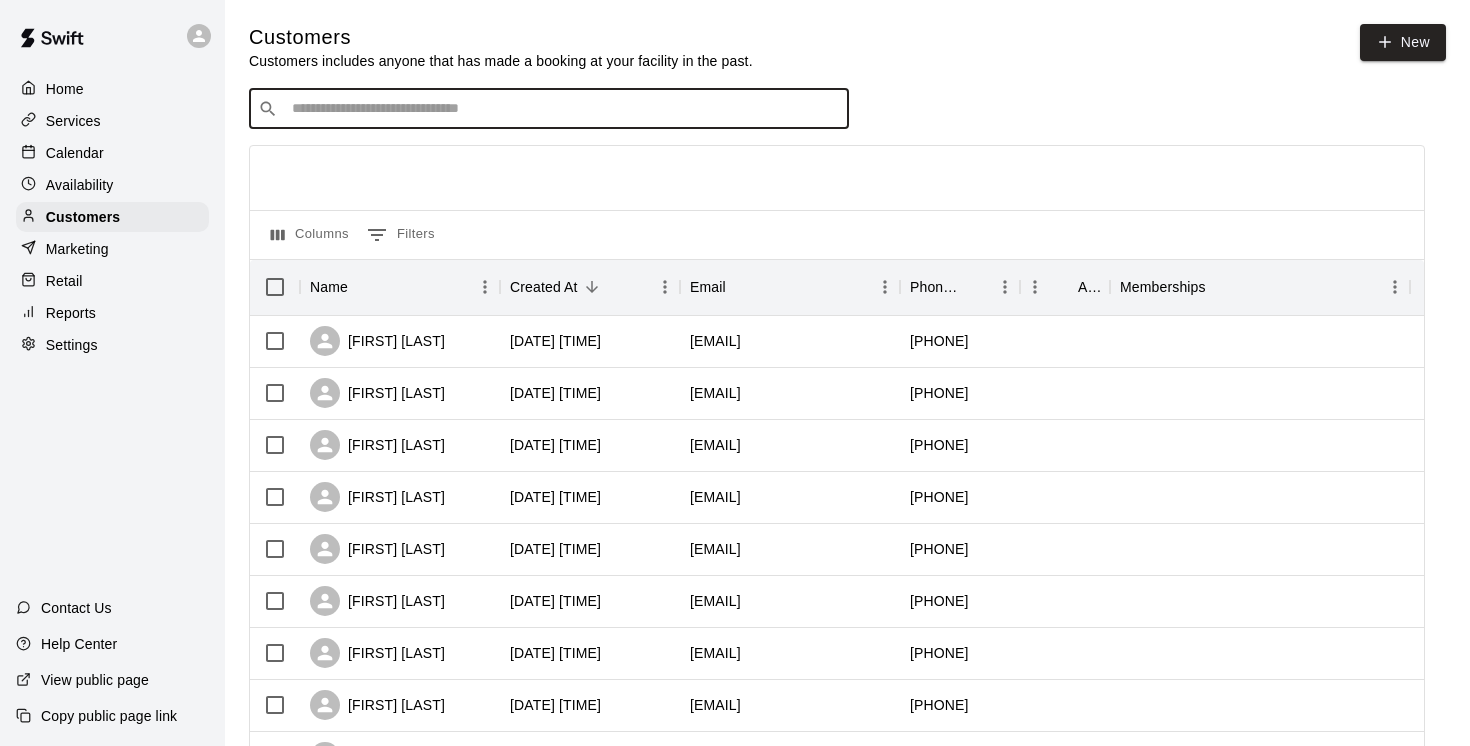 paste on "**********" 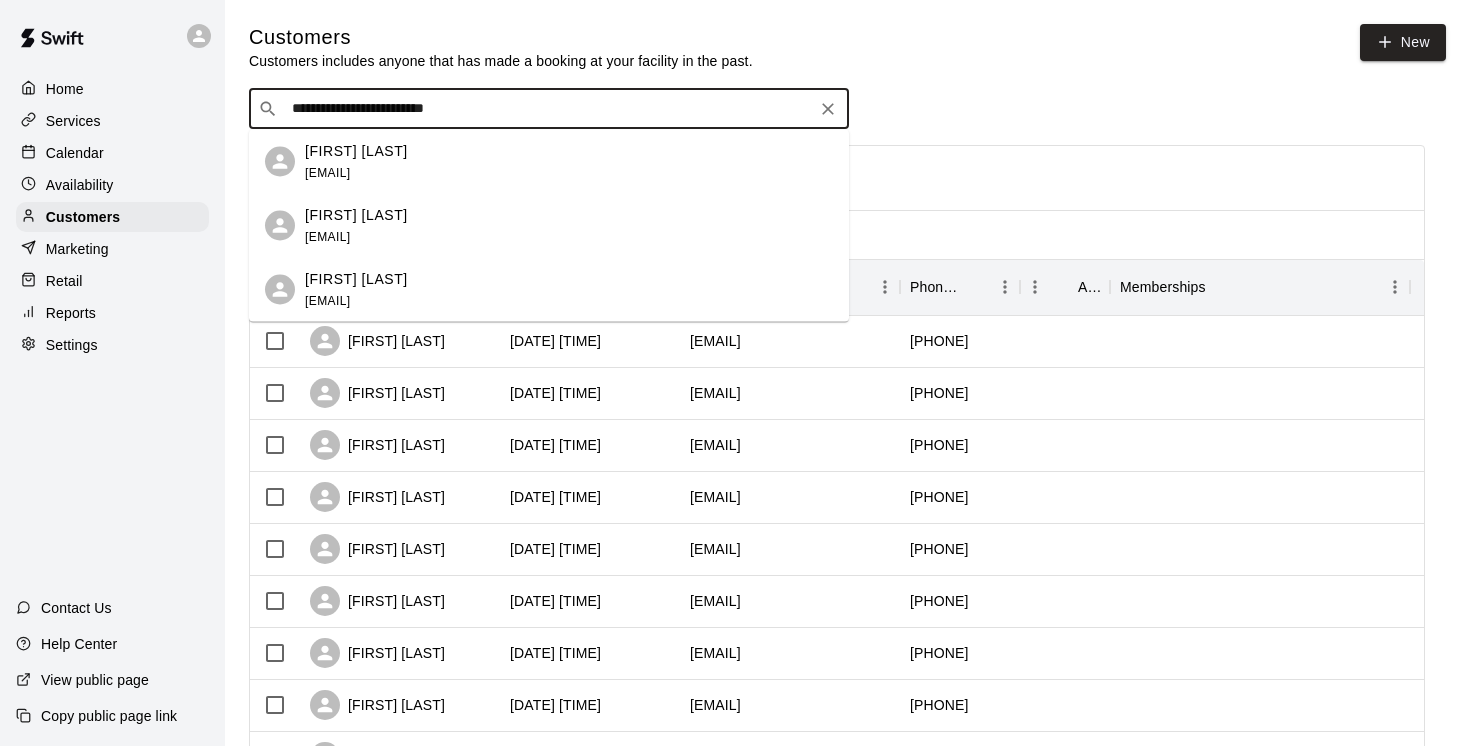 click on "[FIRST] [LAST]" at bounding box center [356, 150] 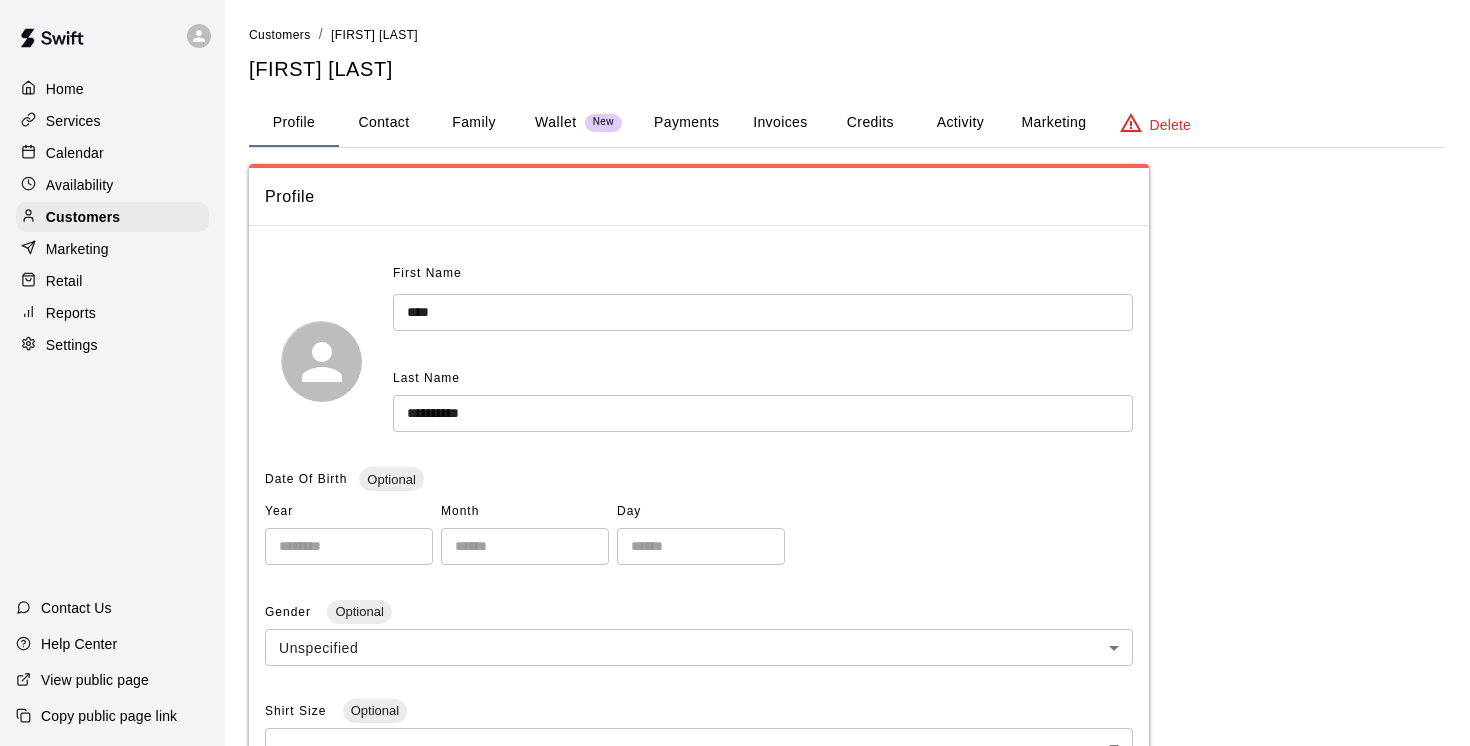 click on "Family" at bounding box center (474, 123) 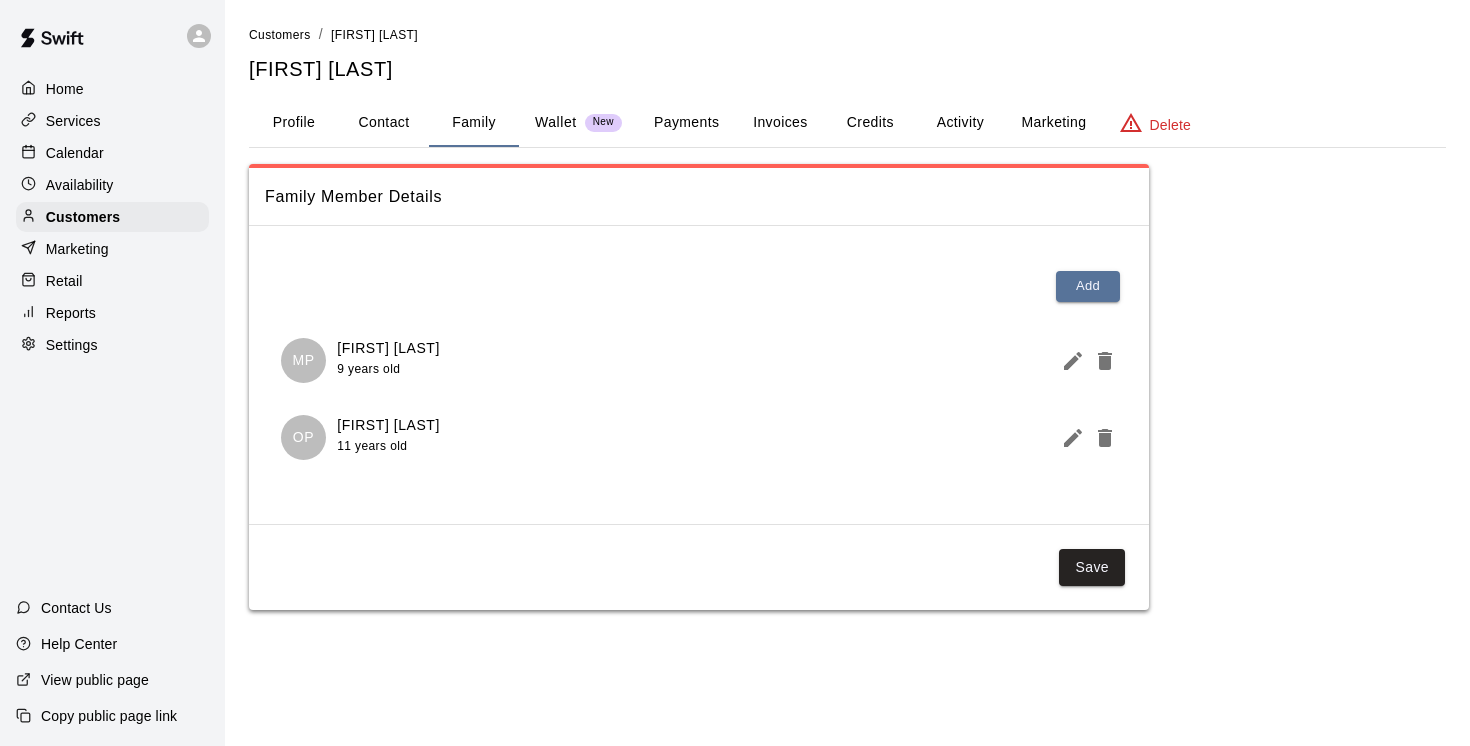 drag, startPoint x: 451, startPoint y: 354, endPoint x: 331, endPoint y: 348, distance: 120.14991 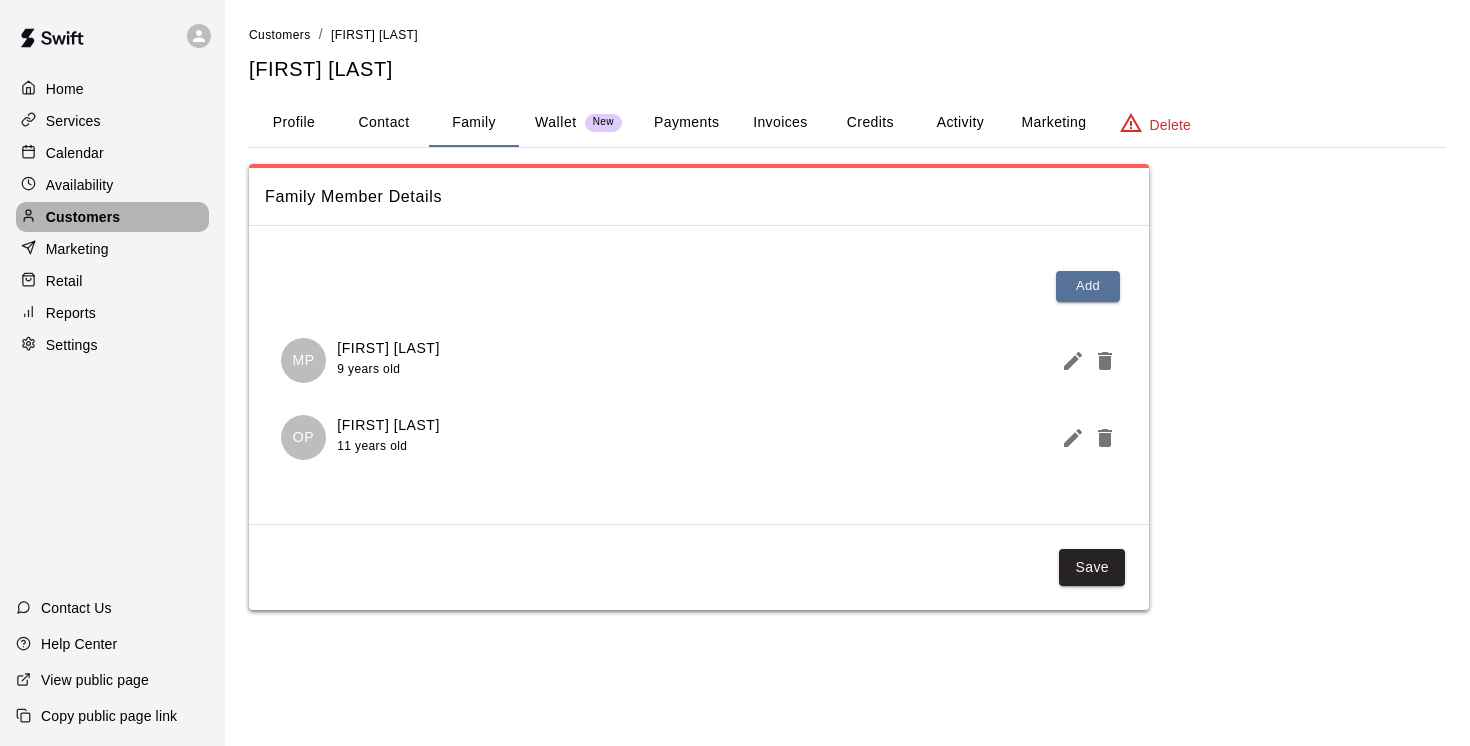 click on "Customers" at bounding box center (83, 217) 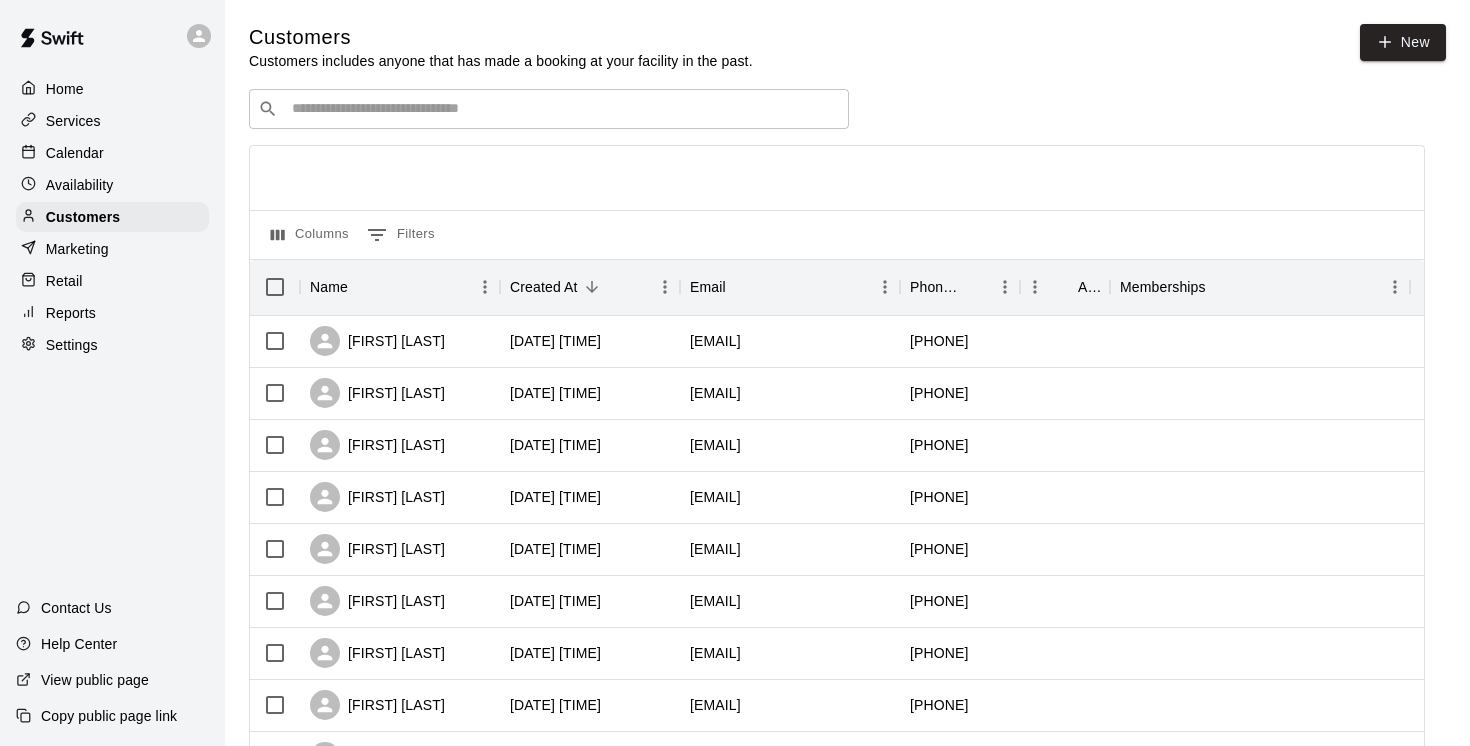 click at bounding box center (563, 109) 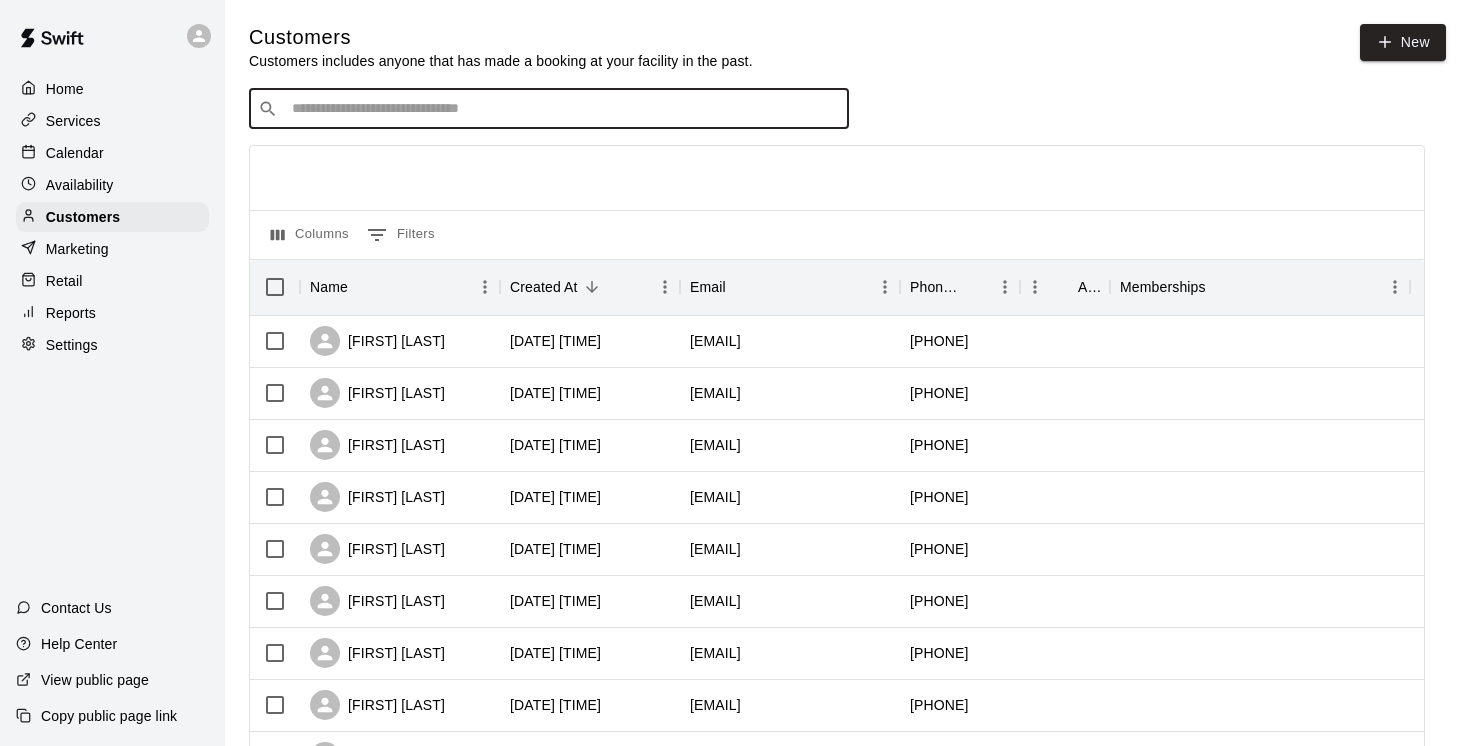 paste on "**********" 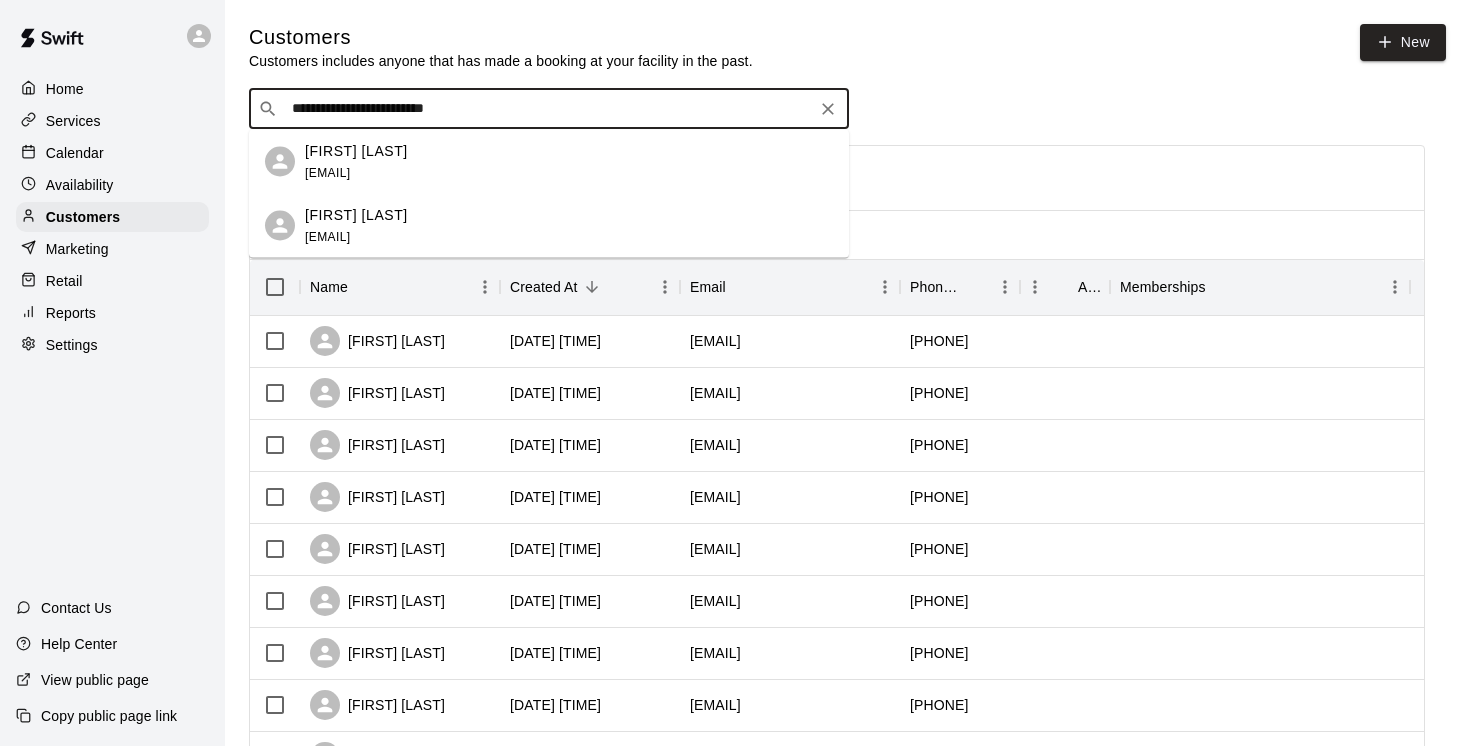 click on "[FIRST] [LAST]" at bounding box center [356, 150] 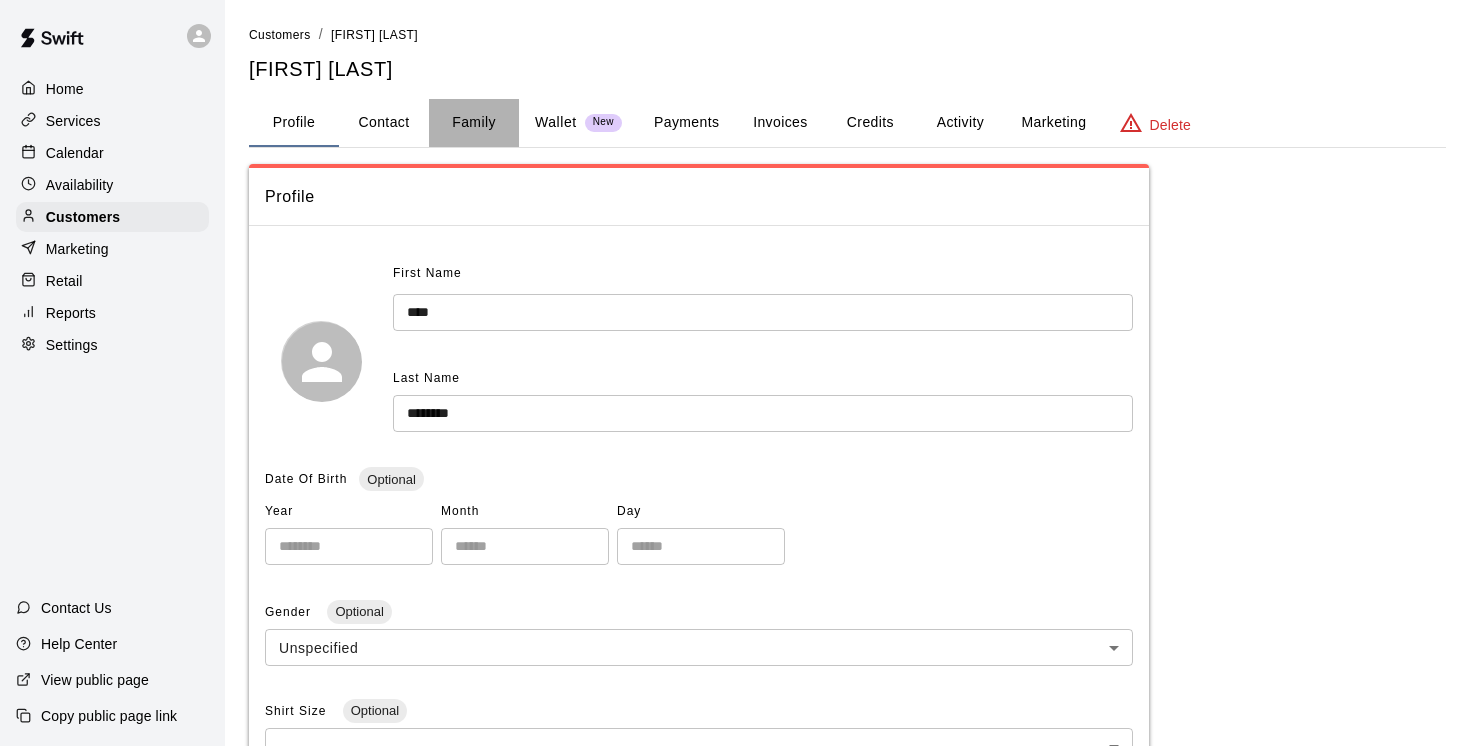 click on "Family" at bounding box center (474, 123) 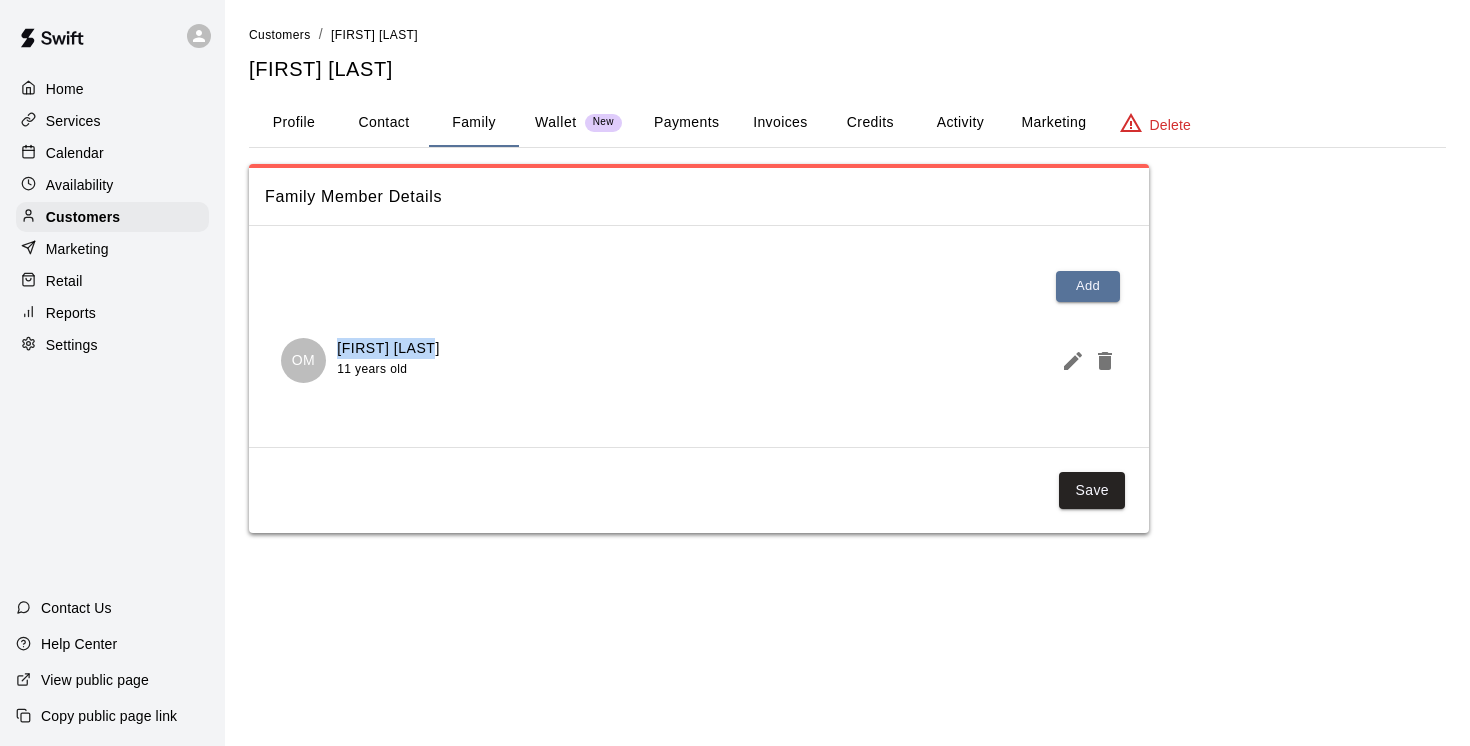 drag, startPoint x: 437, startPoint y: 352, endPoint x: 330, endPoint y: 347, distance: 107.11676 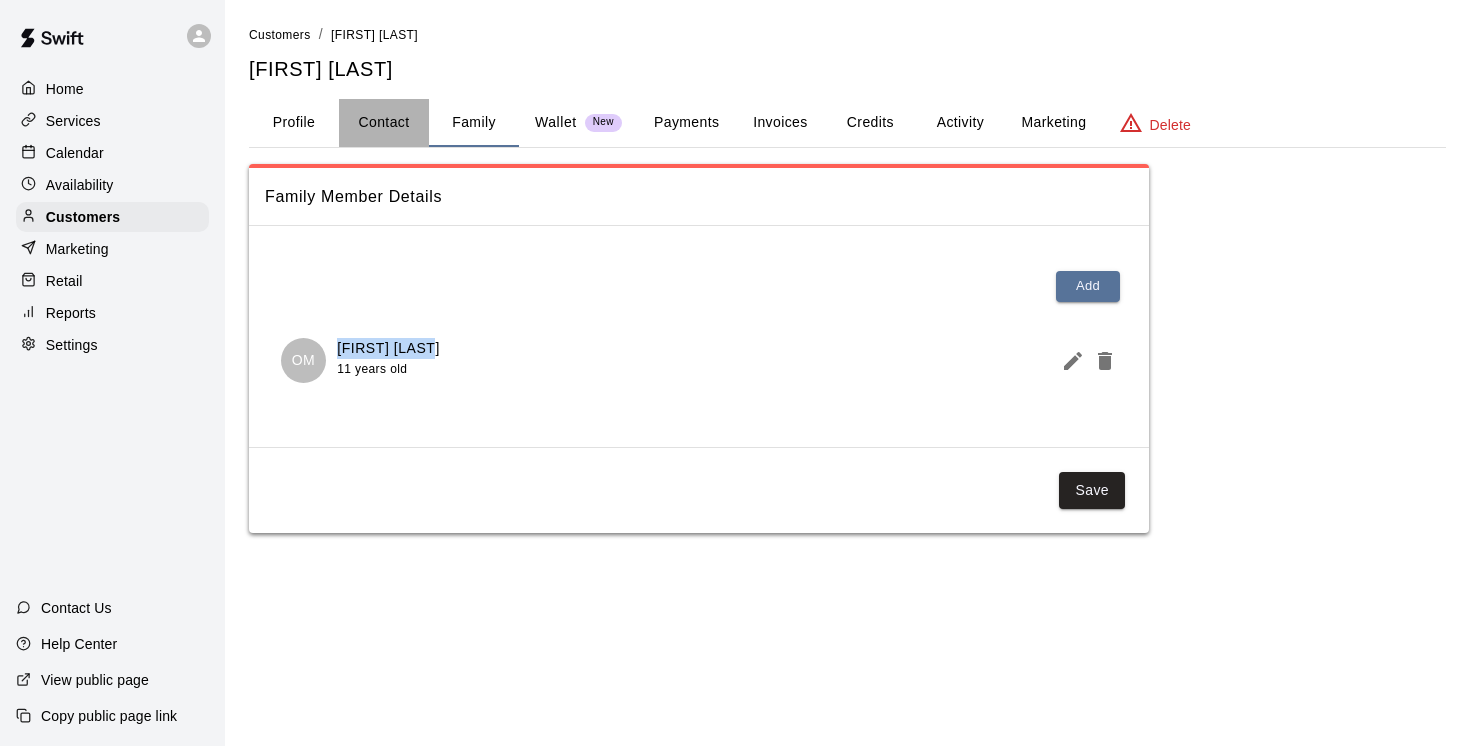 click on "Contact" at bounding box center (384, 123) 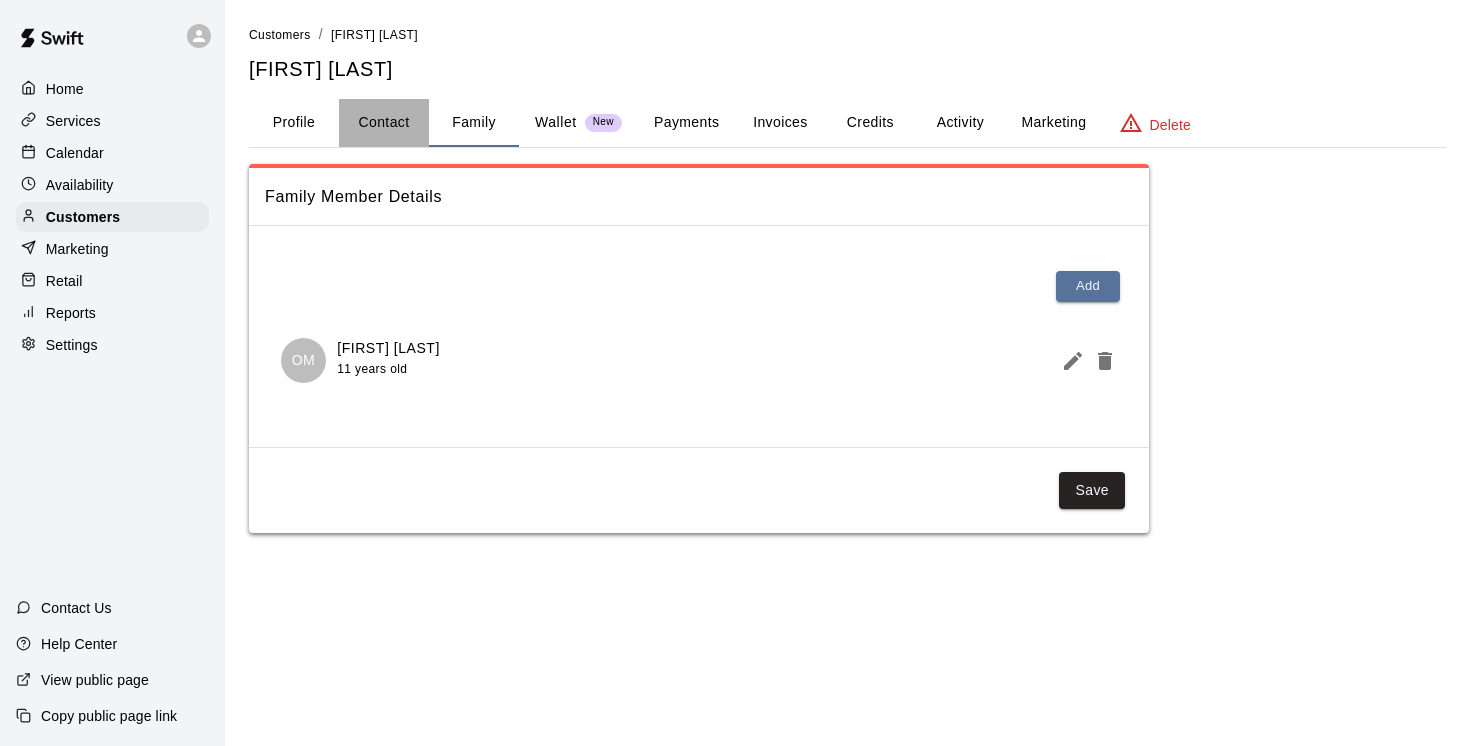 select on "**" 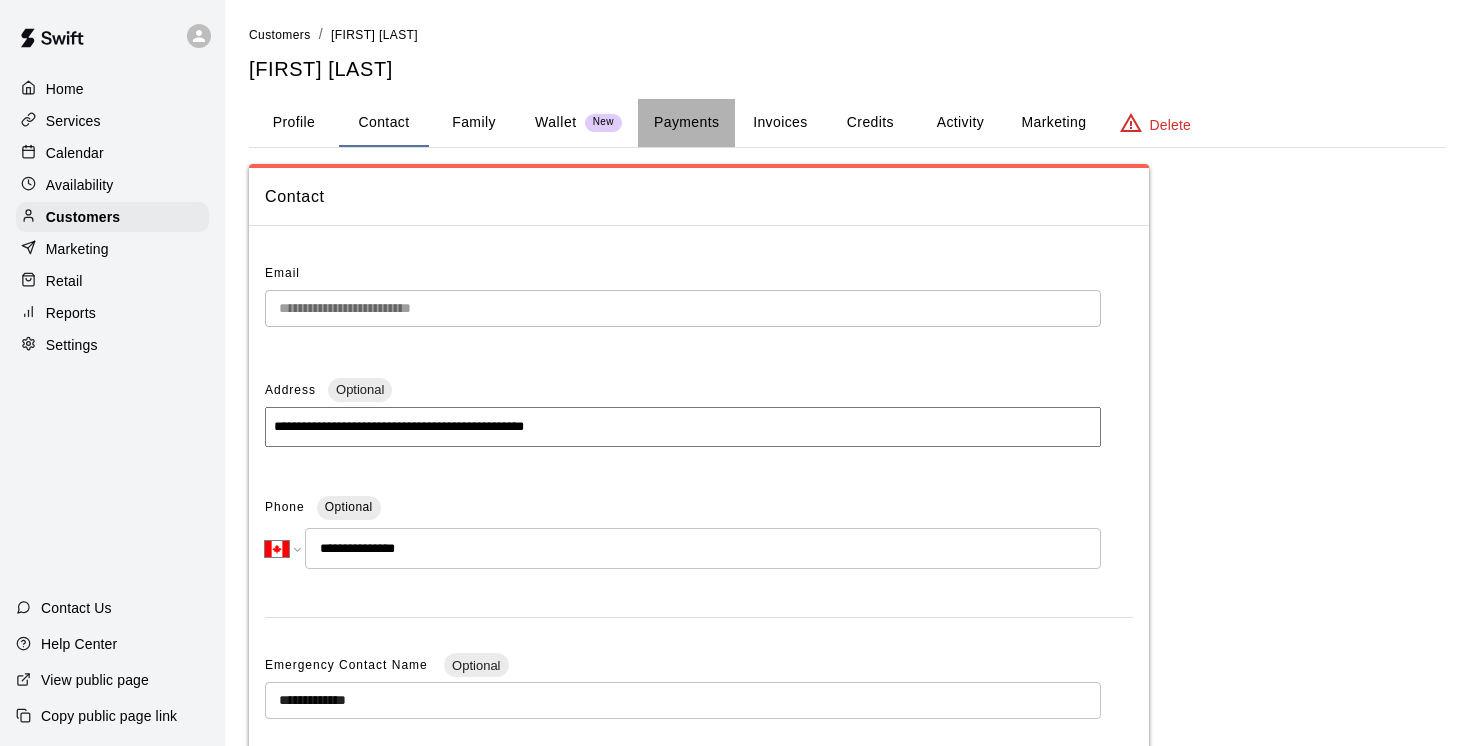click on "Payments" at bounding box center (686, 123) 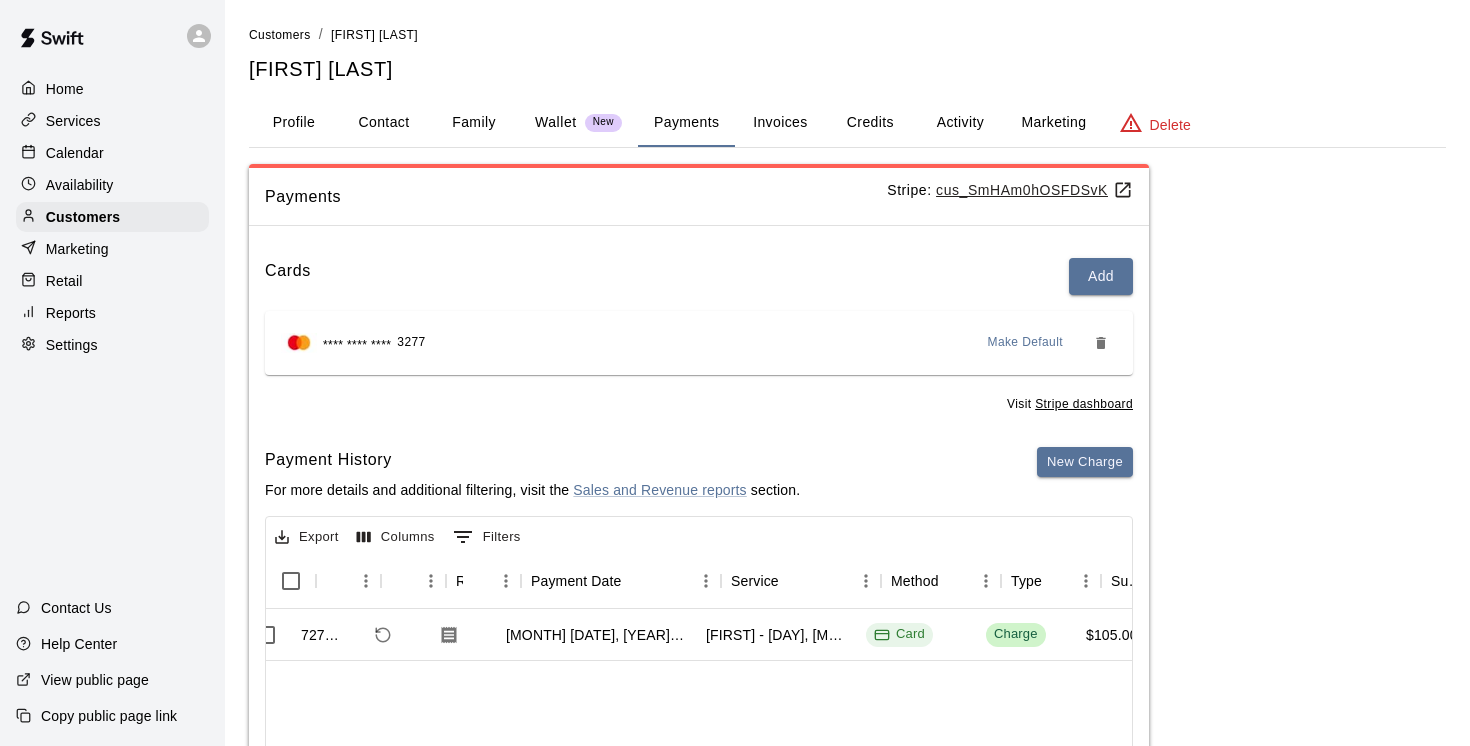 scroll, scrollTop: 0, scrollLeft: 0, axis: both 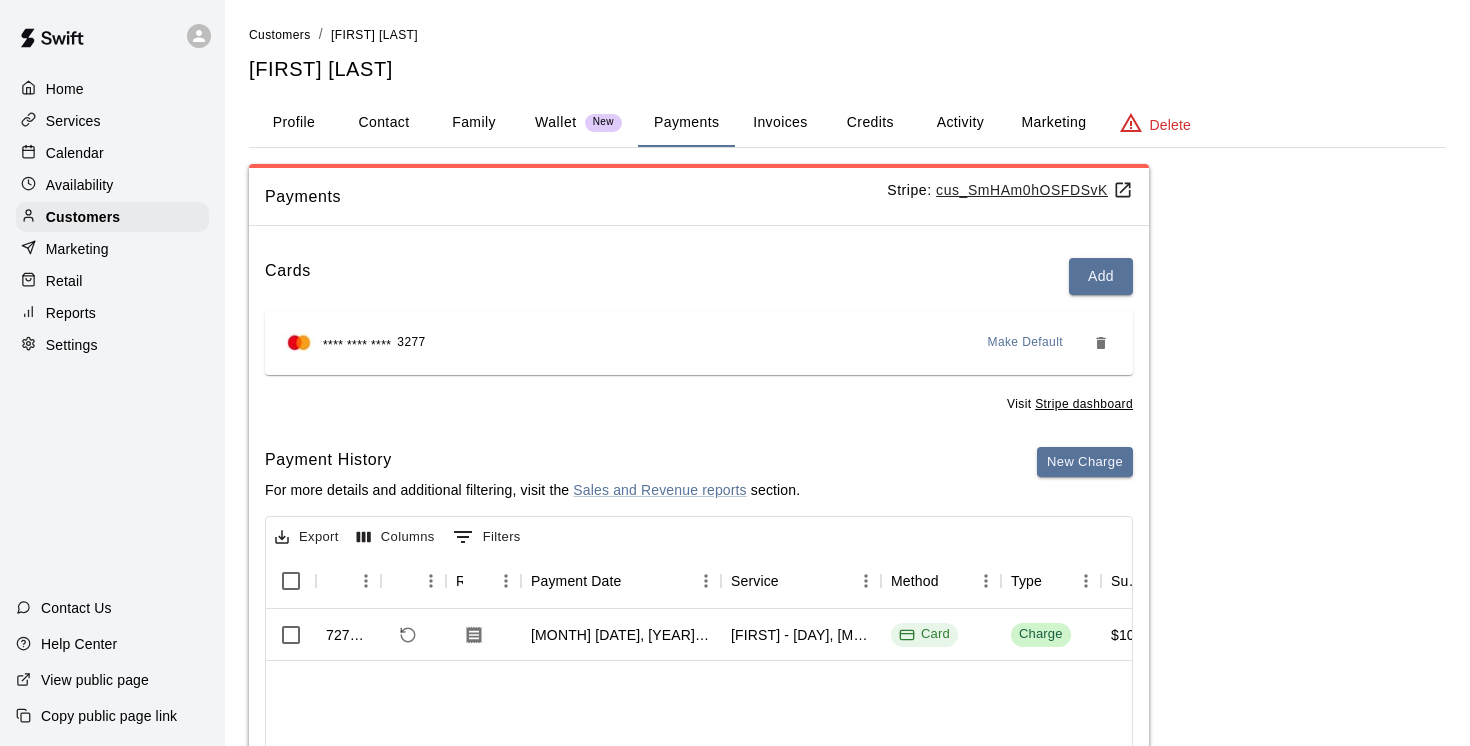 click on "Family" at bounding box center (474, 123) 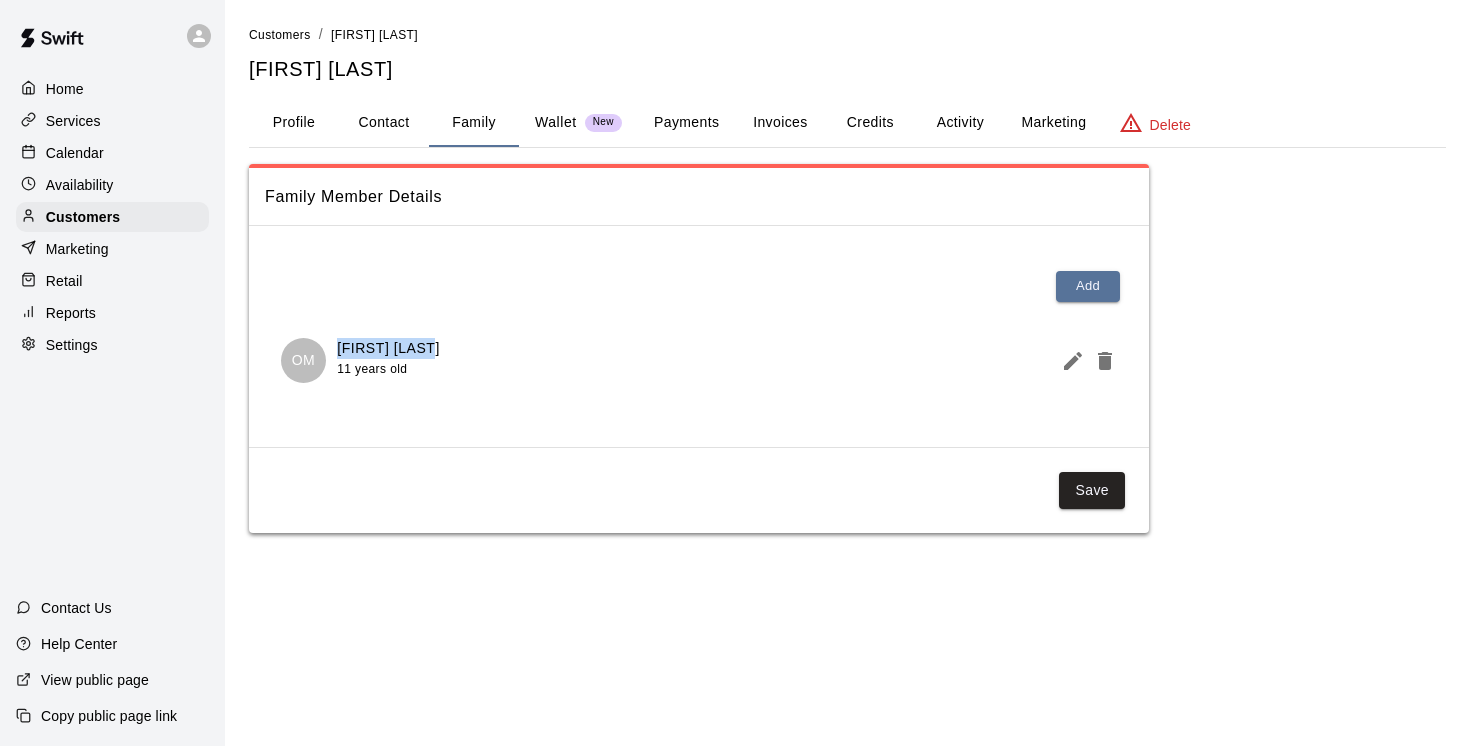 drag, startPoint x: 438, startPoint y: 352, endPoint x: 335, endPoint y: 352, distance: 103 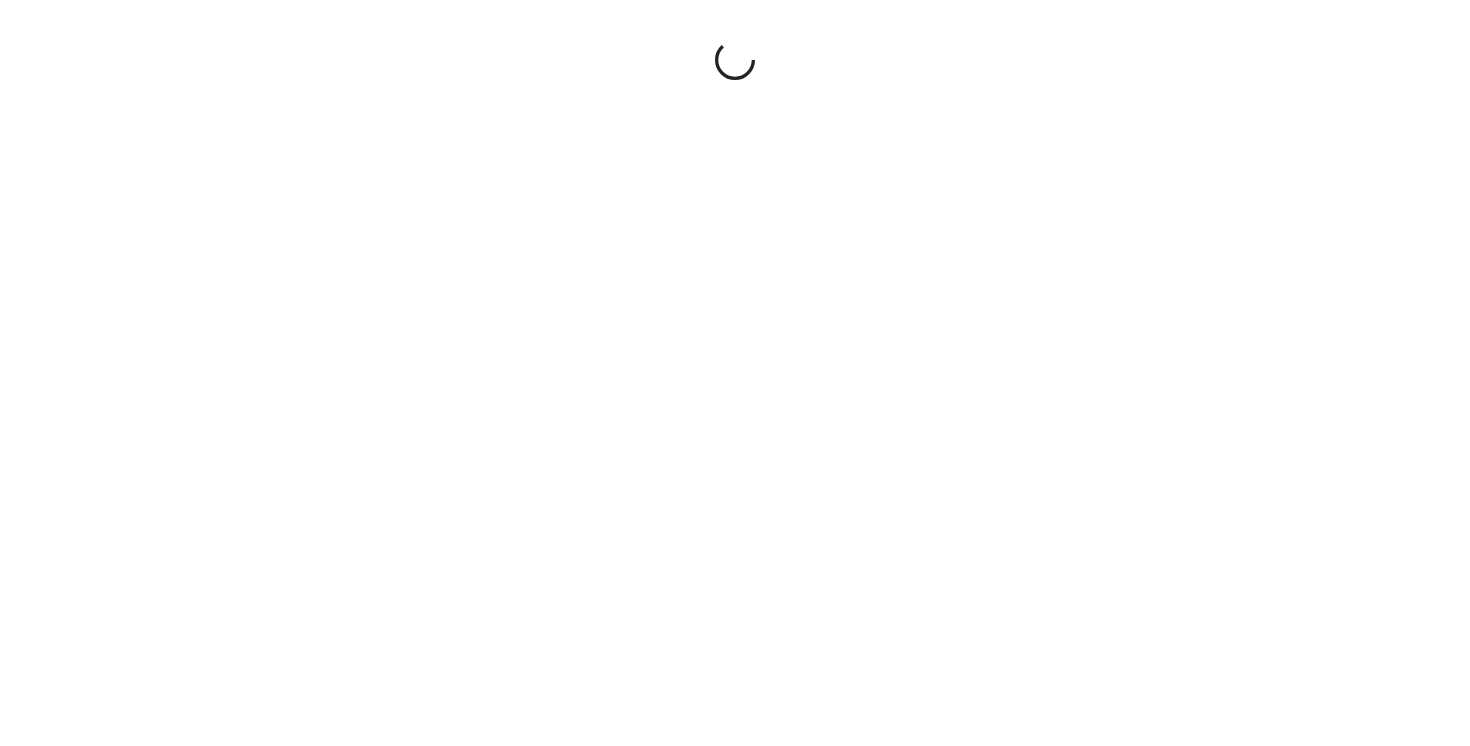 scroll, scrollTop: 0, scrollLeft: 0, axis: both 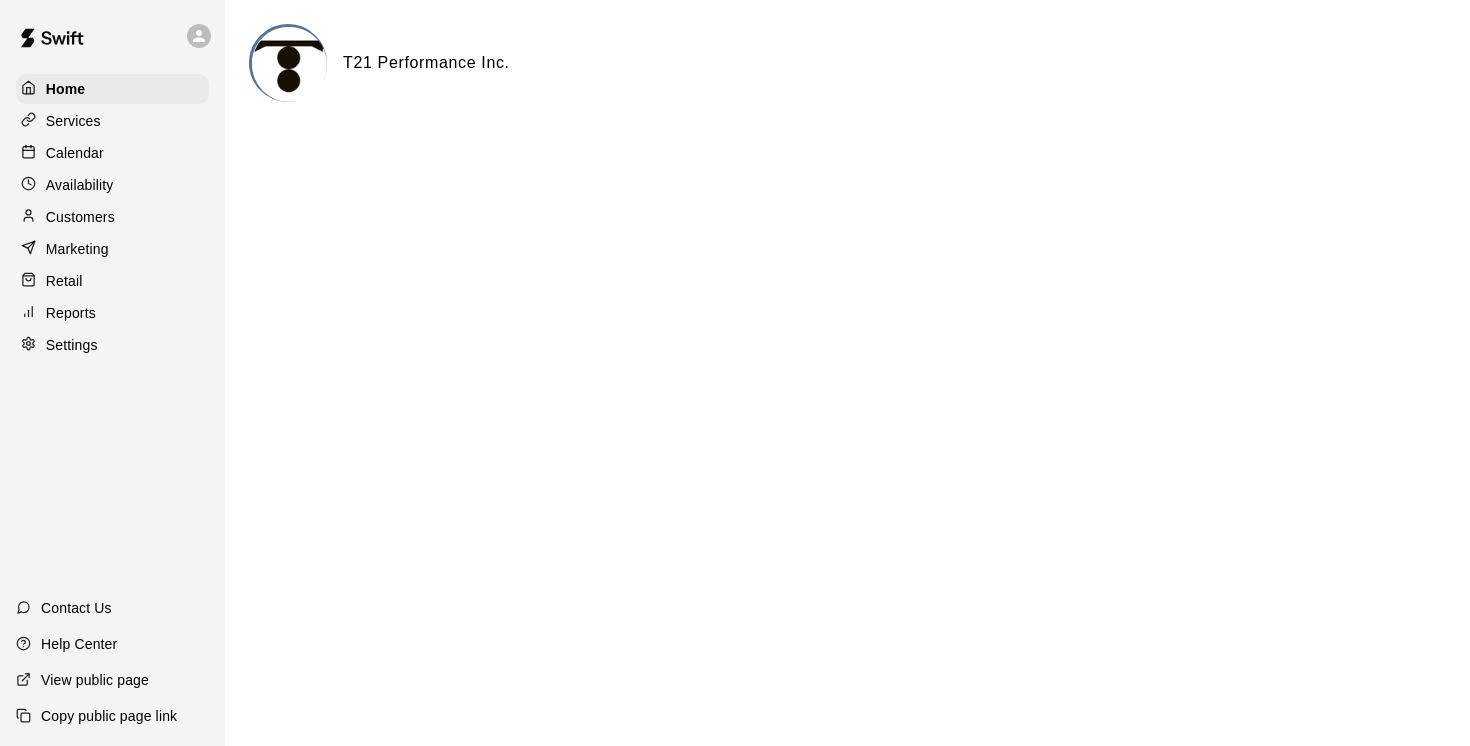 click on "Services" at bounding box center (73, 121) 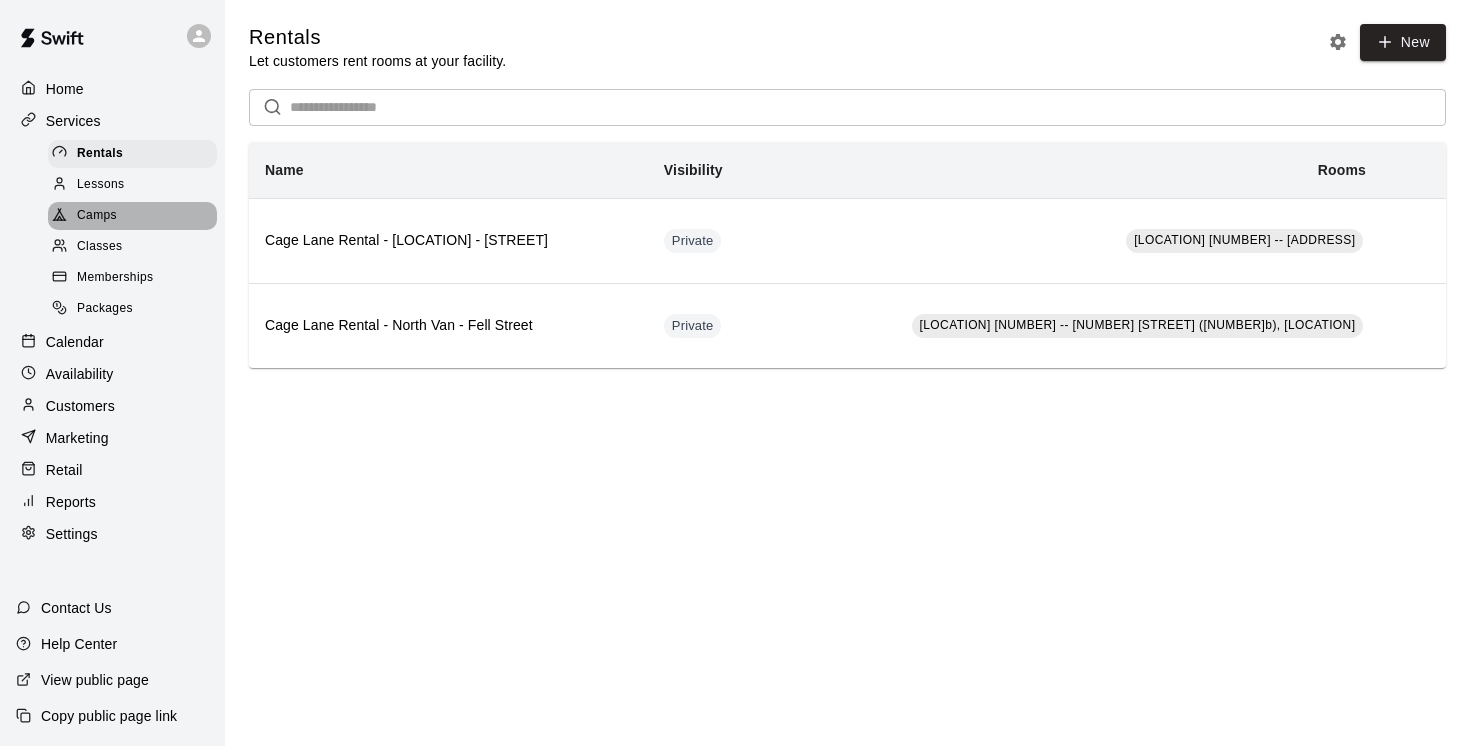click on "Camps" at bounding box center (97, 216) 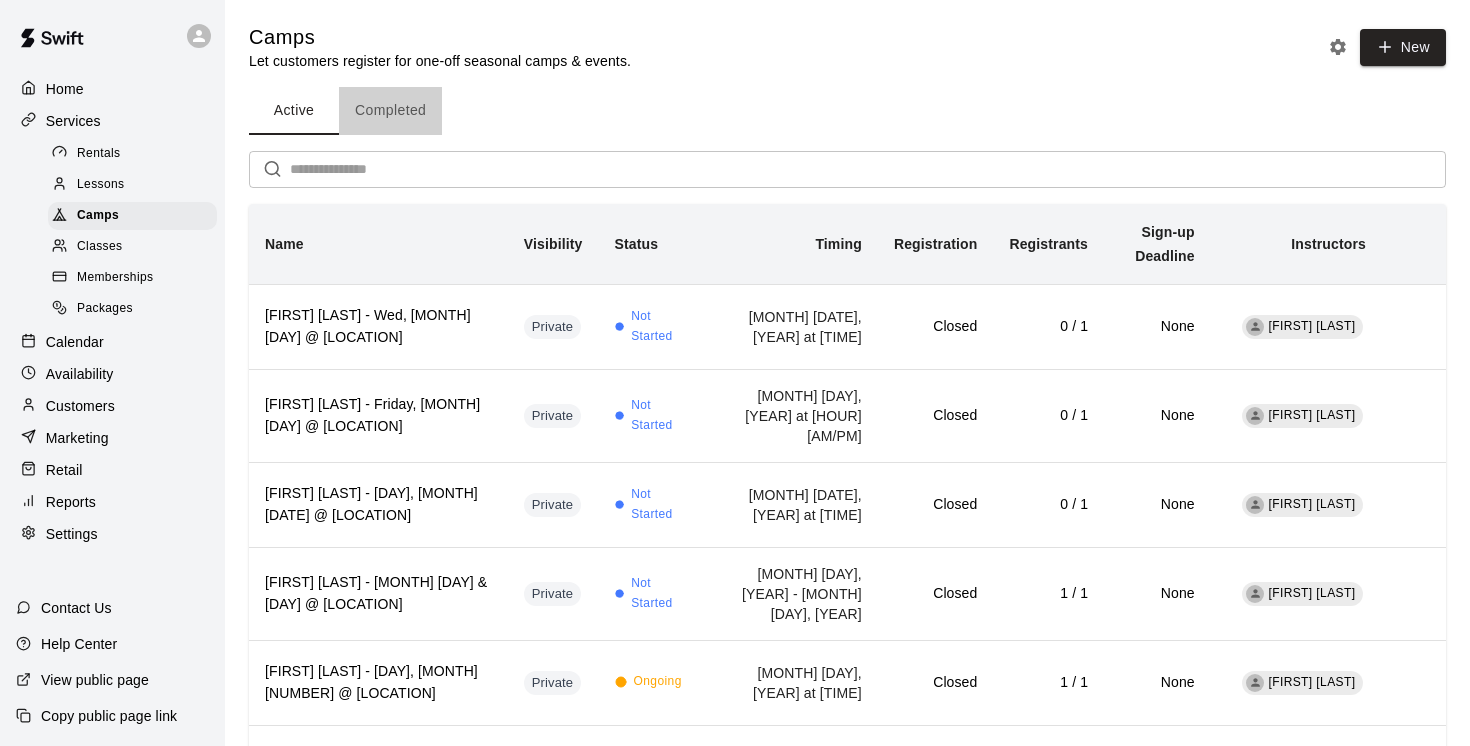 click on "Completed" at bounding box center (390, 111) 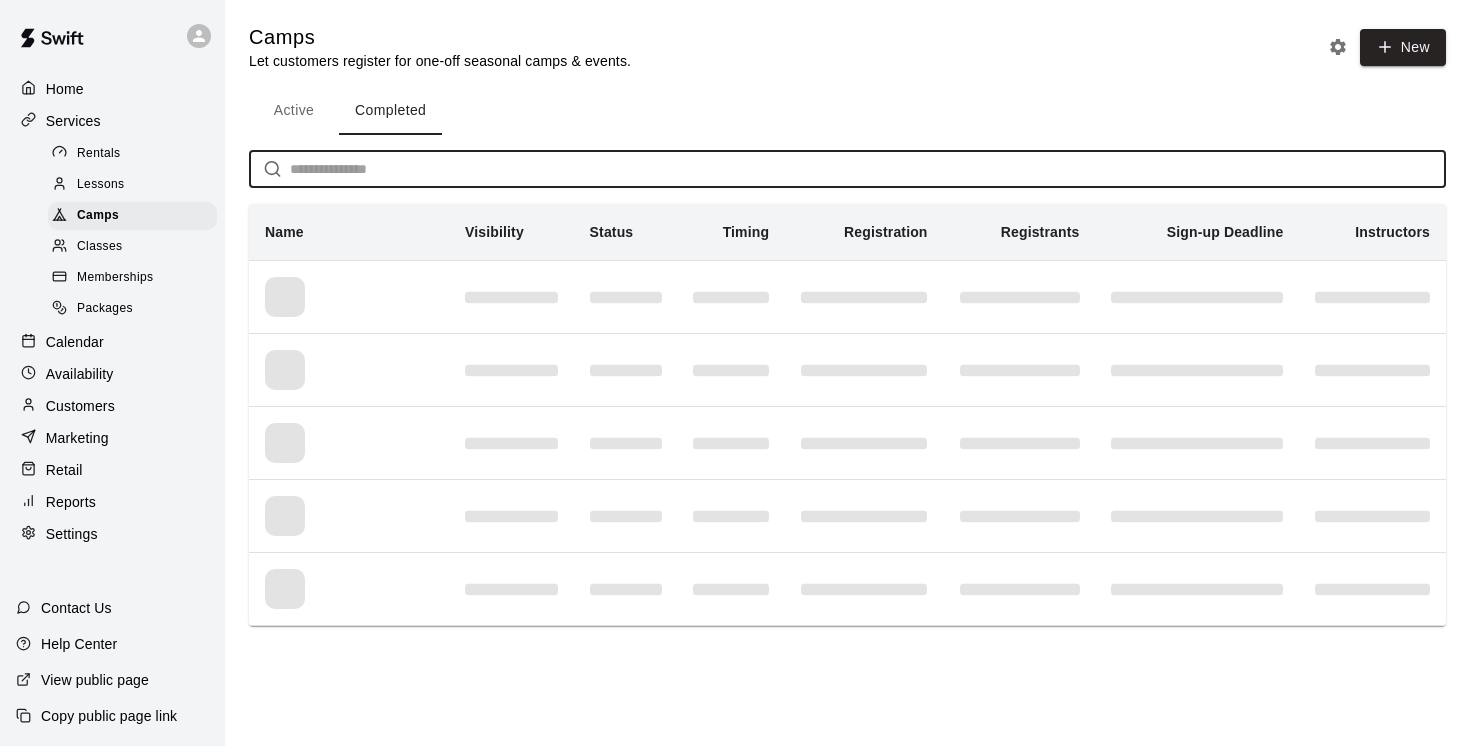 click at bounding box center [868, 169] 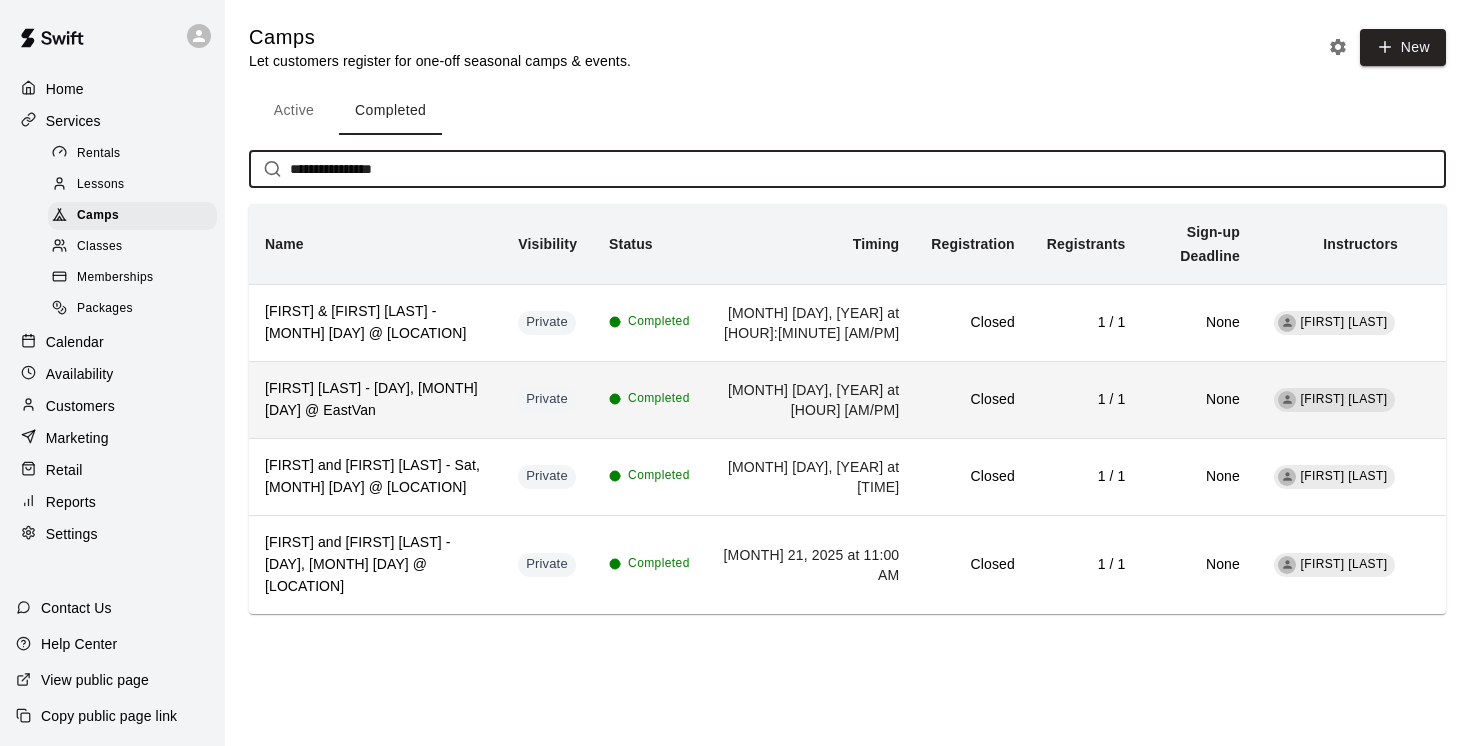 type on "**********" 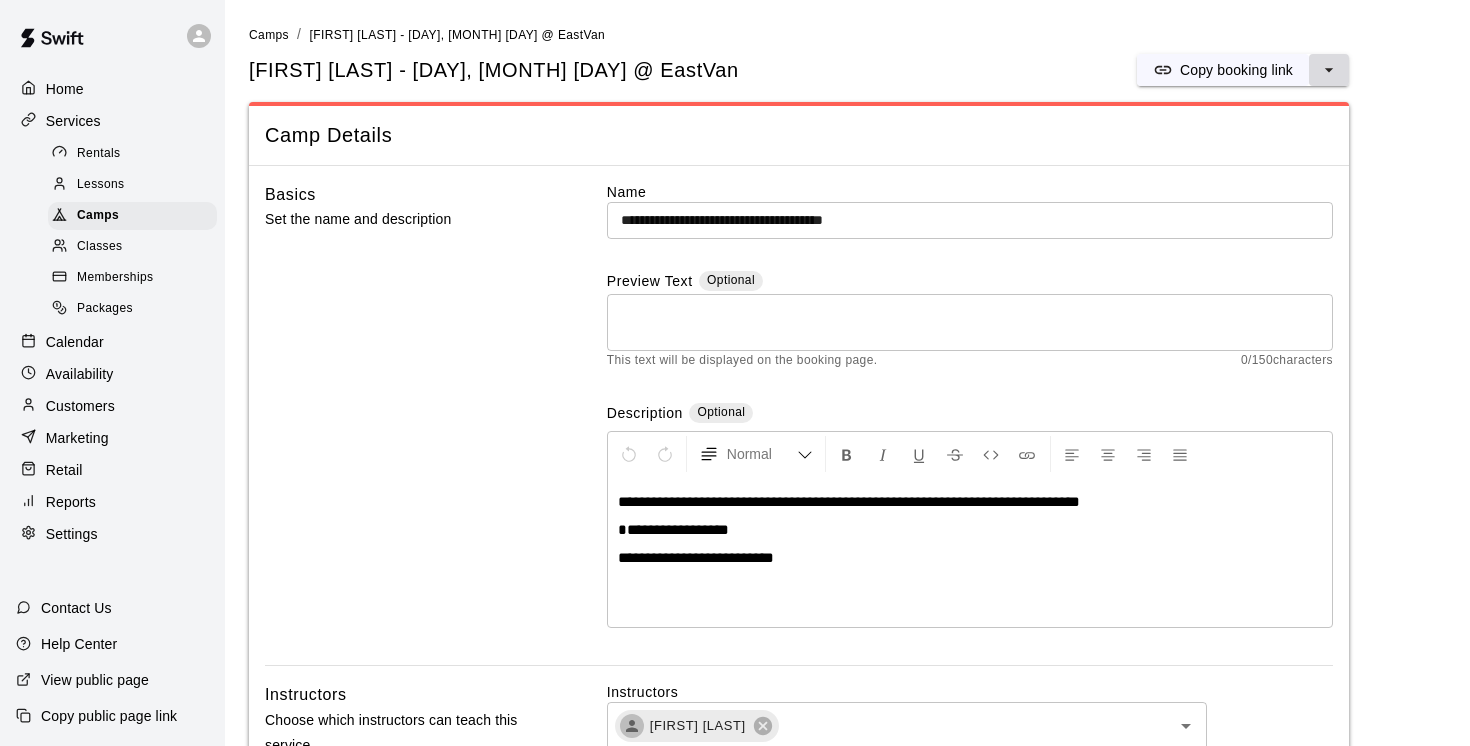 click 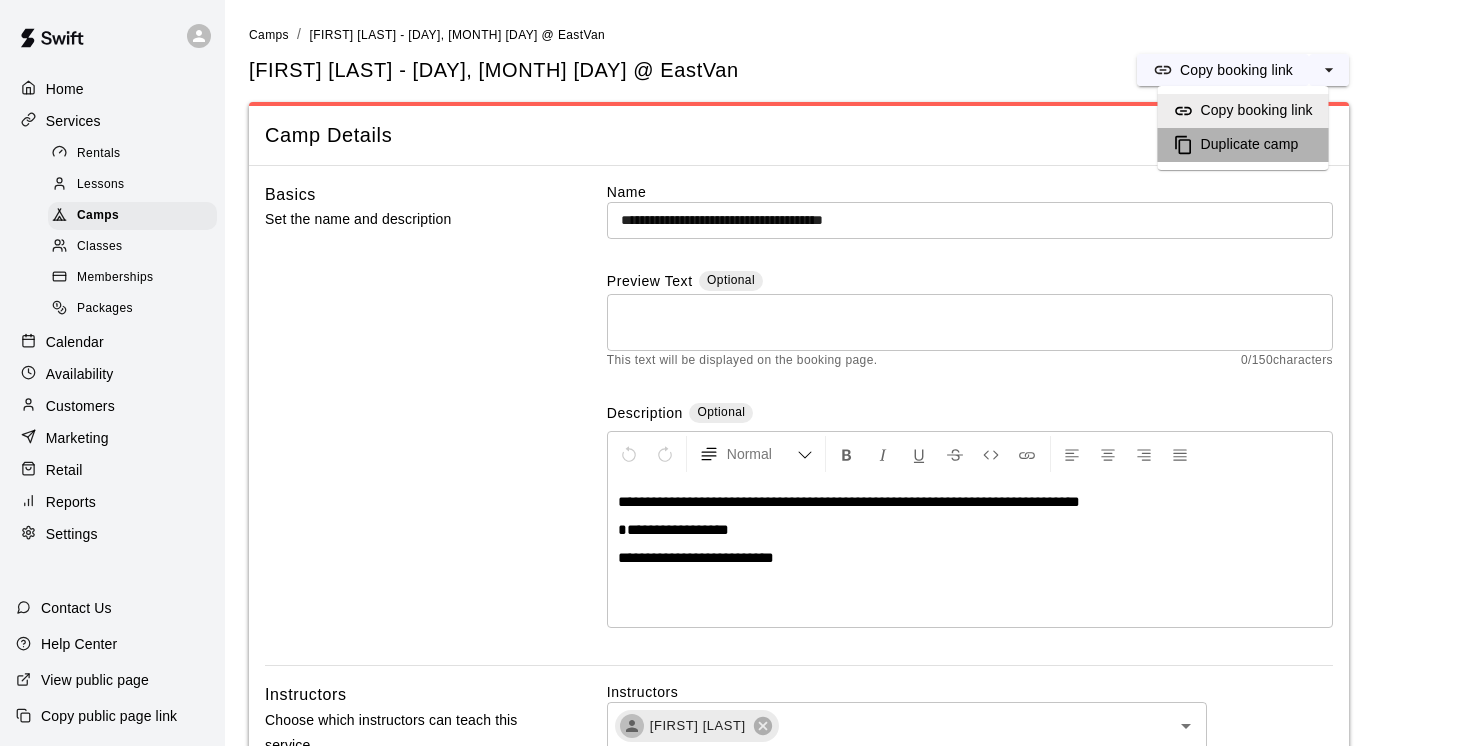 click on "Duplicate camp" at bounding box center [1250, 145] 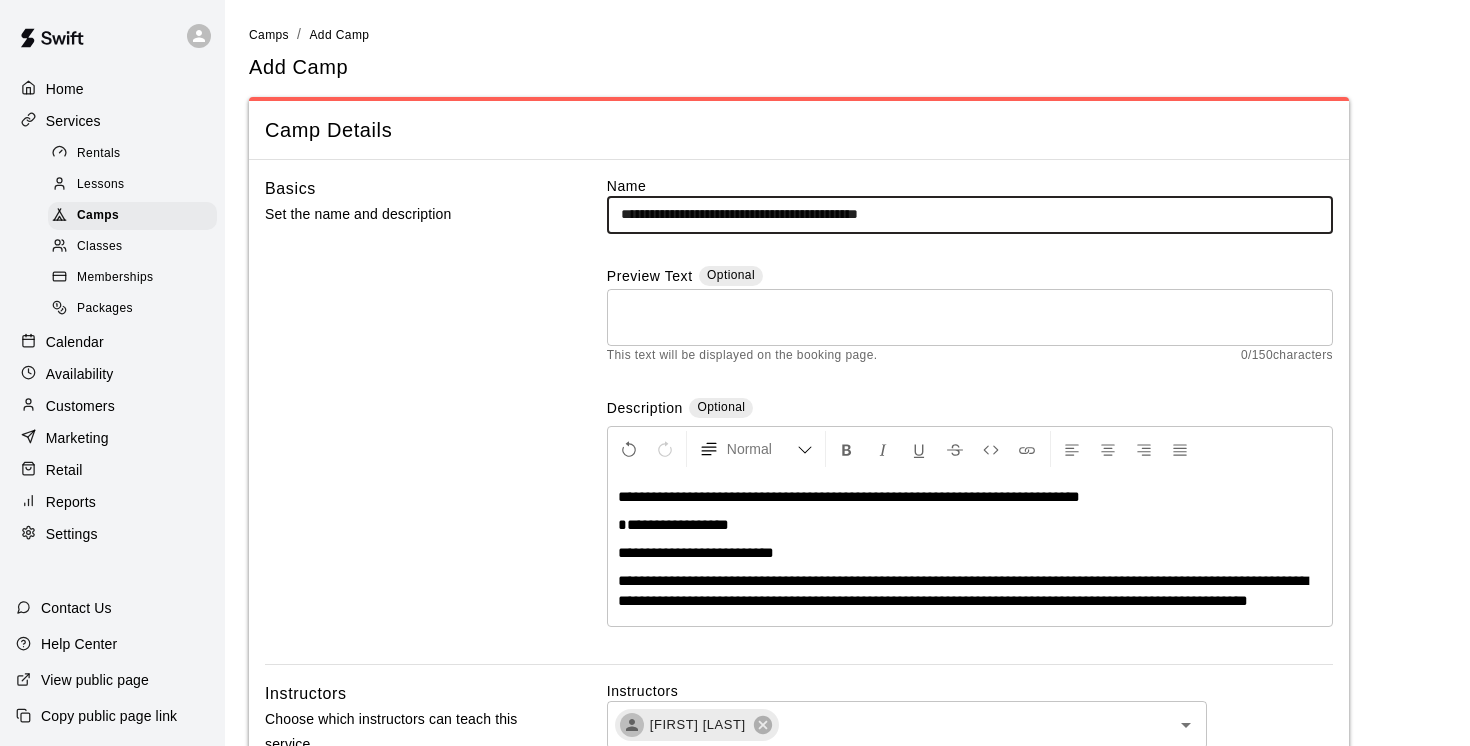 click on "**********" at bounding box center [970, 214] 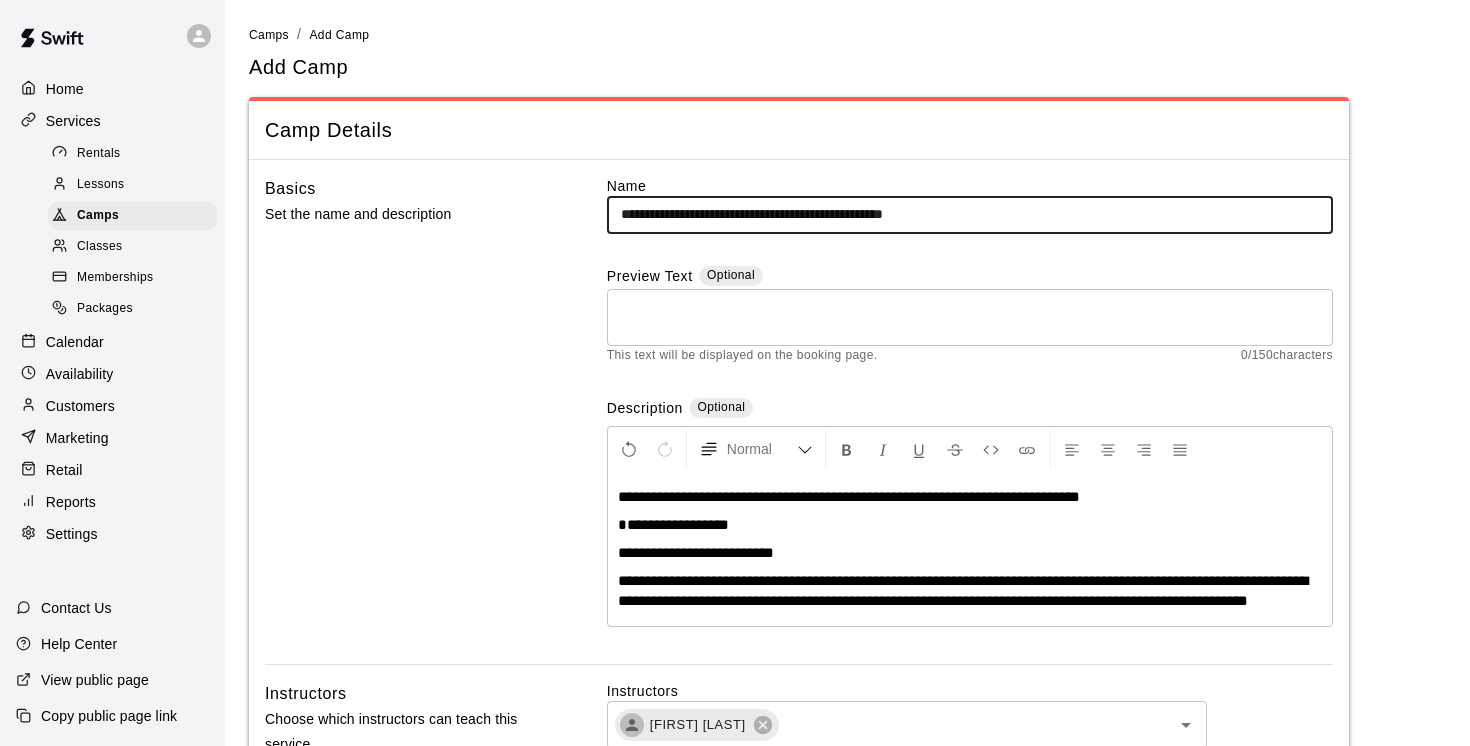 drag, startPoint x: 1007, startPoint y: 215, endPoint x: 918, endPoint y: 213, distance: 89.02247 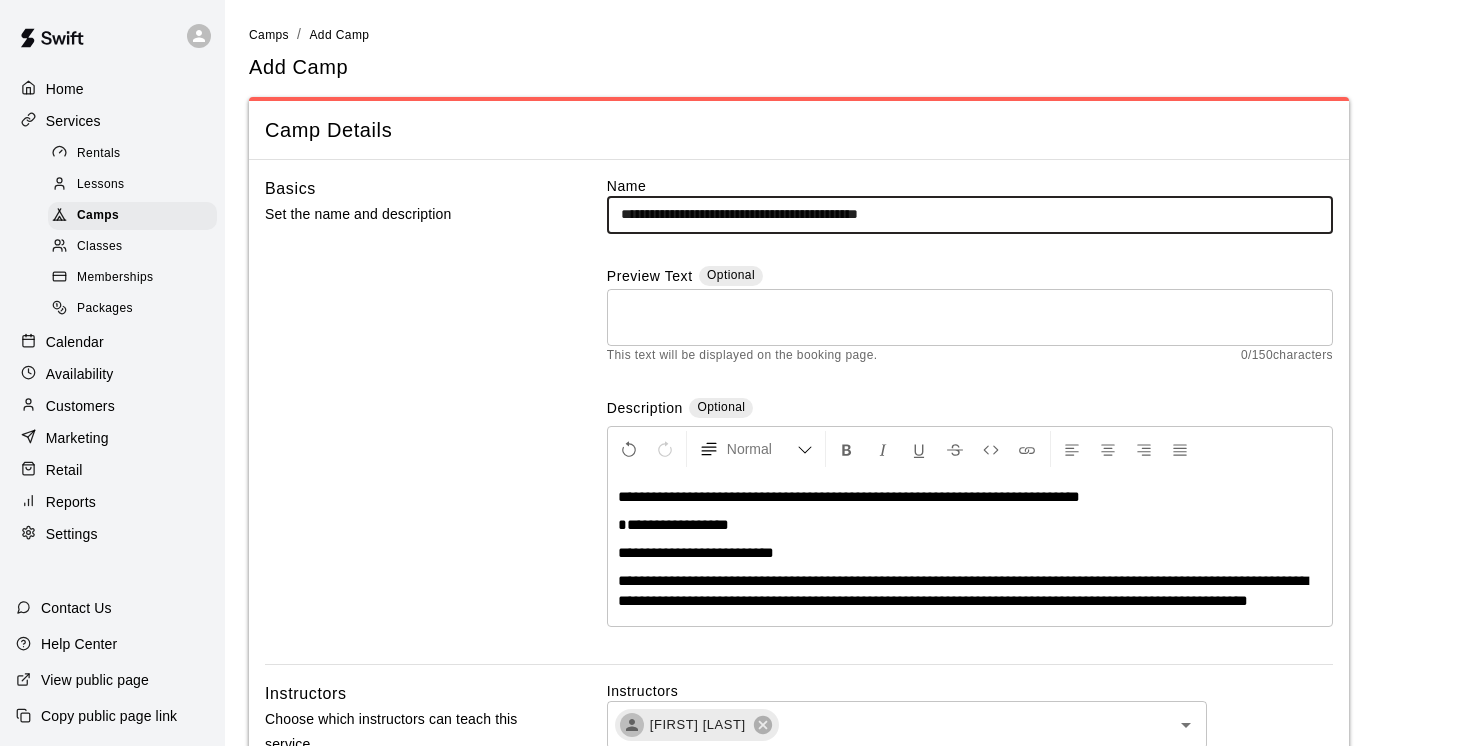 type on "**********" 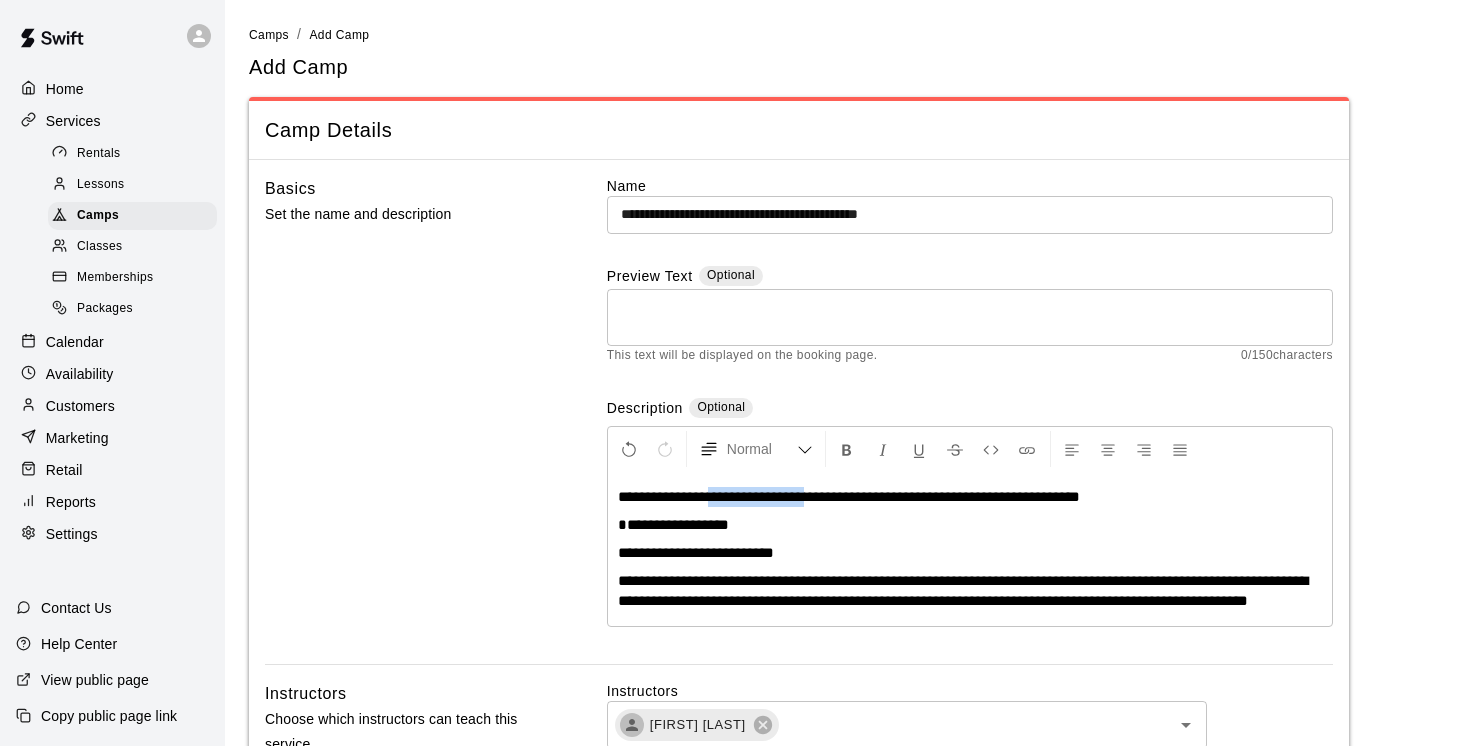 drag, startPoint x: 838, startPoint y: 498, endPoint x: 725, endPoint y: 491, distance: 113.216606 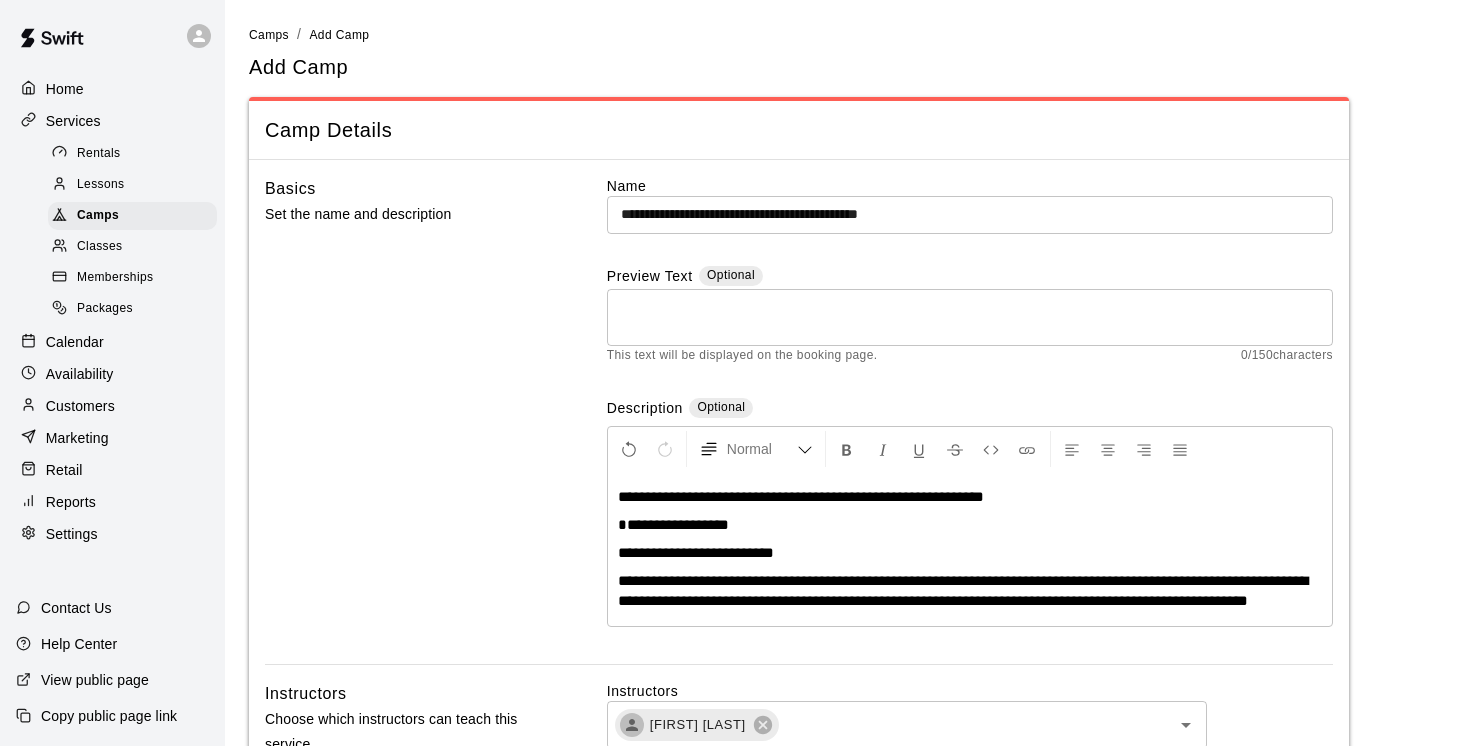 type 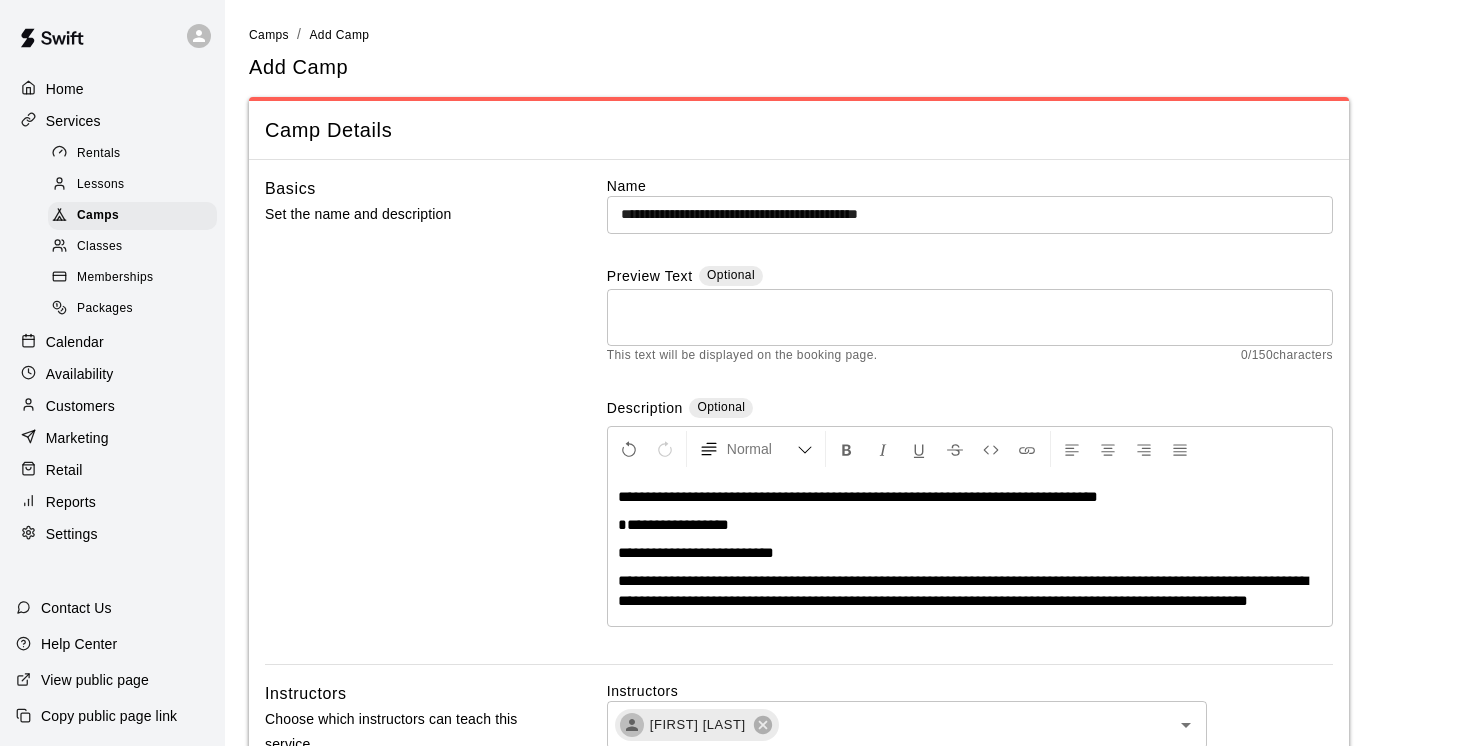 click on "**********" at bounding box center (858, 496) 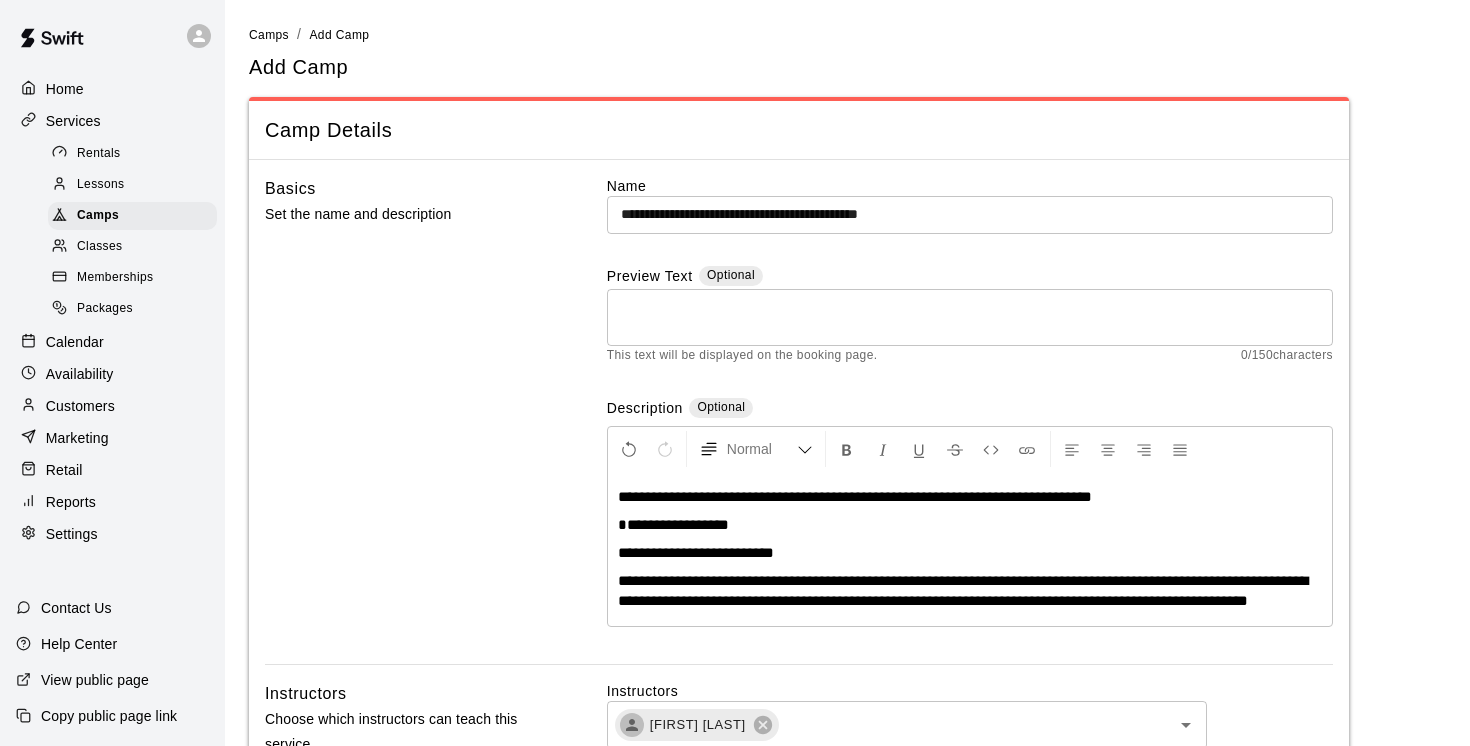 click on "**********" at bounding box center (855, 496) 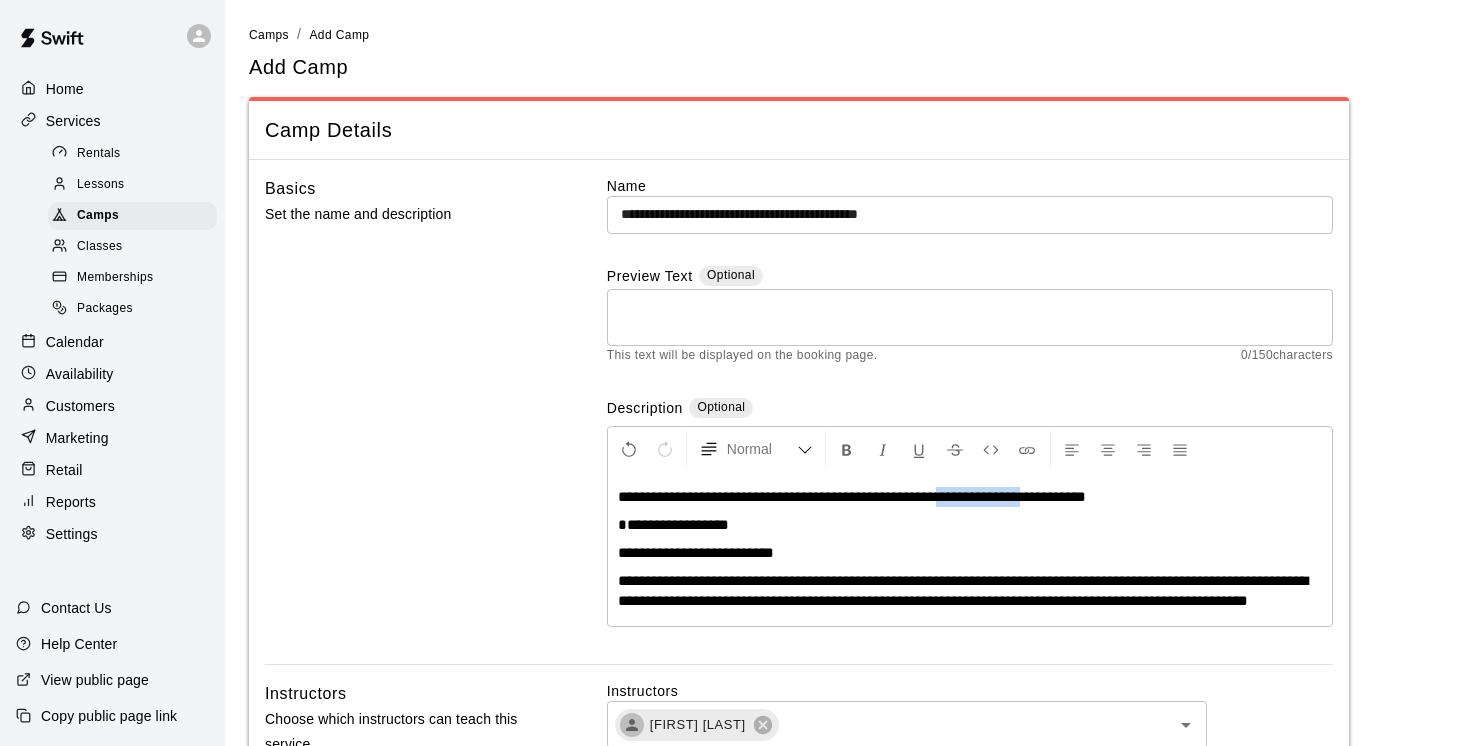 drag, startPoint x: 1115, startPoint y: 498, endPoint x: 1010, endPoint y: 495, distance: 105.04285 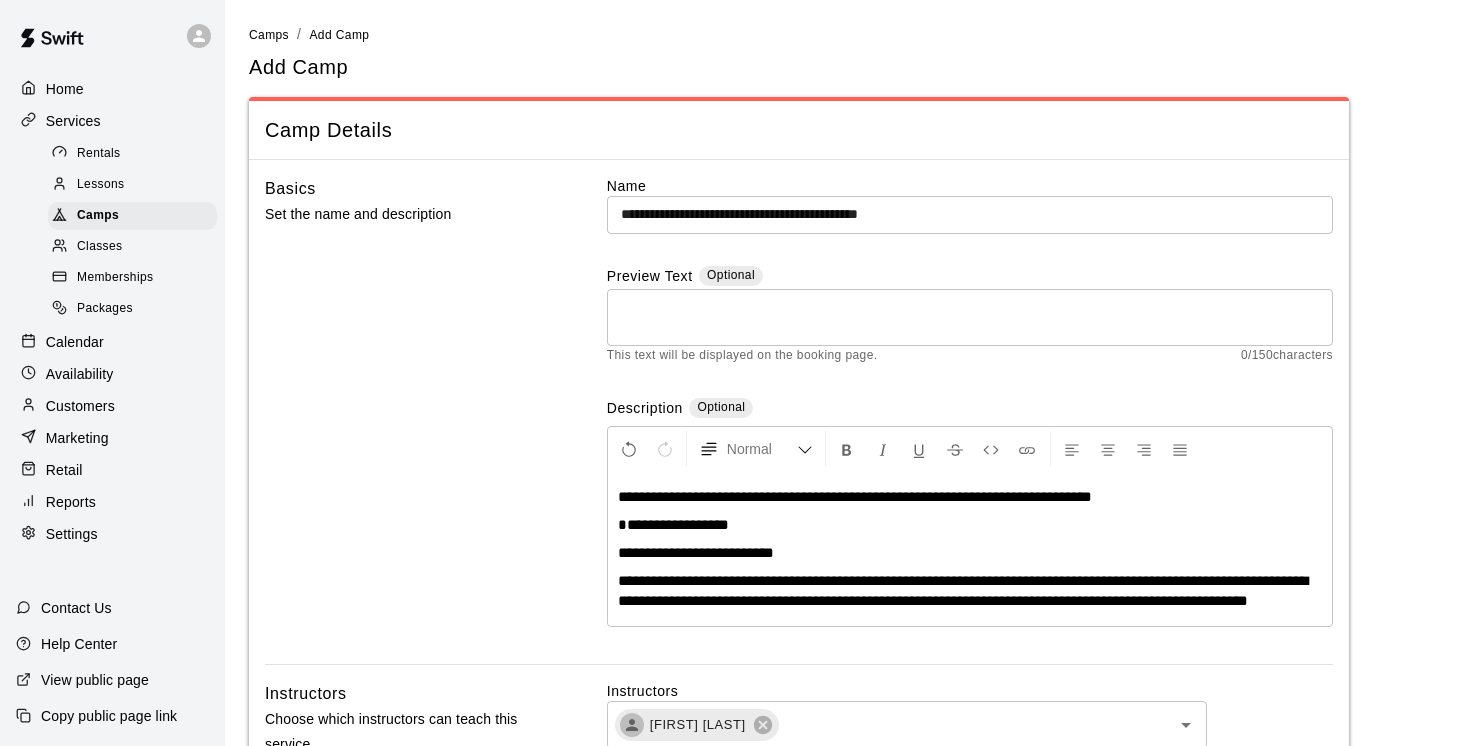 click on "**********" at bounding box center [855, 496] 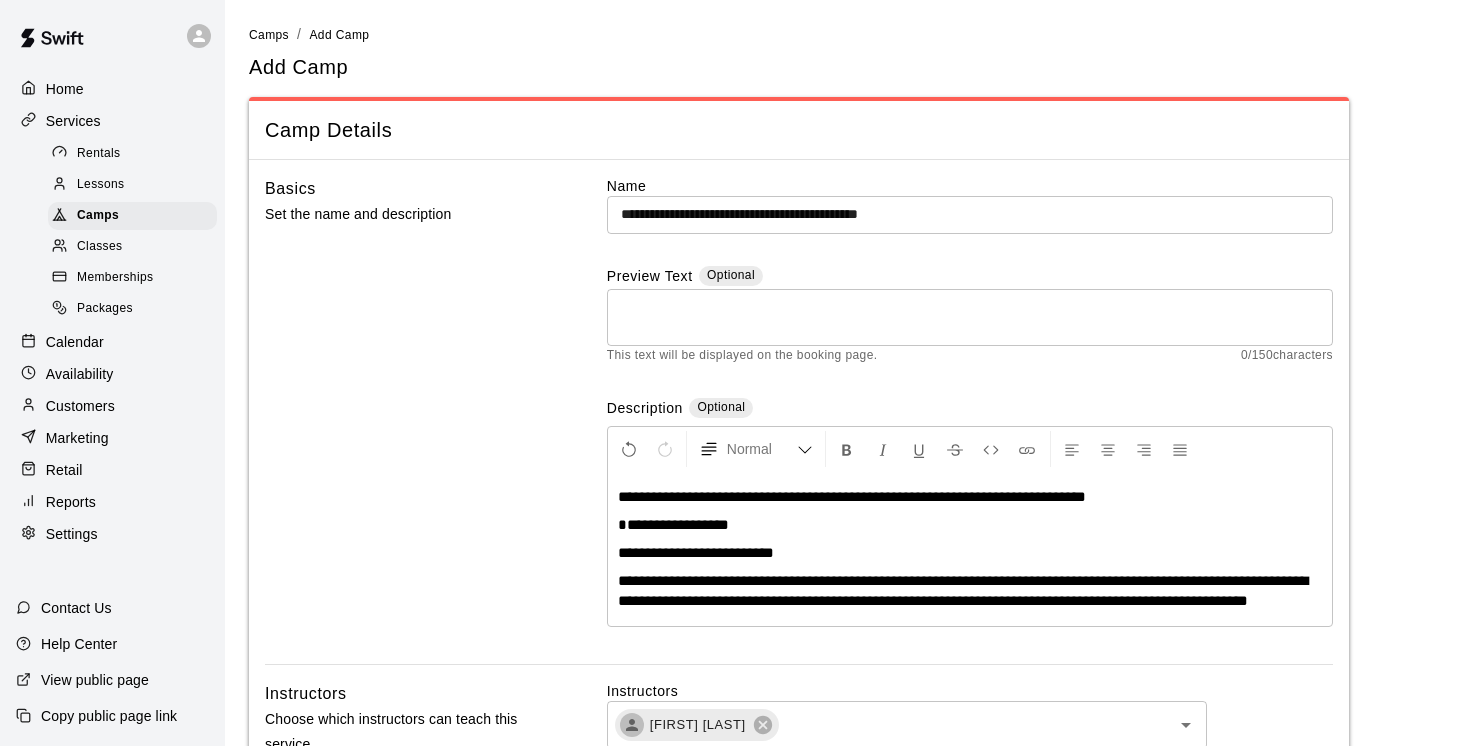 click on "**********" at bounding box center [970, 497] 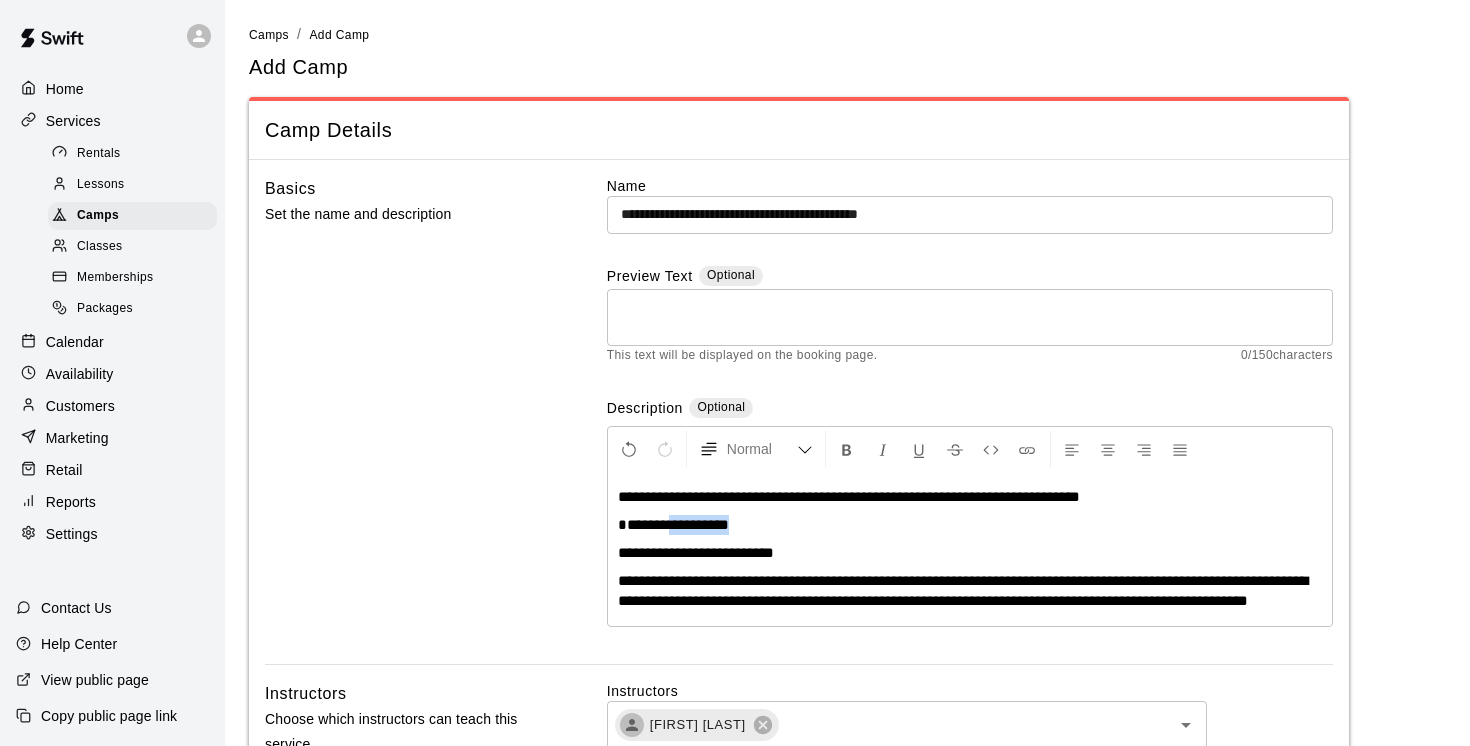 drag, startPoint x: 760, startPoint y: 525, endPoint x: 674, endPoint y: 524, distance: 86.00581 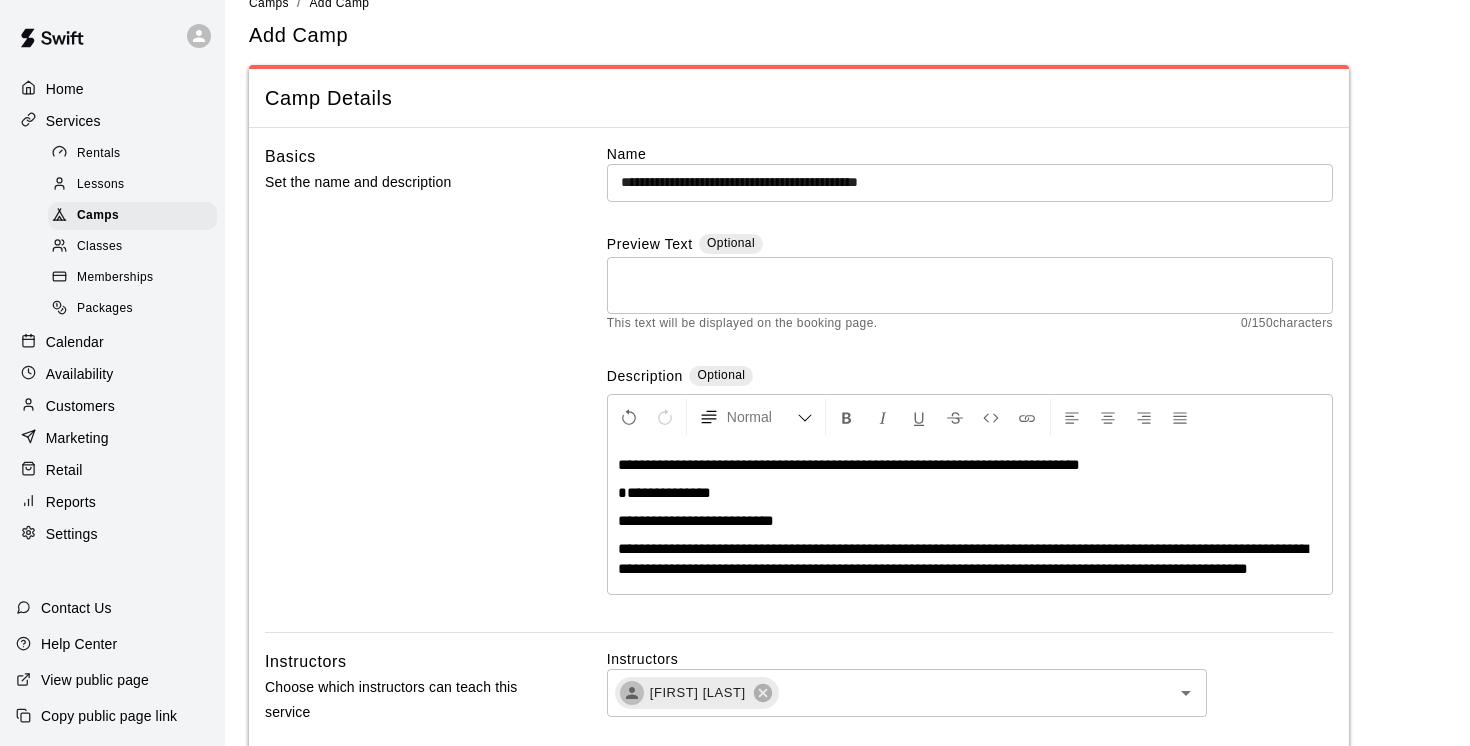 scroll, scrollTop: 66, scrollLeft: 0, axis: vertical 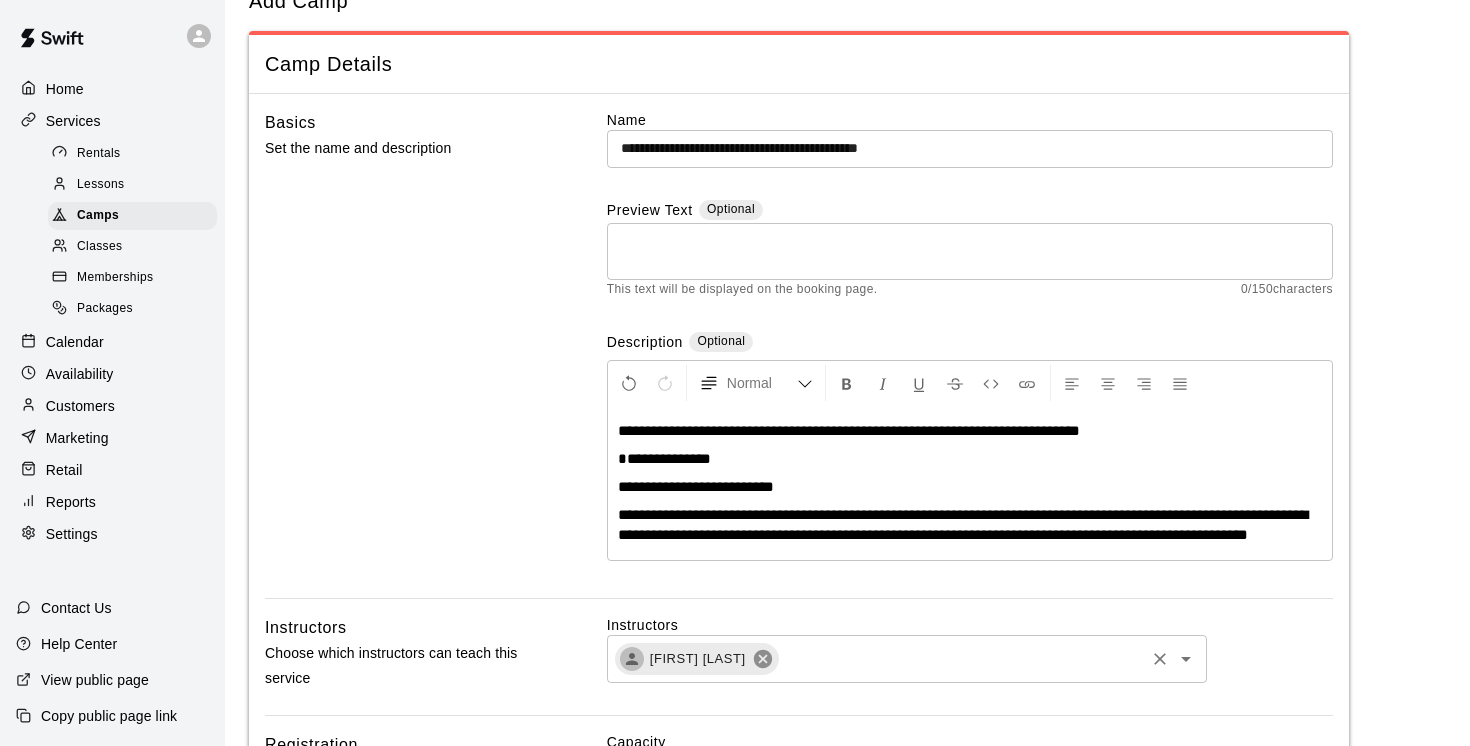click 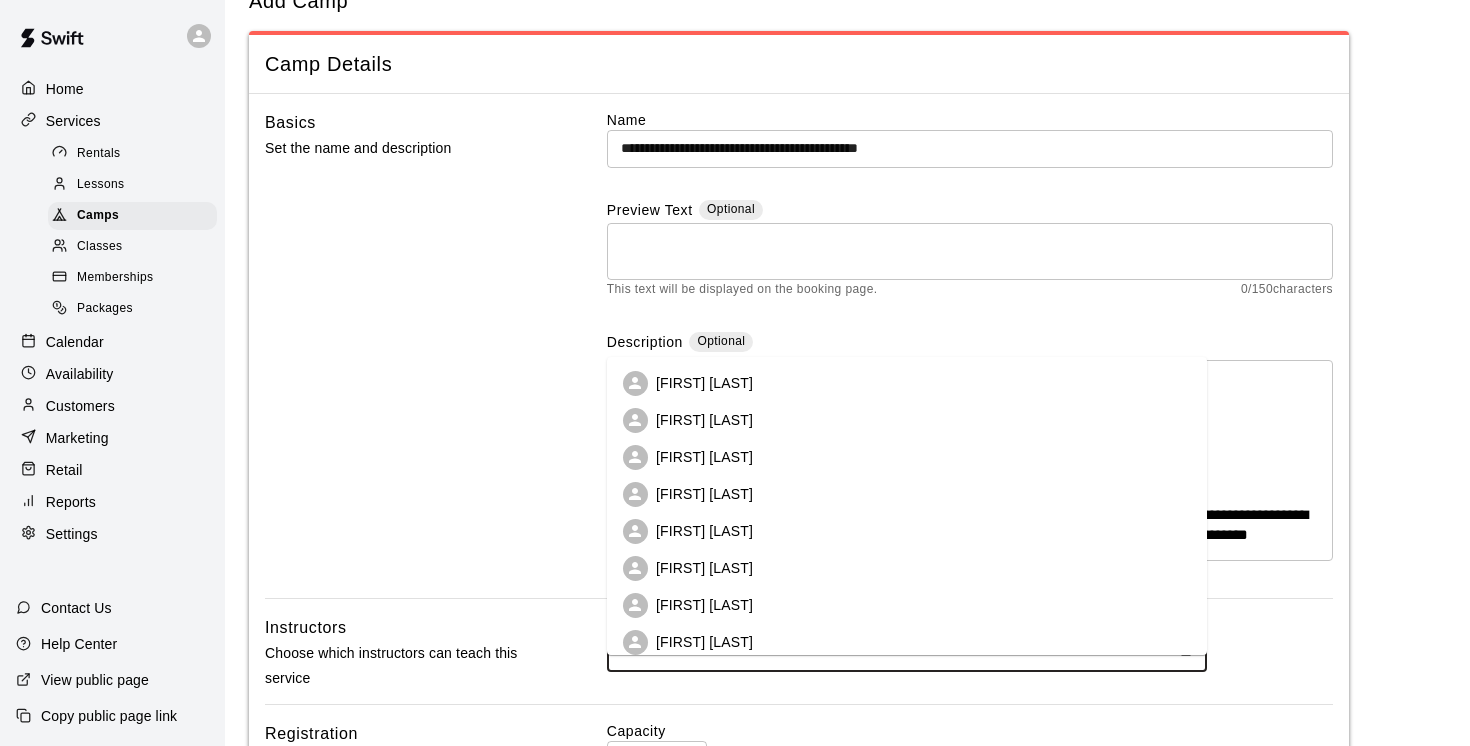 click at bounding box center [890, 653] 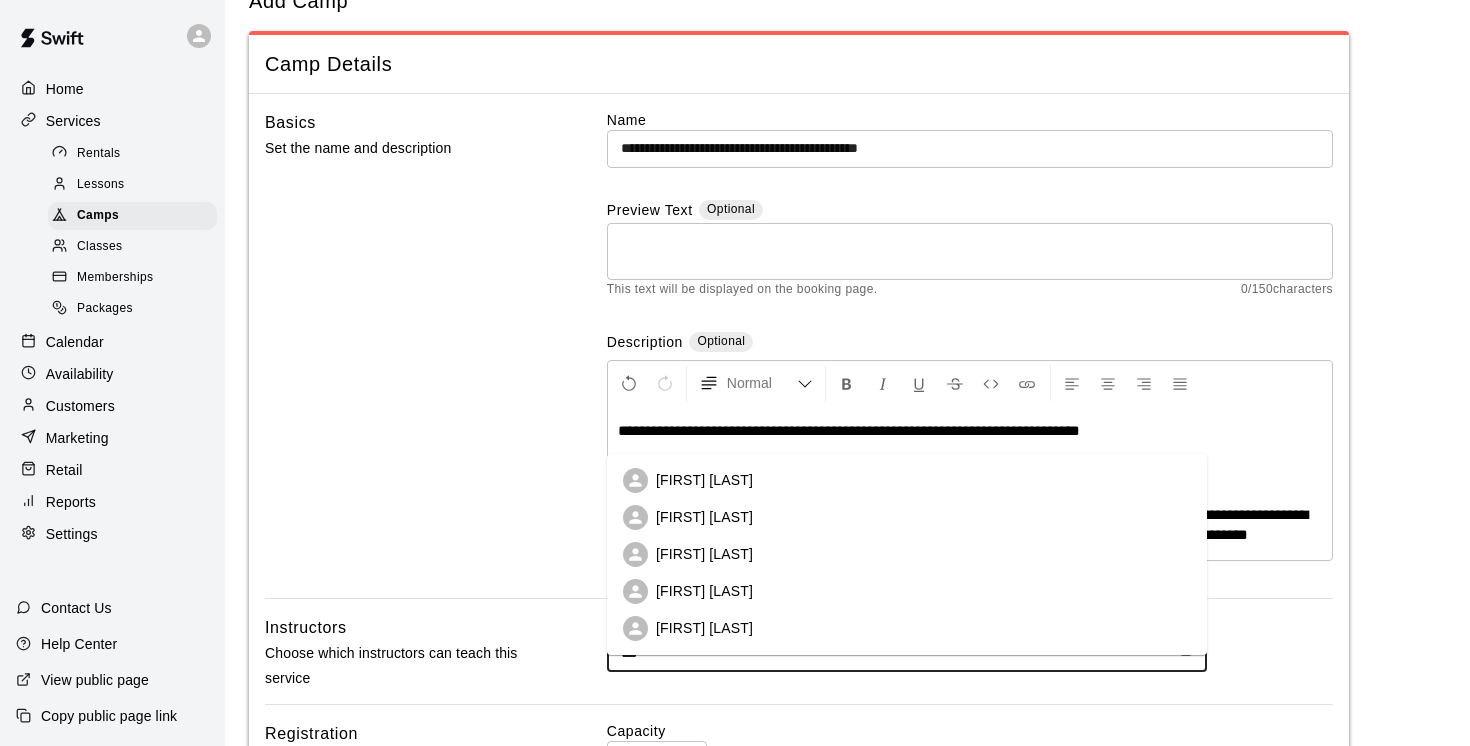 type on "****" 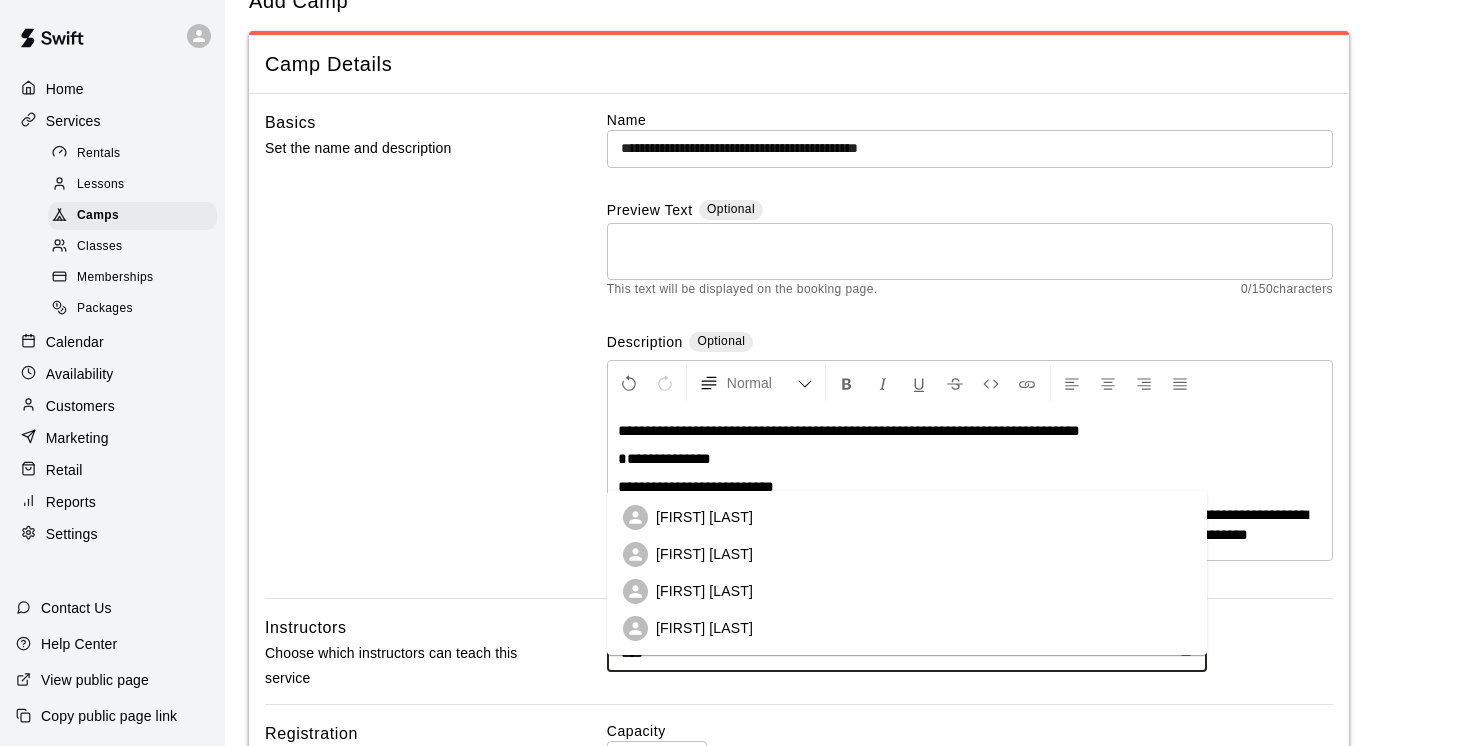 click on "[FIRST] [LAST]" at bounding box center [907, 554] 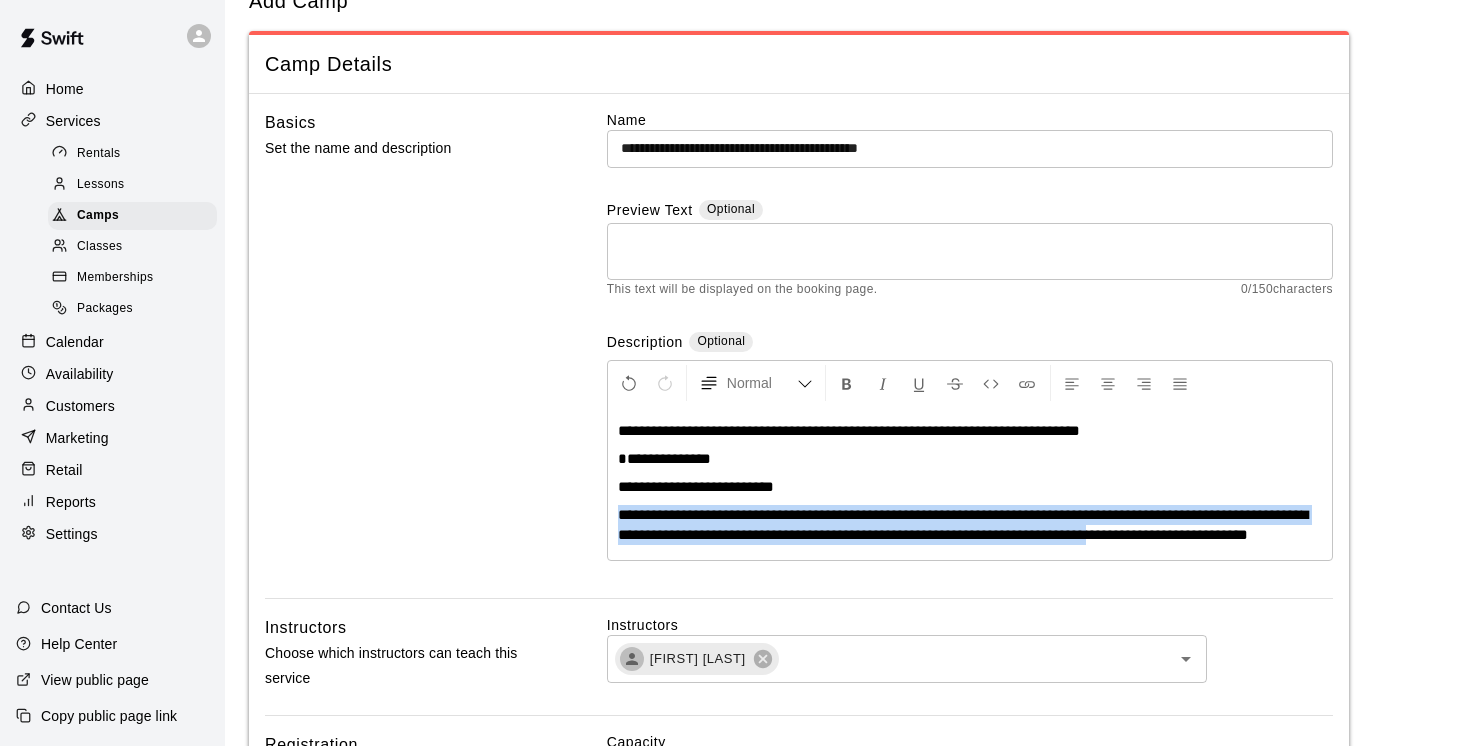 drag, startPoint x: 617, startPoint y: 511, endPoint x: 644, endPoint y: 554, distance: 50.77401 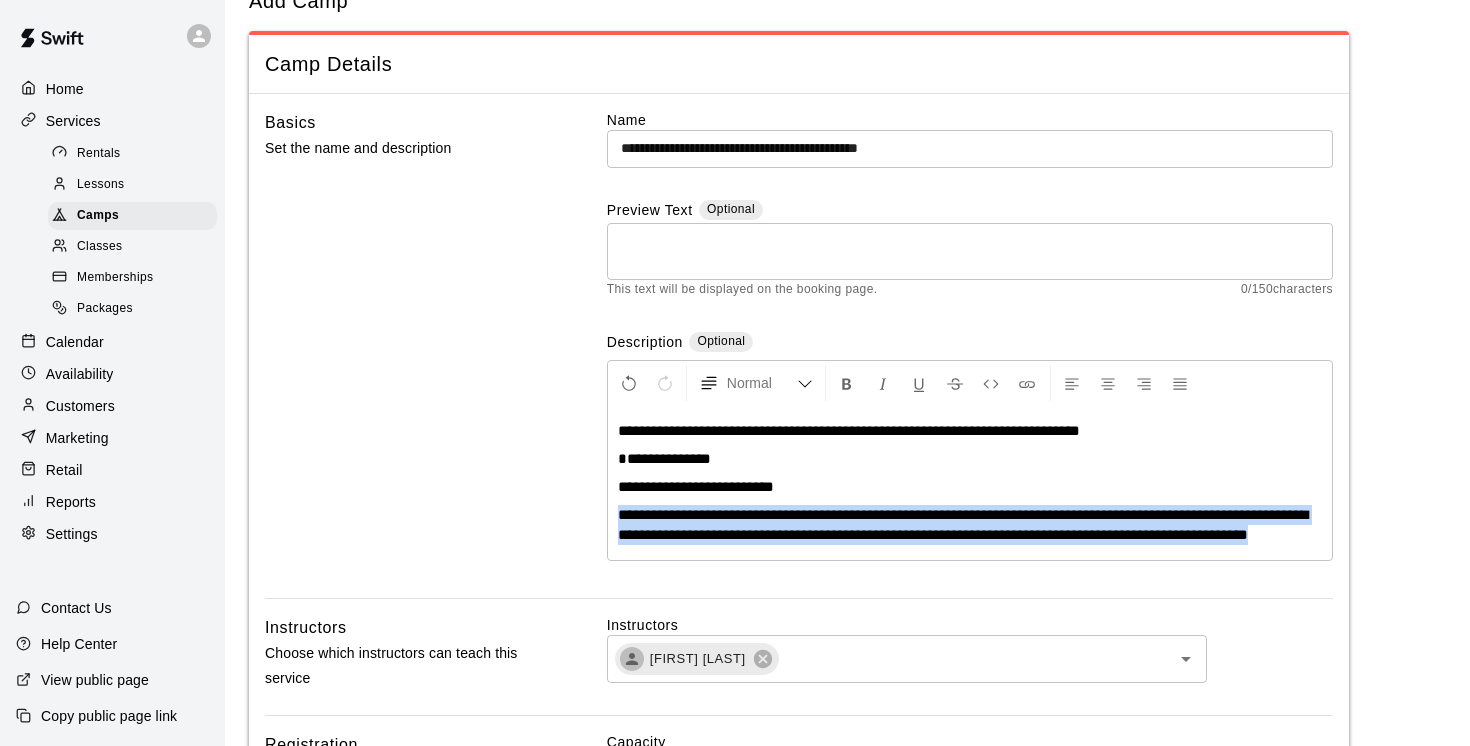 drag, startPoint x: 839, startPoint y: 557, endPoint x: 592, endPoint y: 513, distance: 250.88843 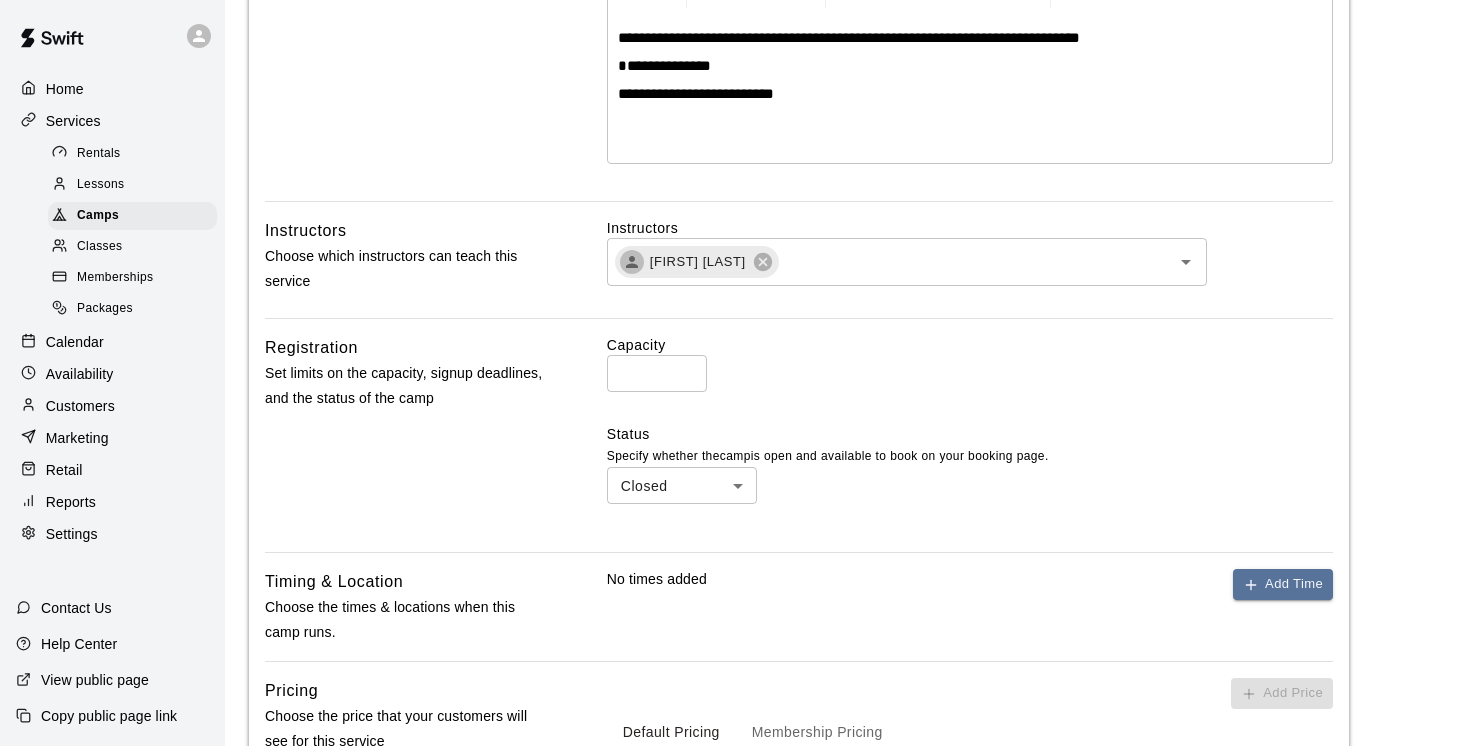 scroll, scrollTop: 466, scrollLeft: 0, axis: vertical 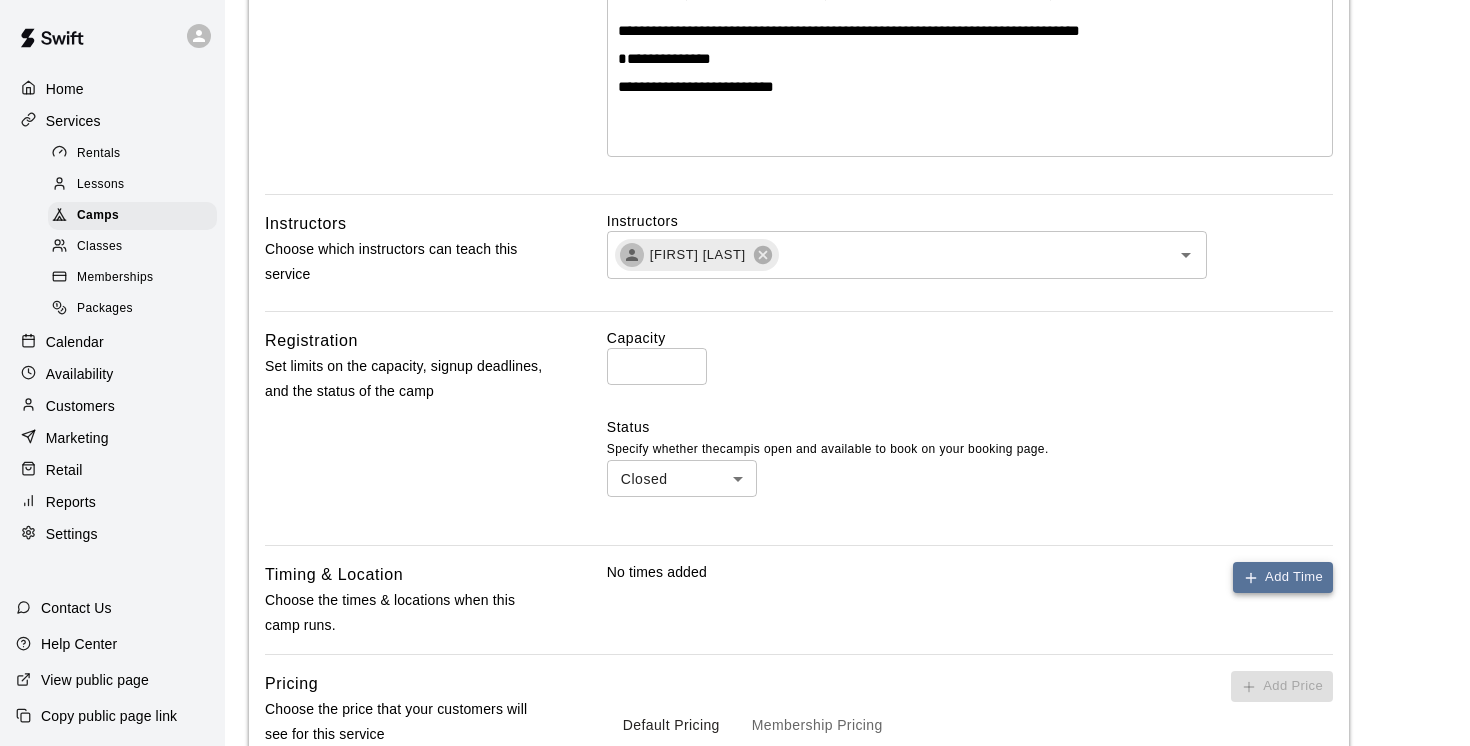 click on "Add Time" at bounding box center [1283, 577] 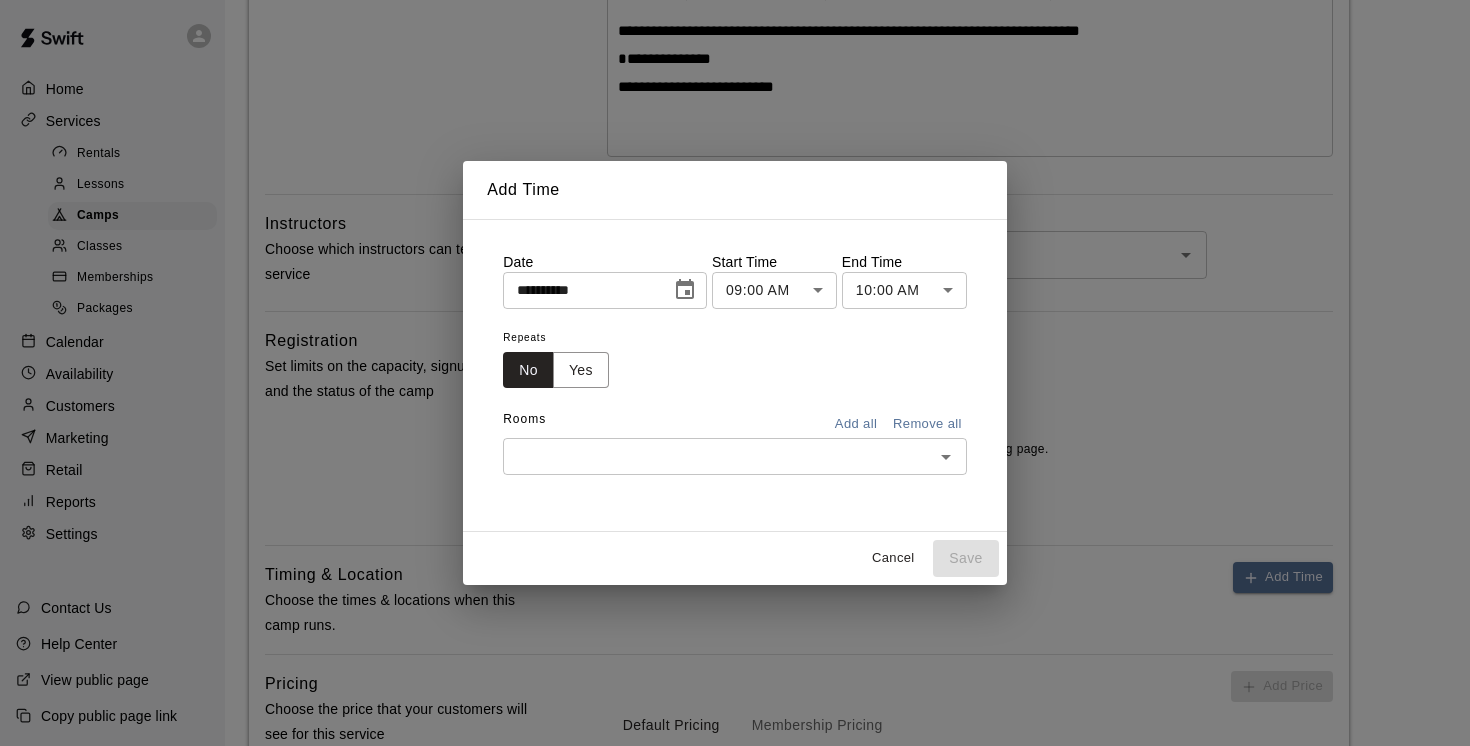 click 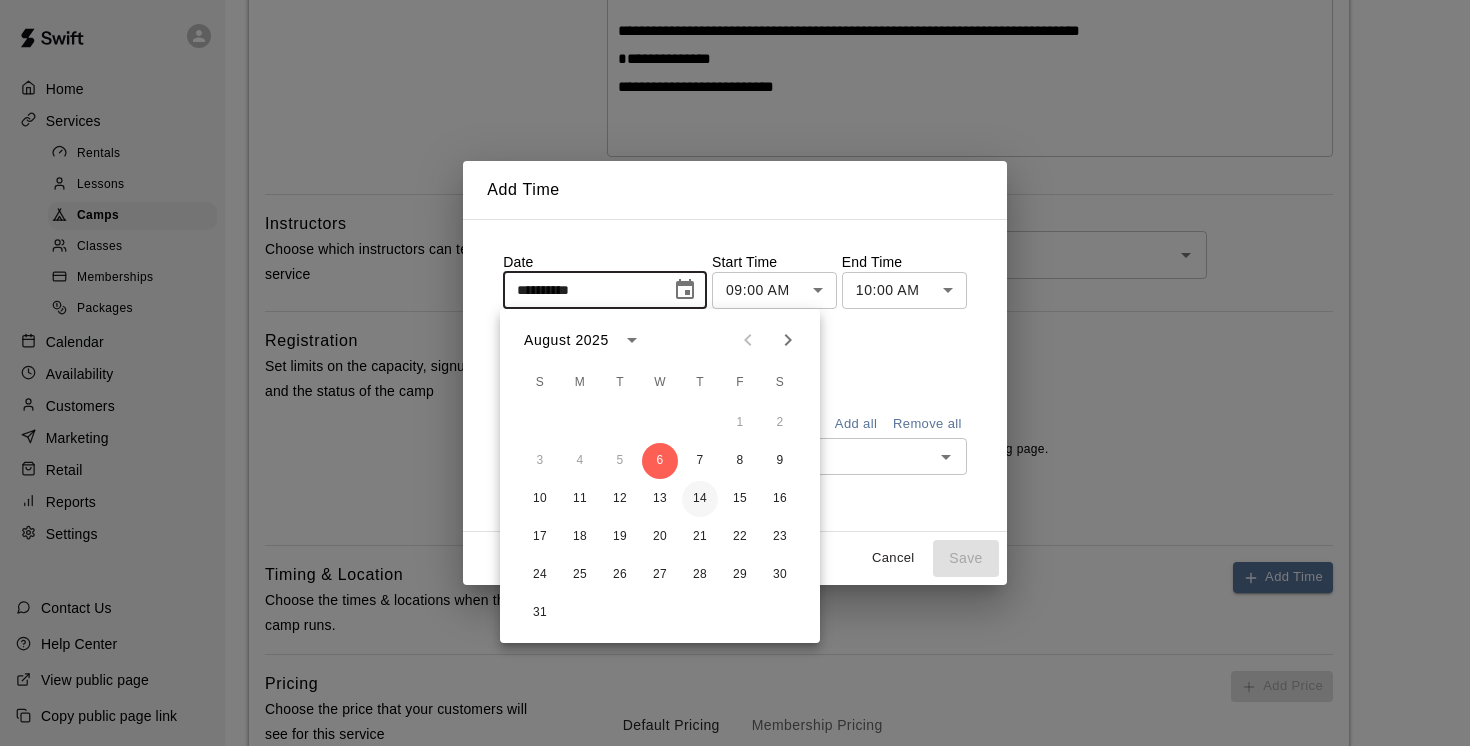 click on "14" at bounding box center (700, 499) 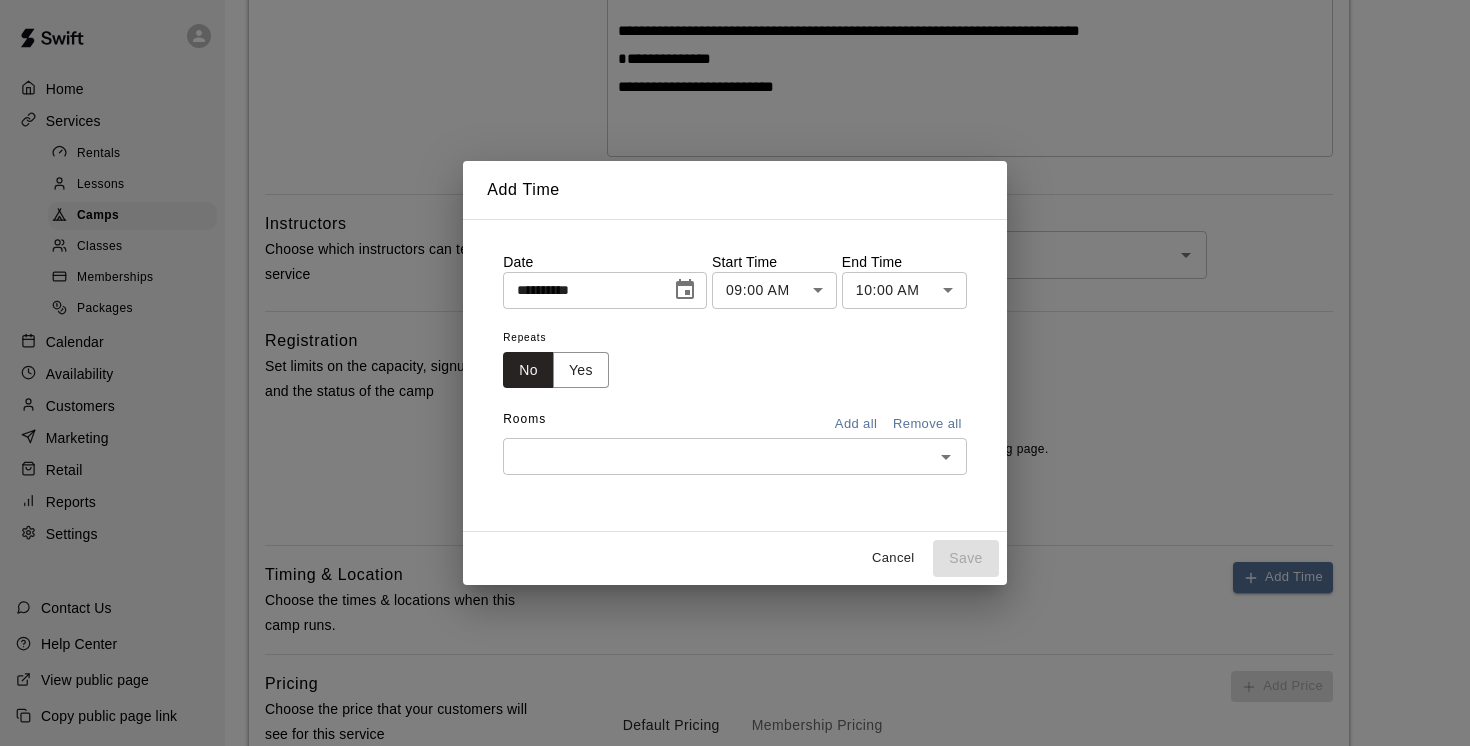 click on "**********" at bounding box center (735, 312) 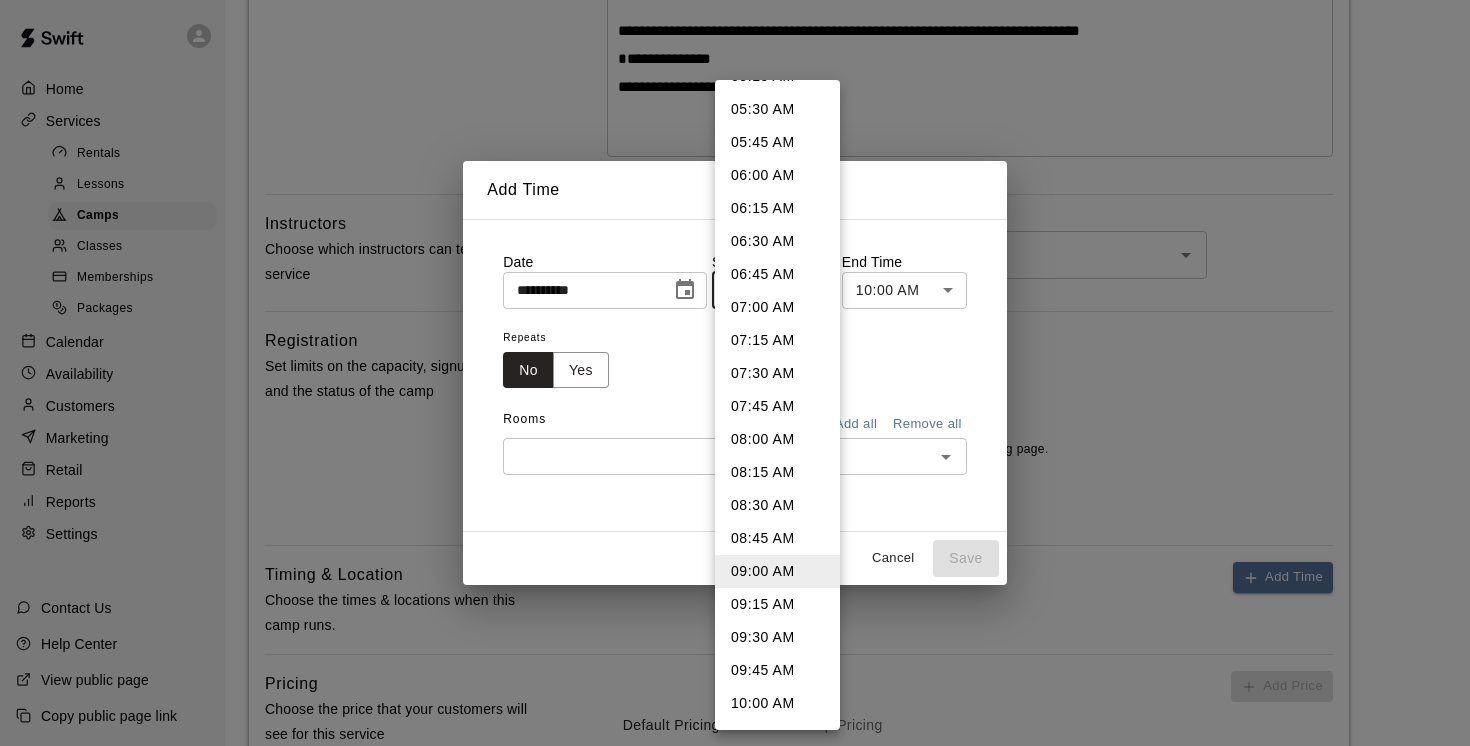 scroll, scrollTop: 715, scrollLeft: 0, axis: vertical 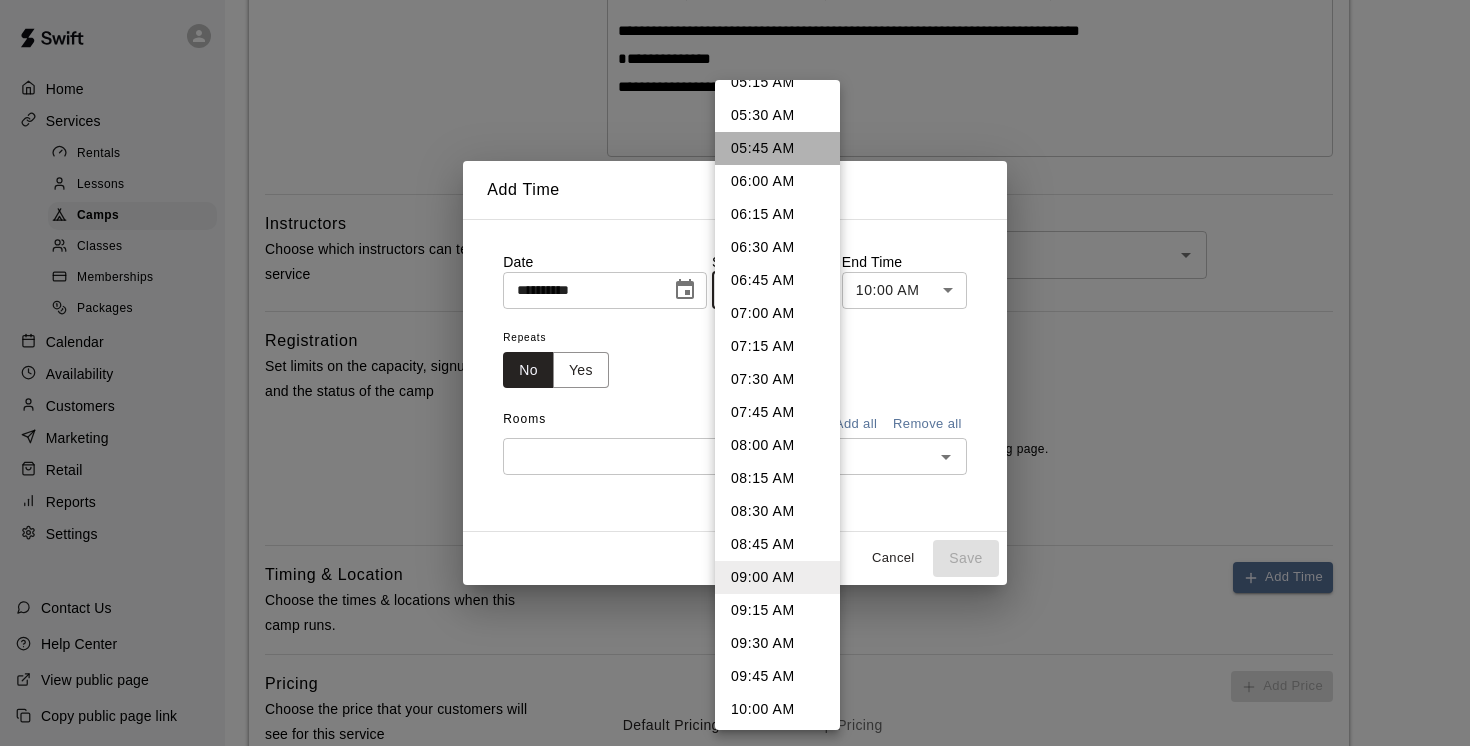 click on "05:45 AM" at bounding box center [777, 148] 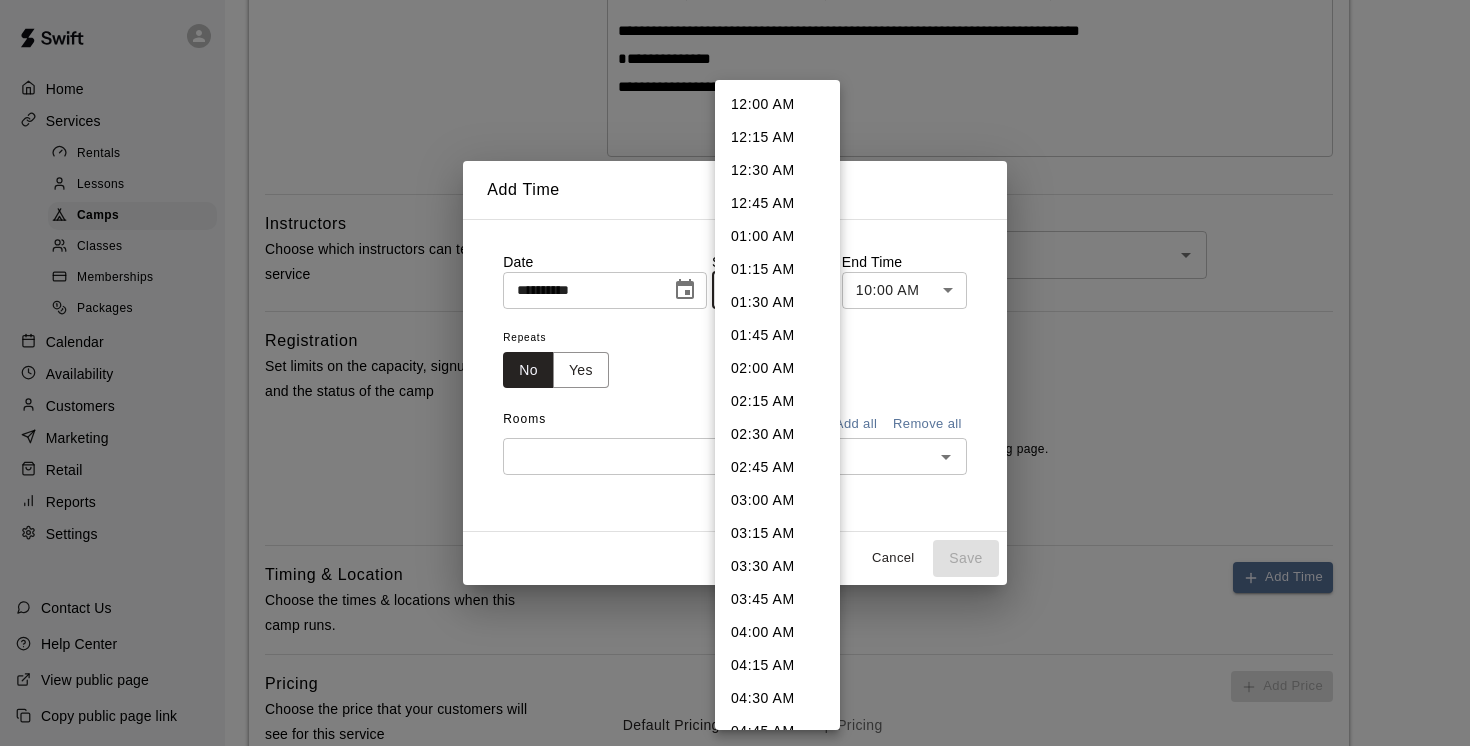 click on "**********" at bounding box center (735, 312) 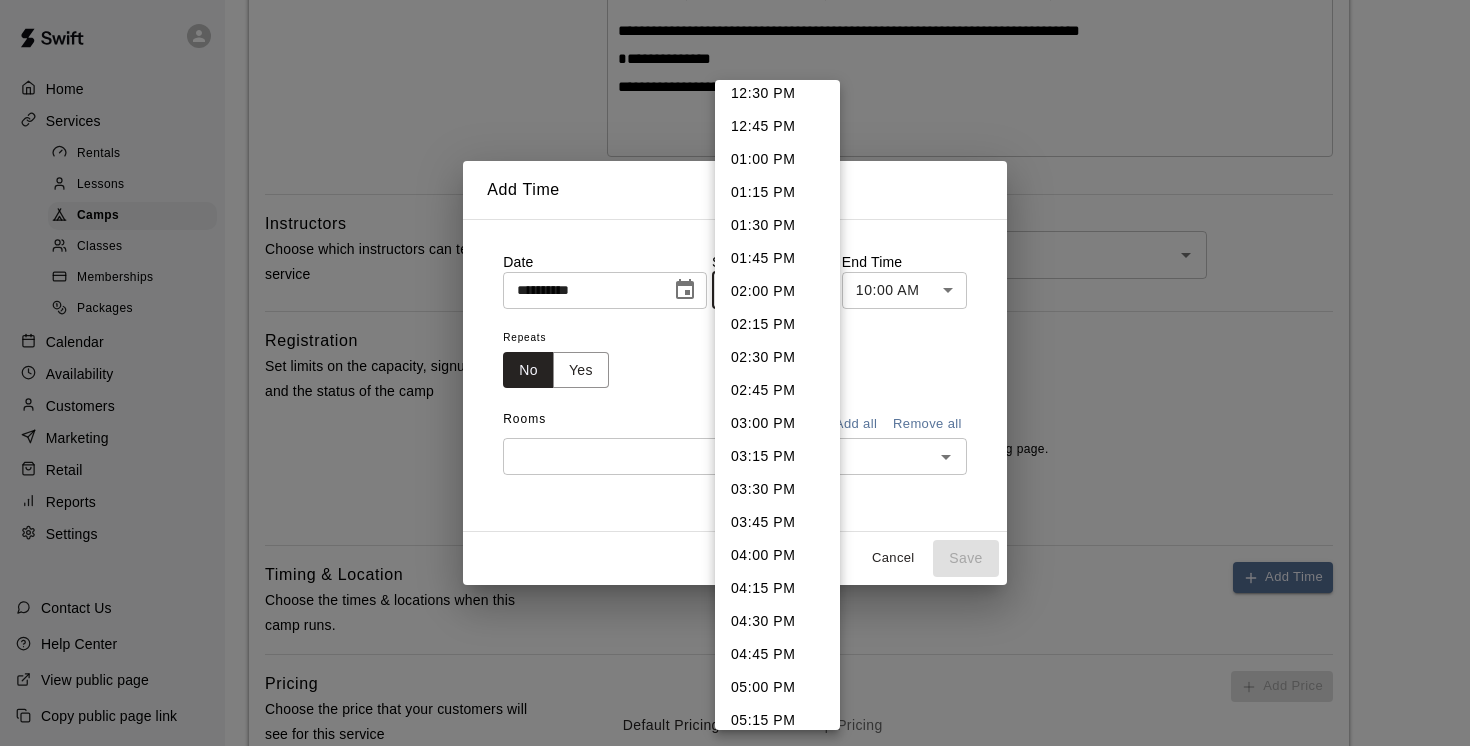 scroll, scrollTop: 2066, scrollLeft: 0, axis: vertical 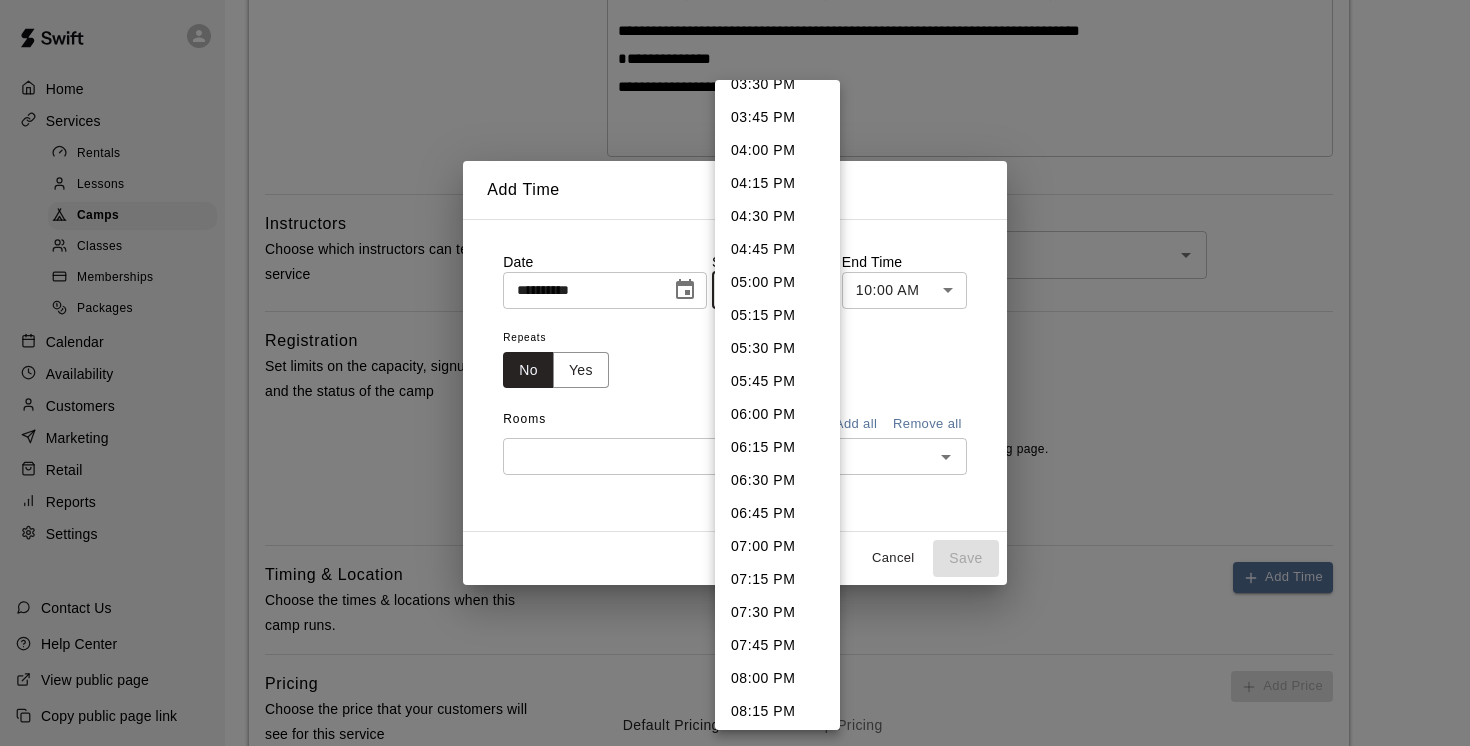click on "05:45 PM" at bounding box center [777, 381] 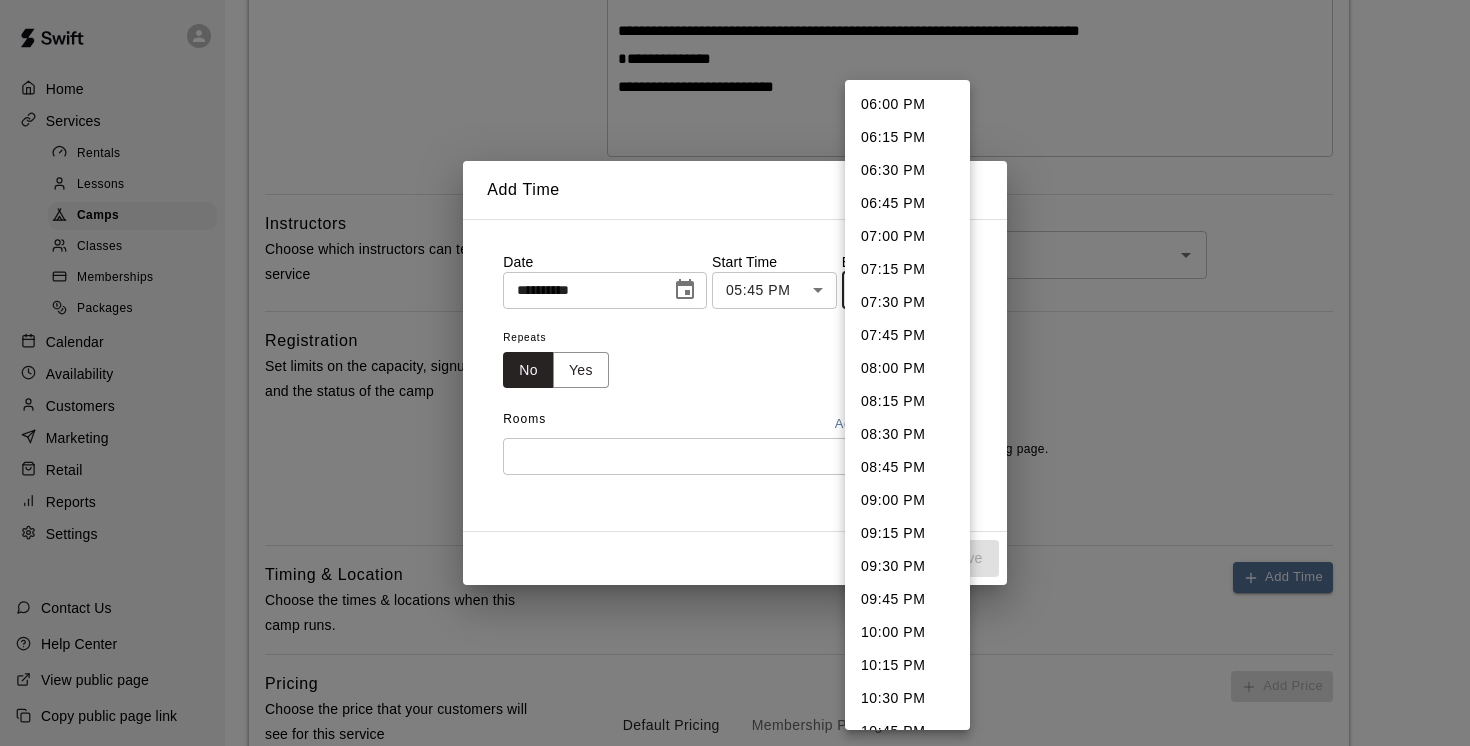 click on "**********" at bounding box center (735, 312) 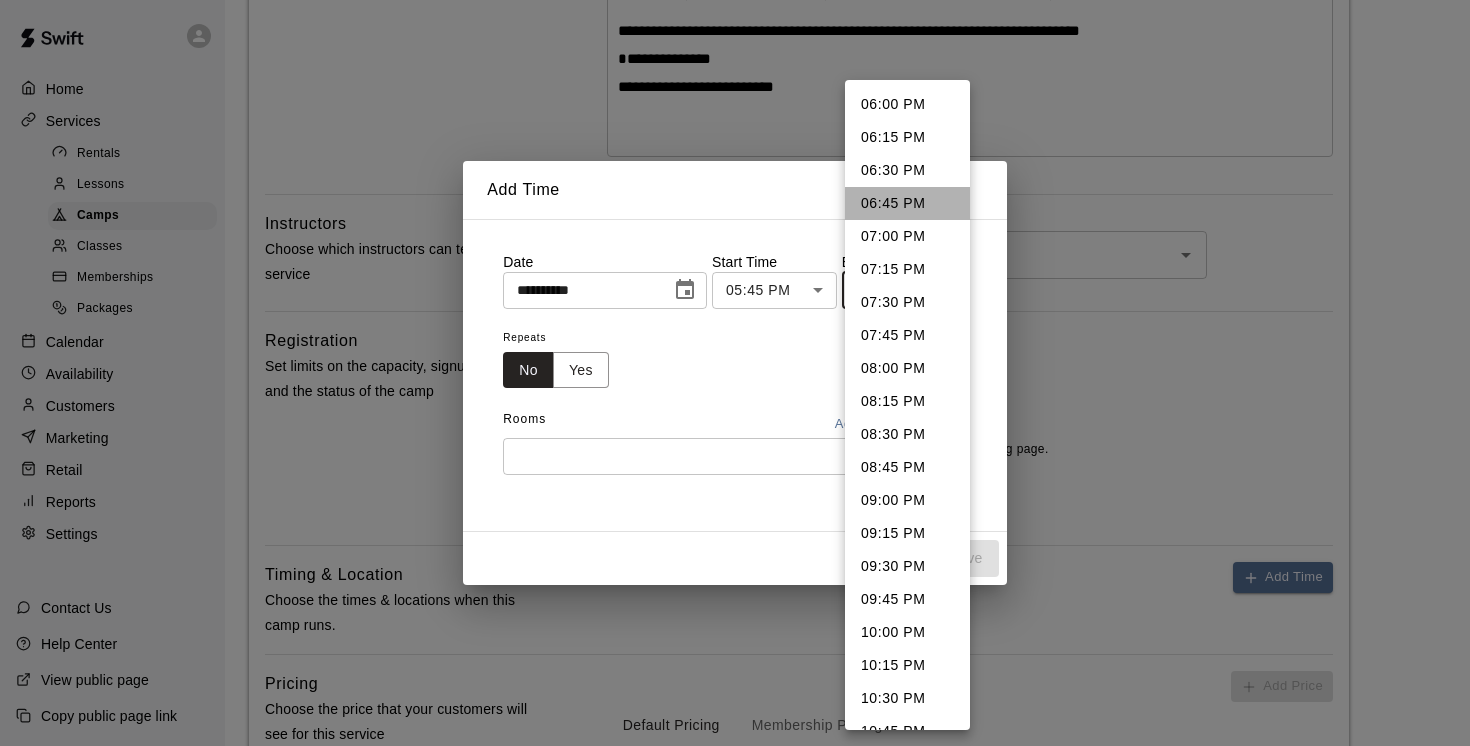 click on "06:45 PM" at bounding box center (907, 203) 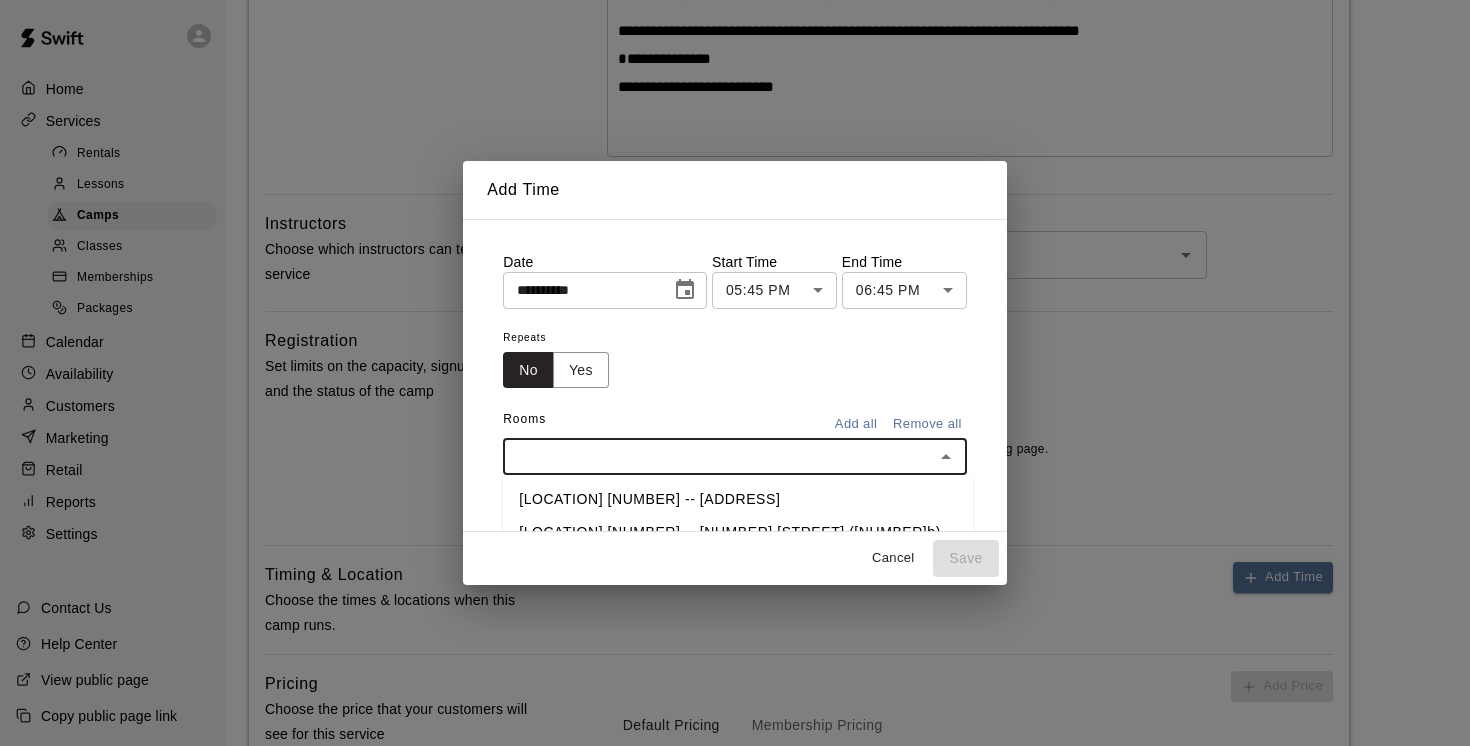 click at bounding box center (718, 456) 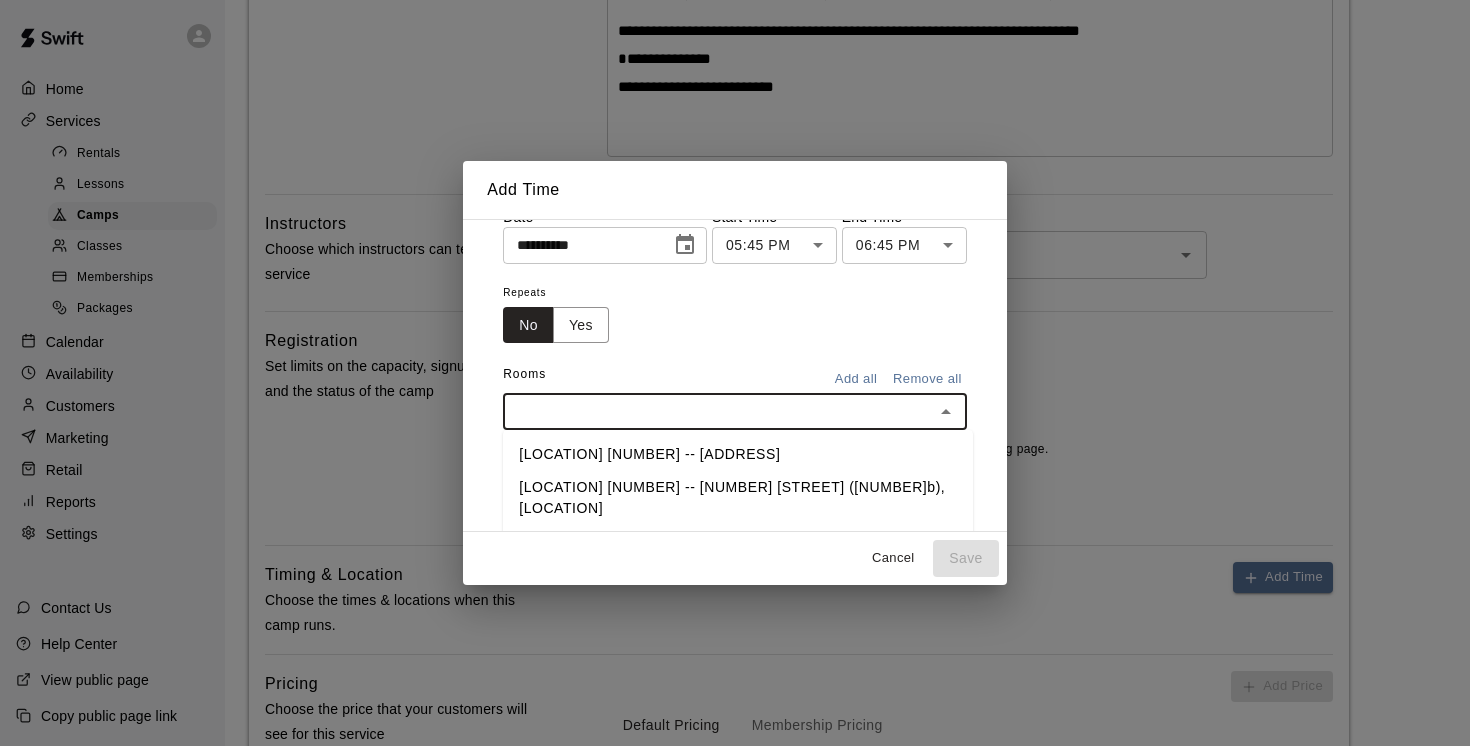 scroll, scrollTop: 52, scrollLeft: 0, axis: vertical 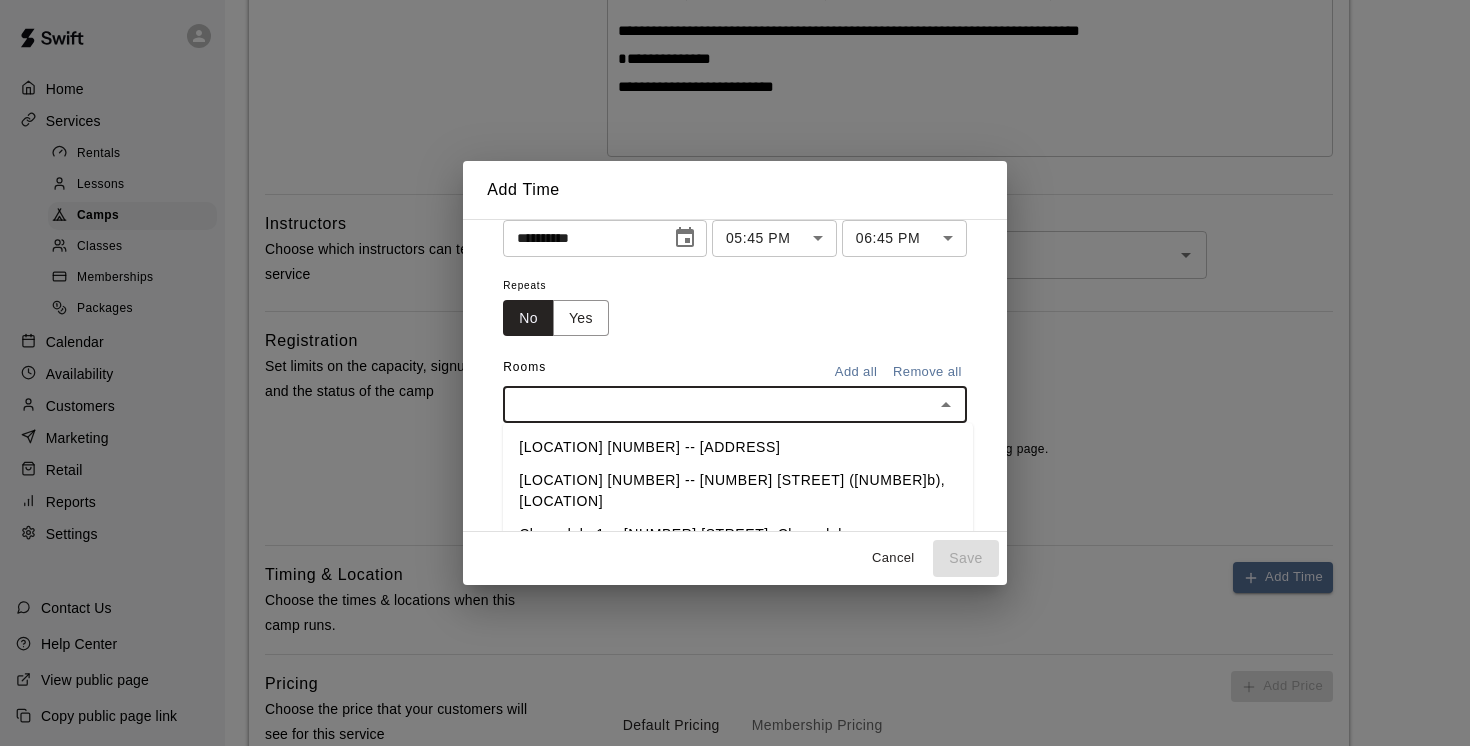 click on "[LOCATION] [NUMBER] -- [NUMBER] [STREET] ([NUMBER]b), [LOCATION]" at bounding box center [738, 491] 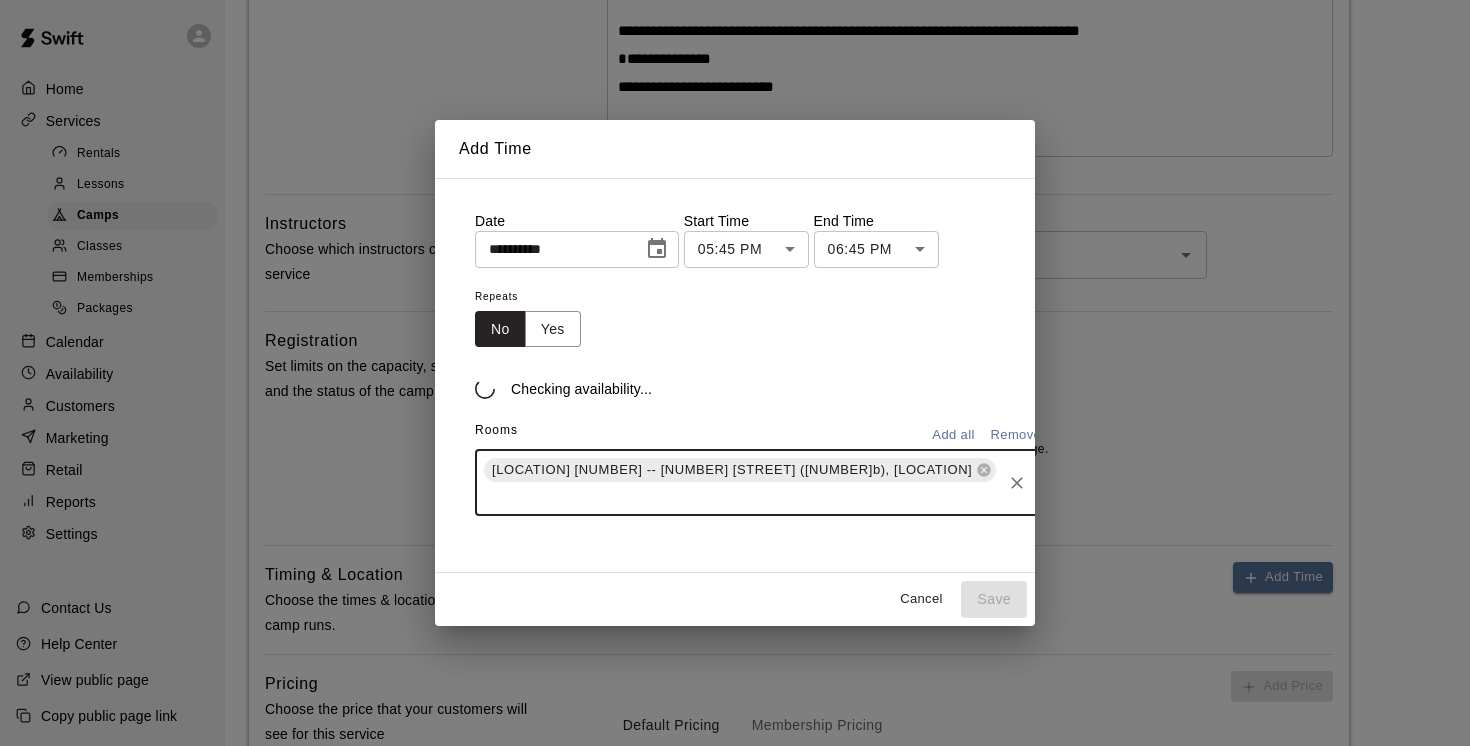scroll, scrollTop: 0, scrollLeft: 0, axis: both 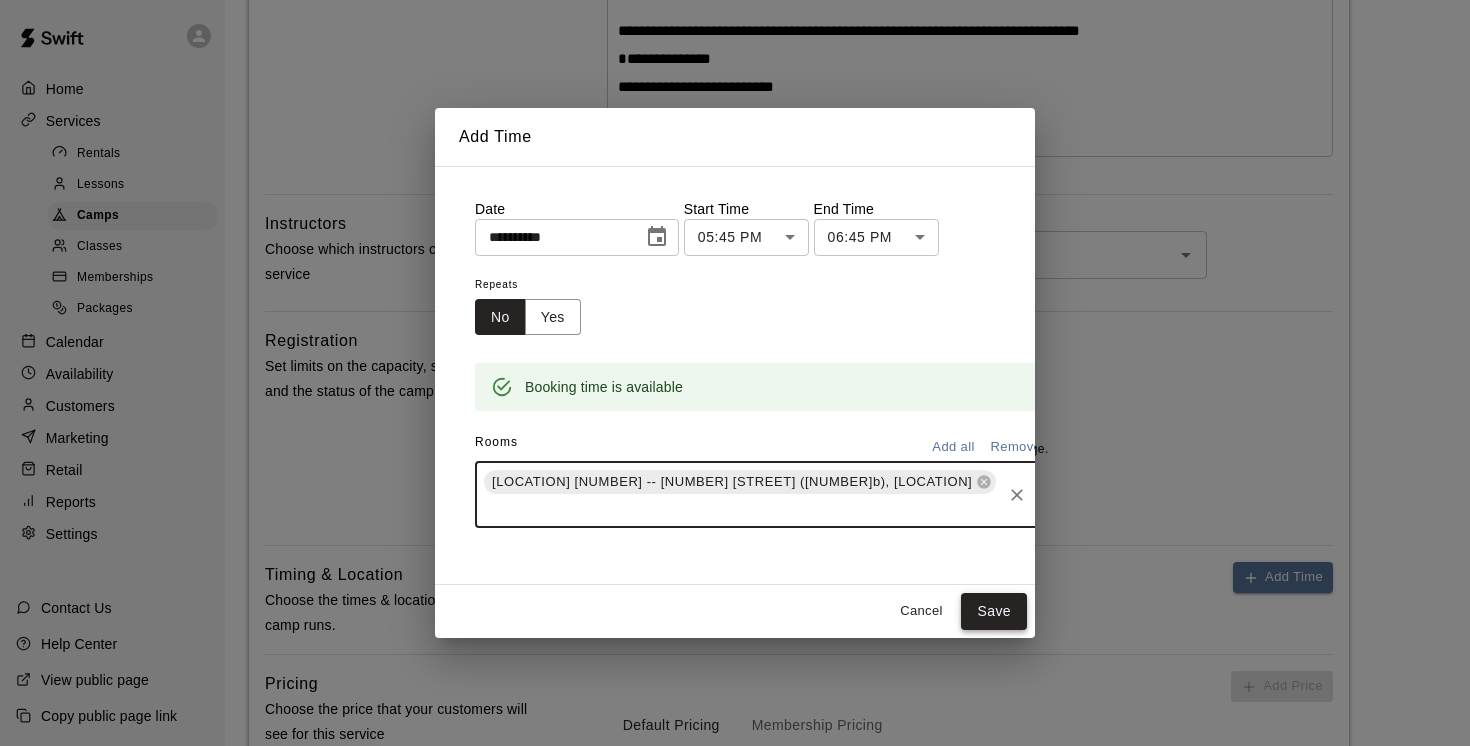 click on "Save" at bounding box center [994, 611] 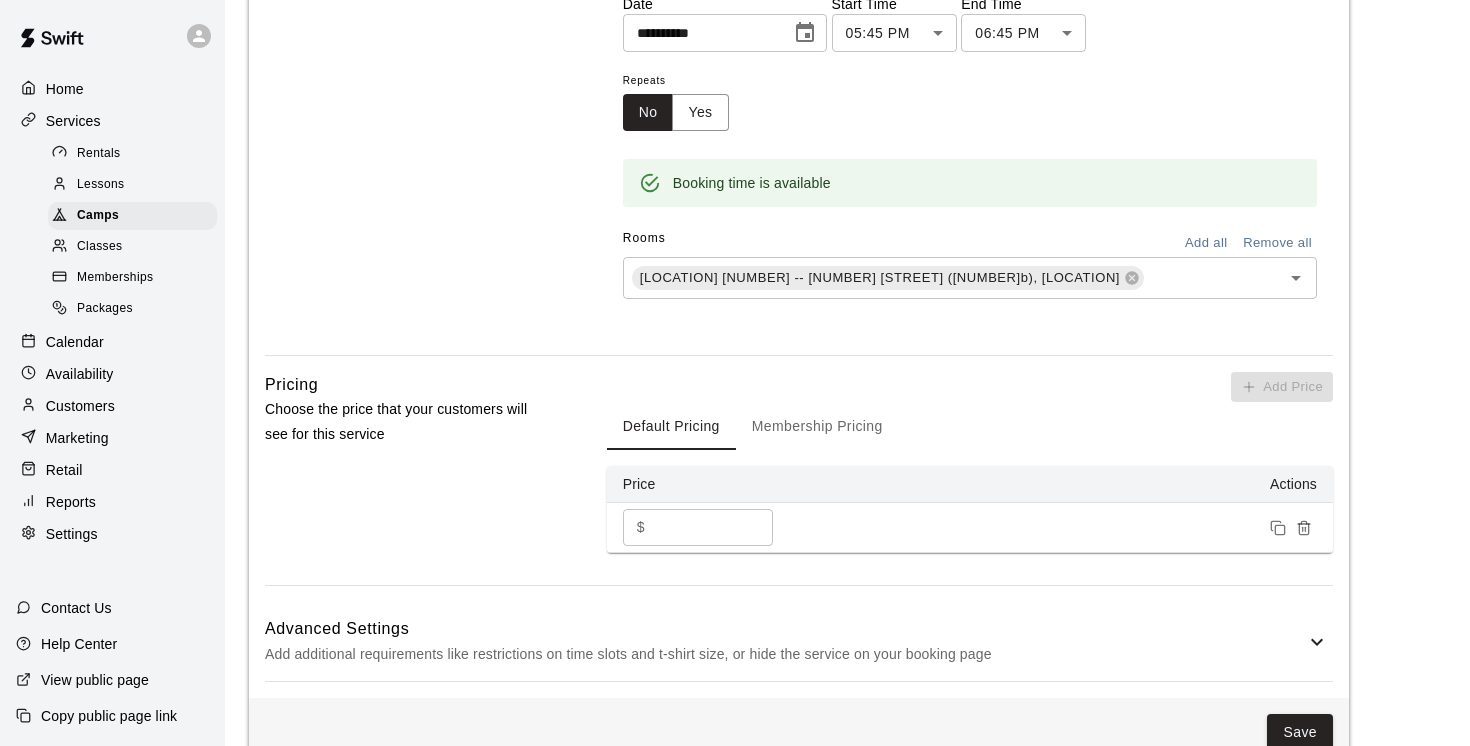 scroll, scrollTop: 1100, scrollLeft: 0, axis: vertical 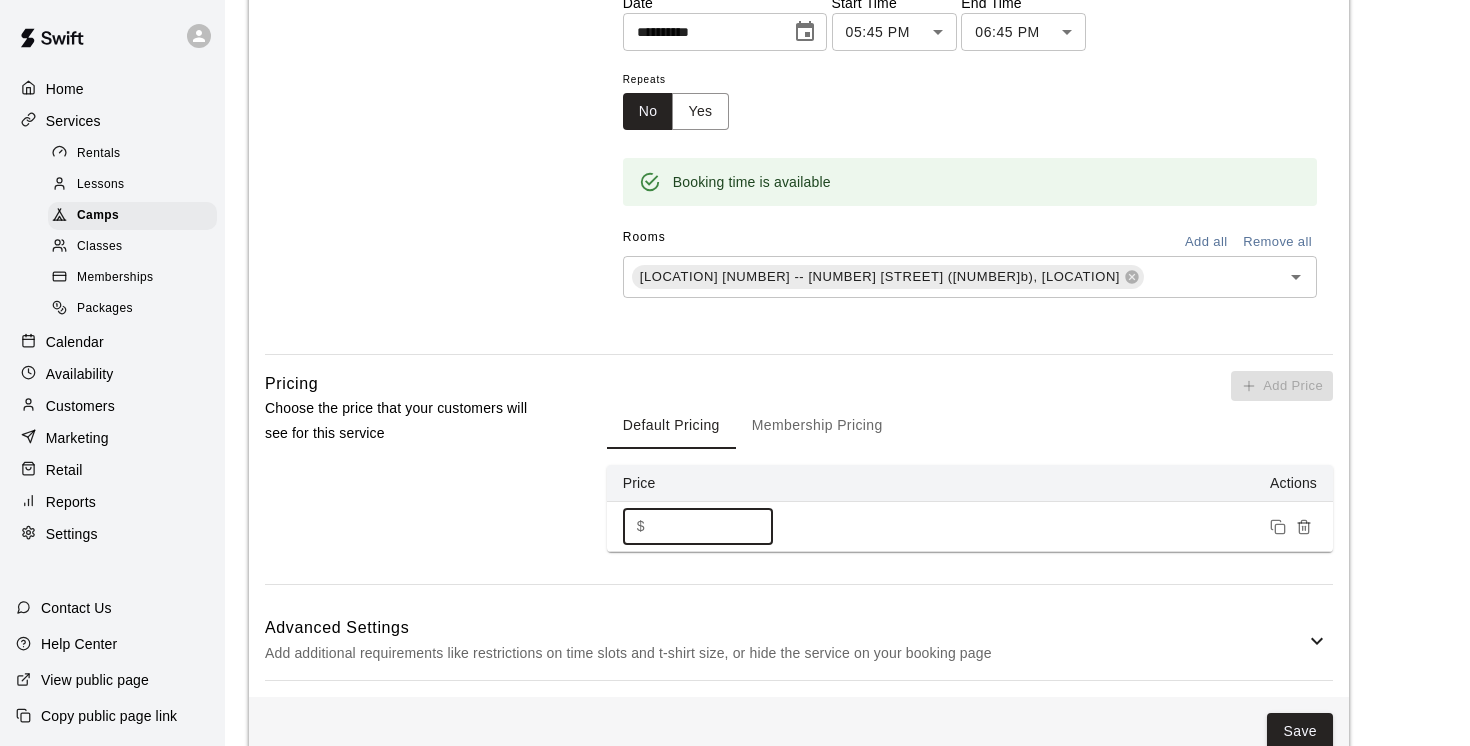click on "*****" at bounding box center [713, 526] 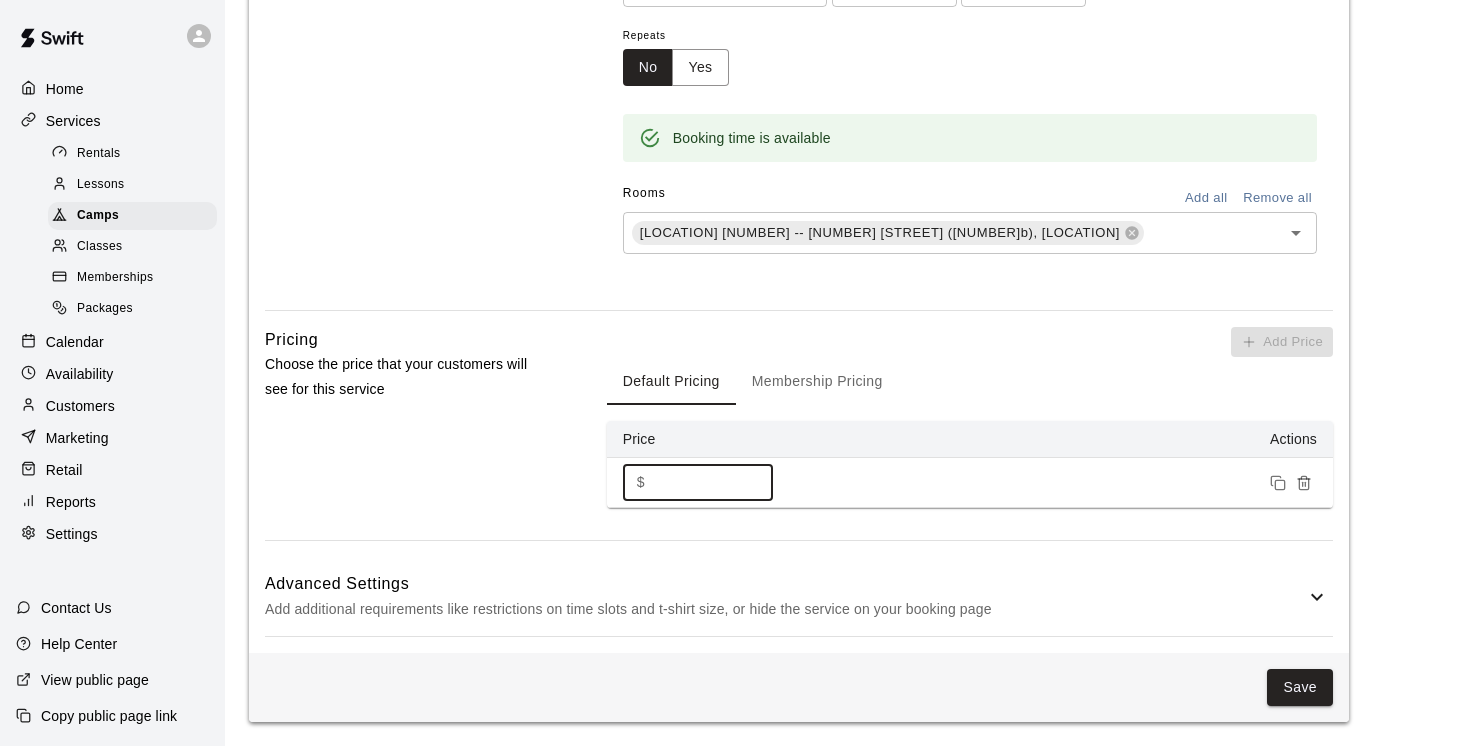 type on "***" 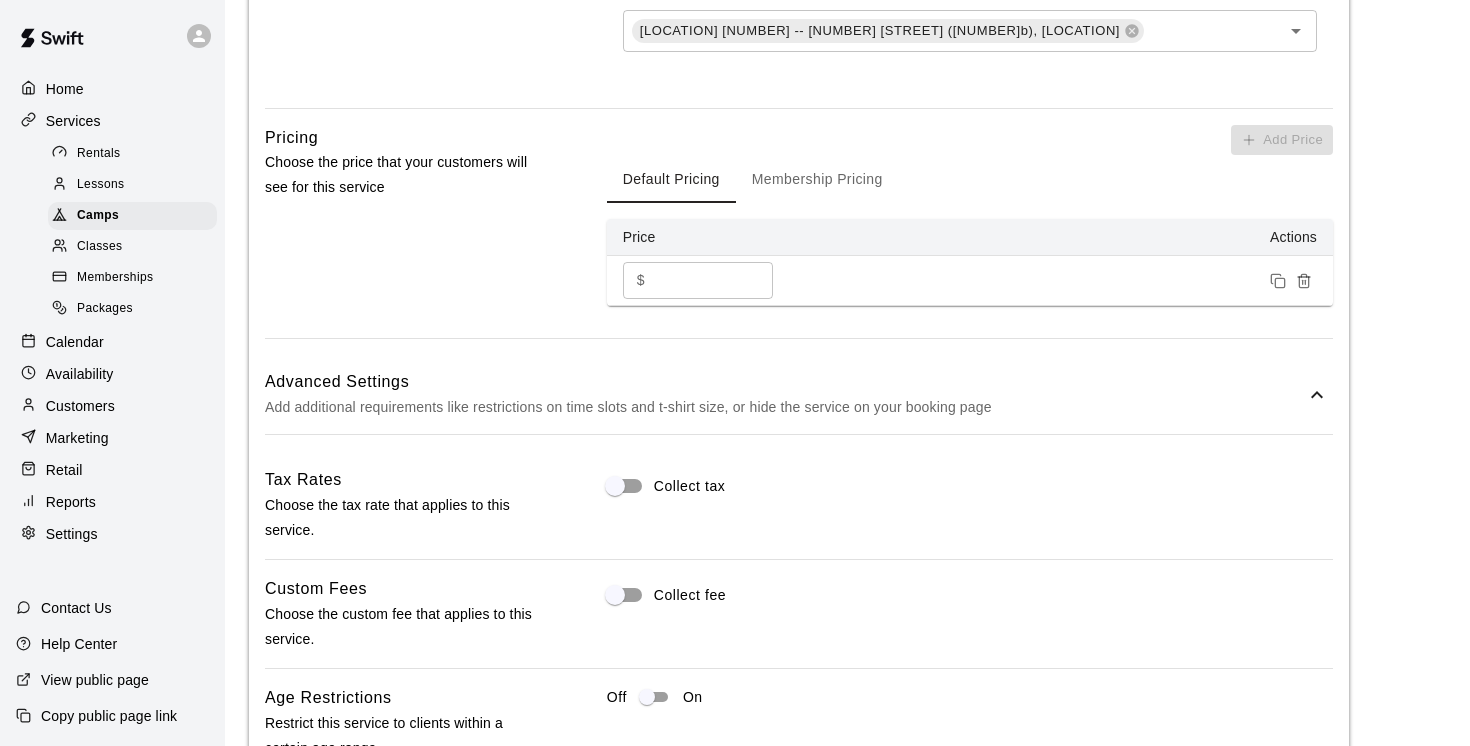 scroll, scrollTop: 1452, scrollLeft: 0, axis: vertical 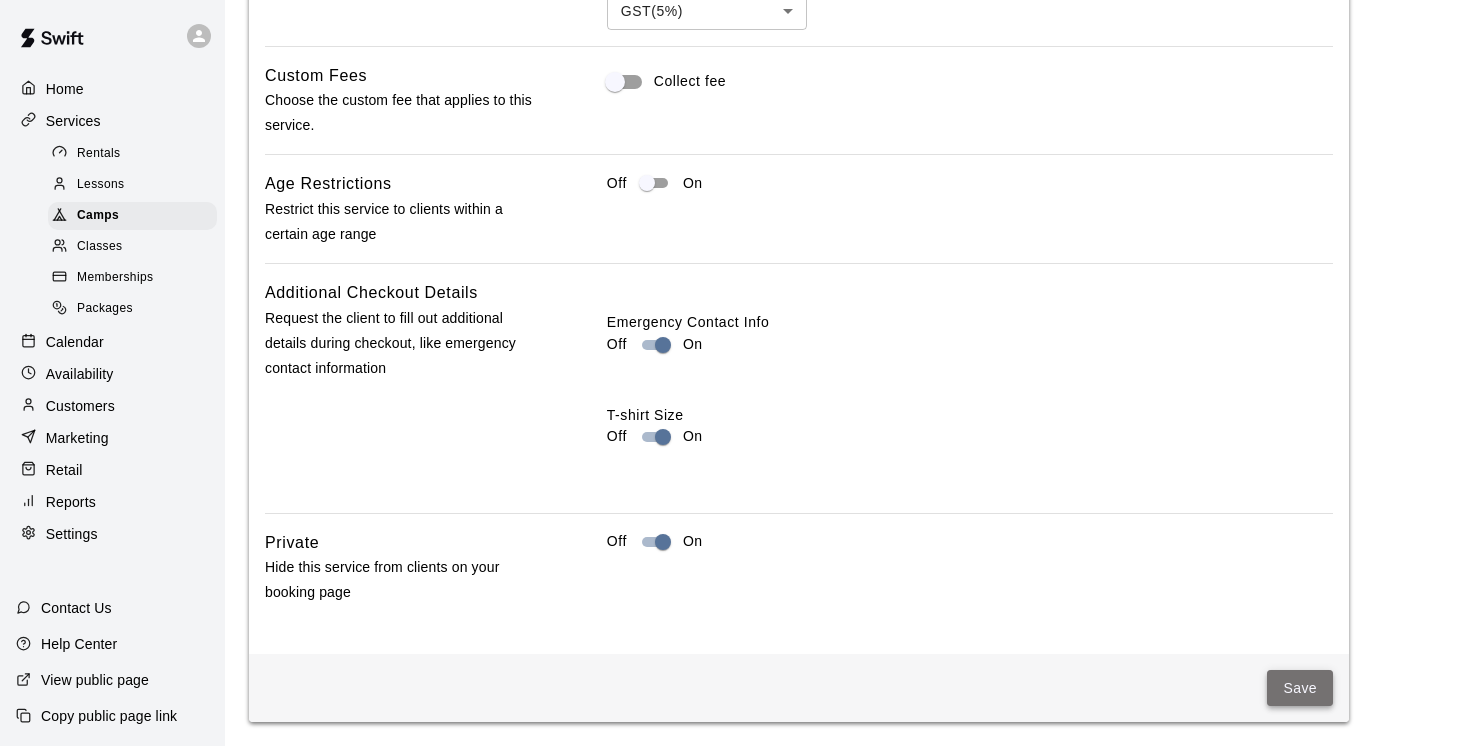 click on "Save" at bounding box center [1300, 688] 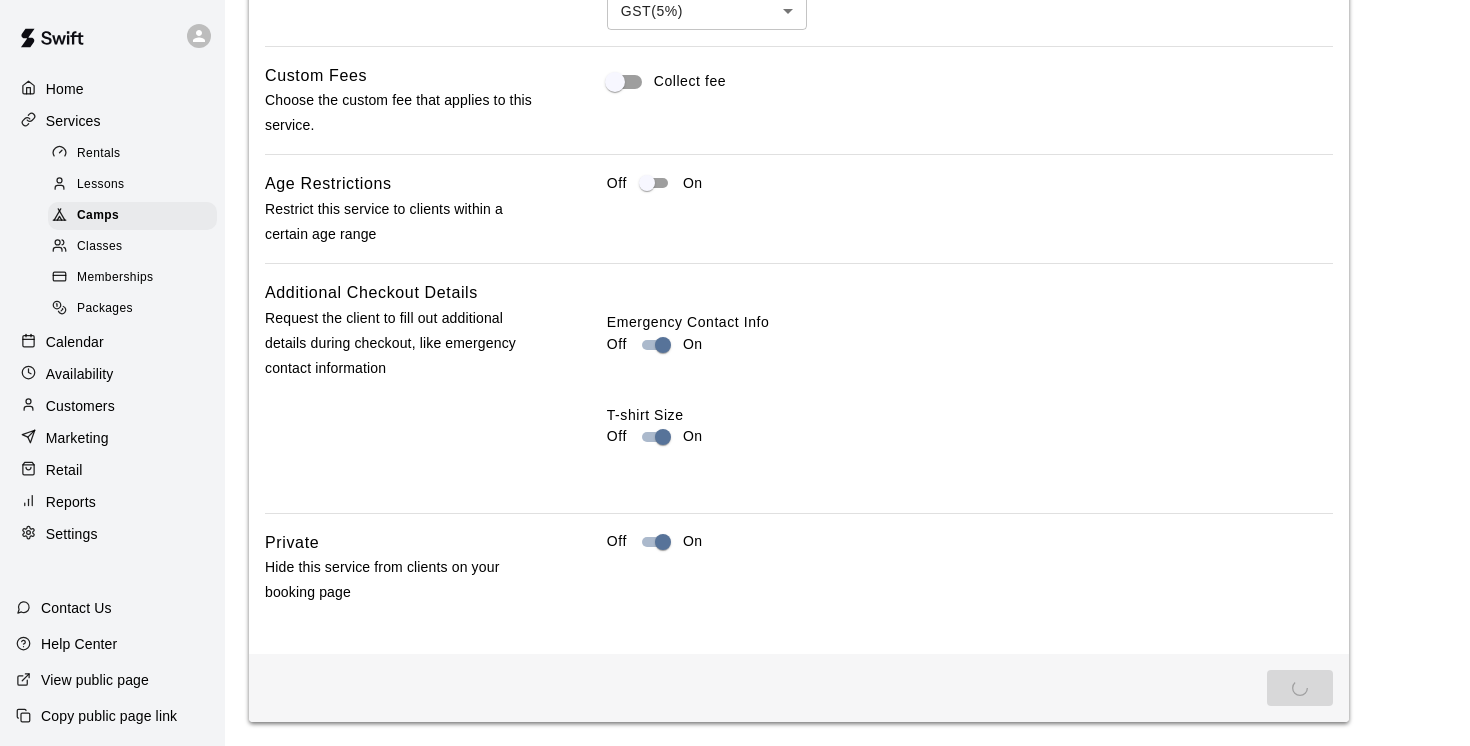 scroll, scrollTop: 0, scrollLeft: 0, axis: both 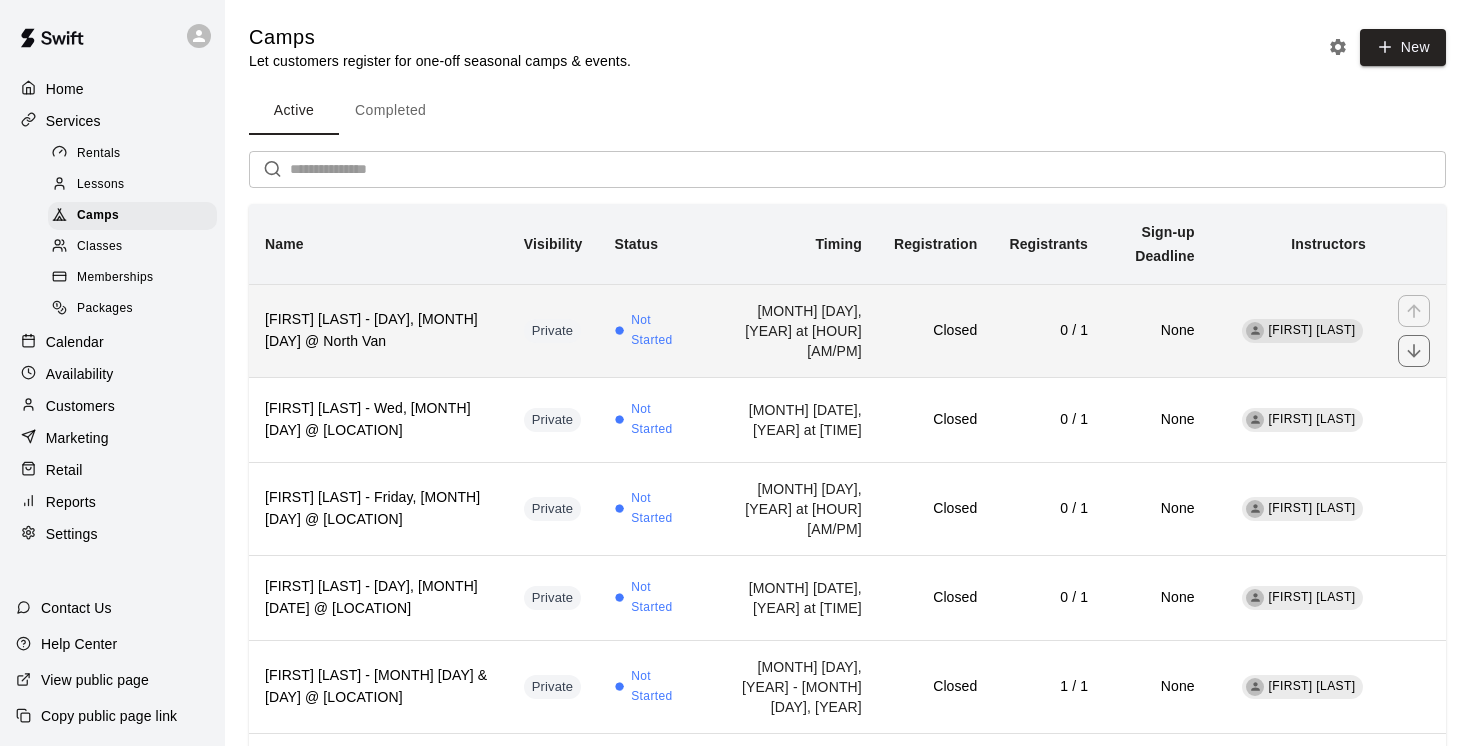 click on "[FIRST] [LAST] - [DAY], [MONTH] [DAY] @ North Van" at bounding box center [378, 331] 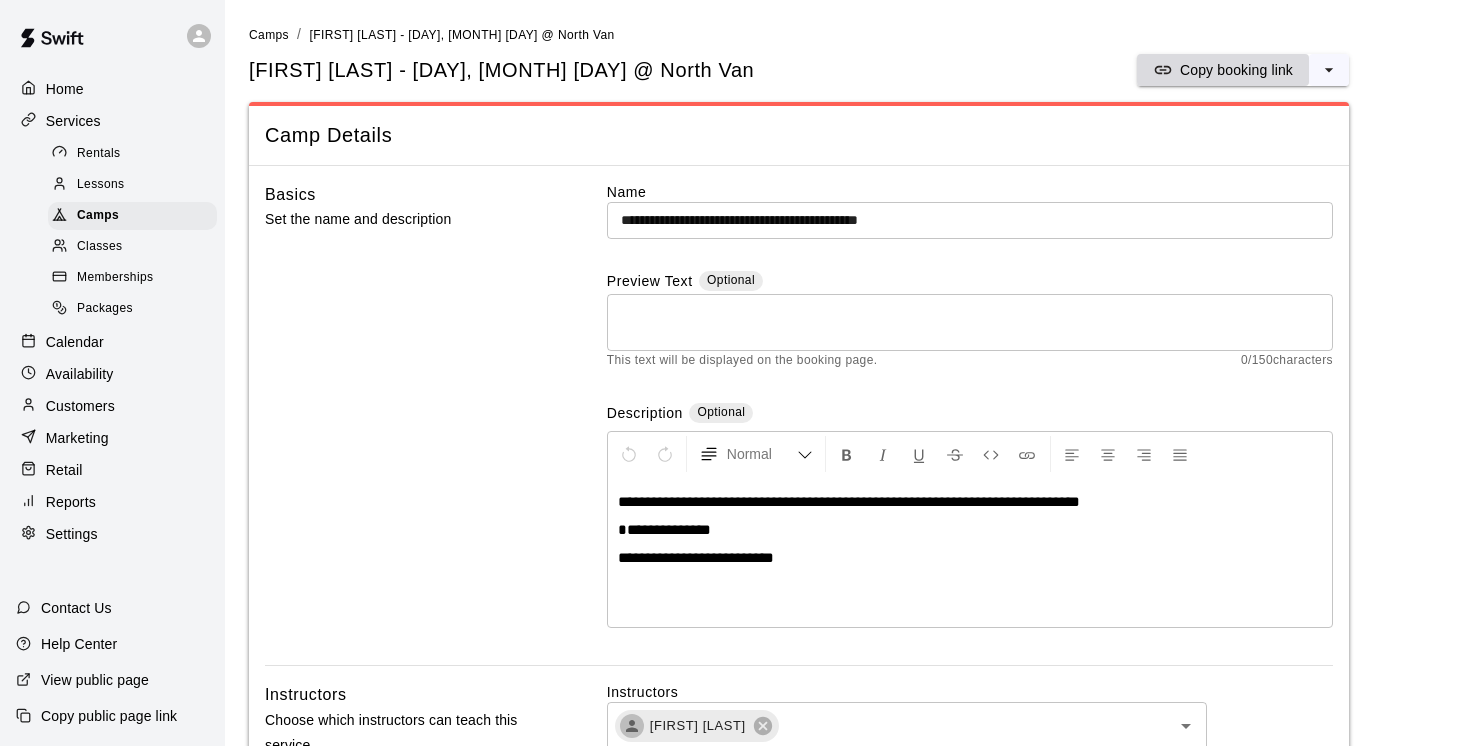 click on "Copy booking link" at bounding box center (1236, 70) 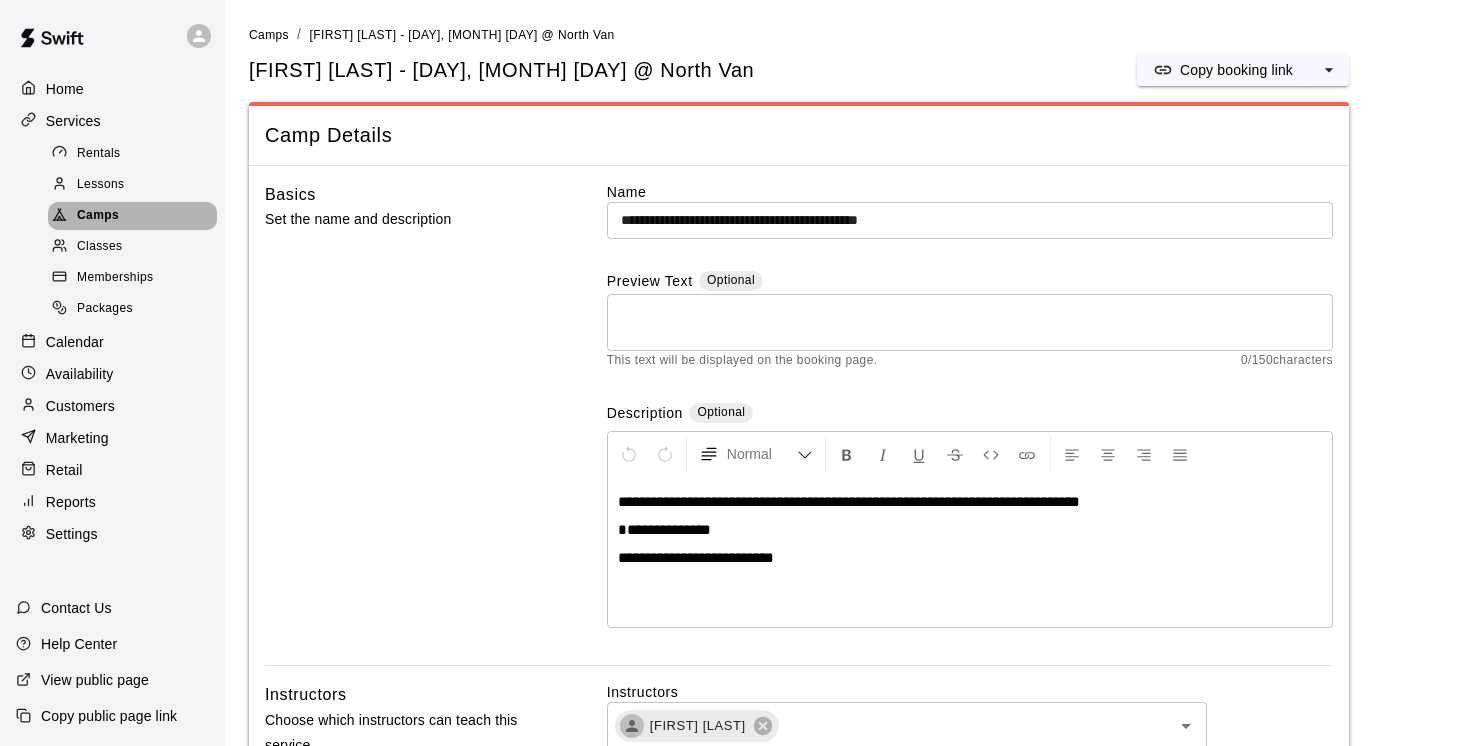click on "Camps" at bounding box center [98, 216] 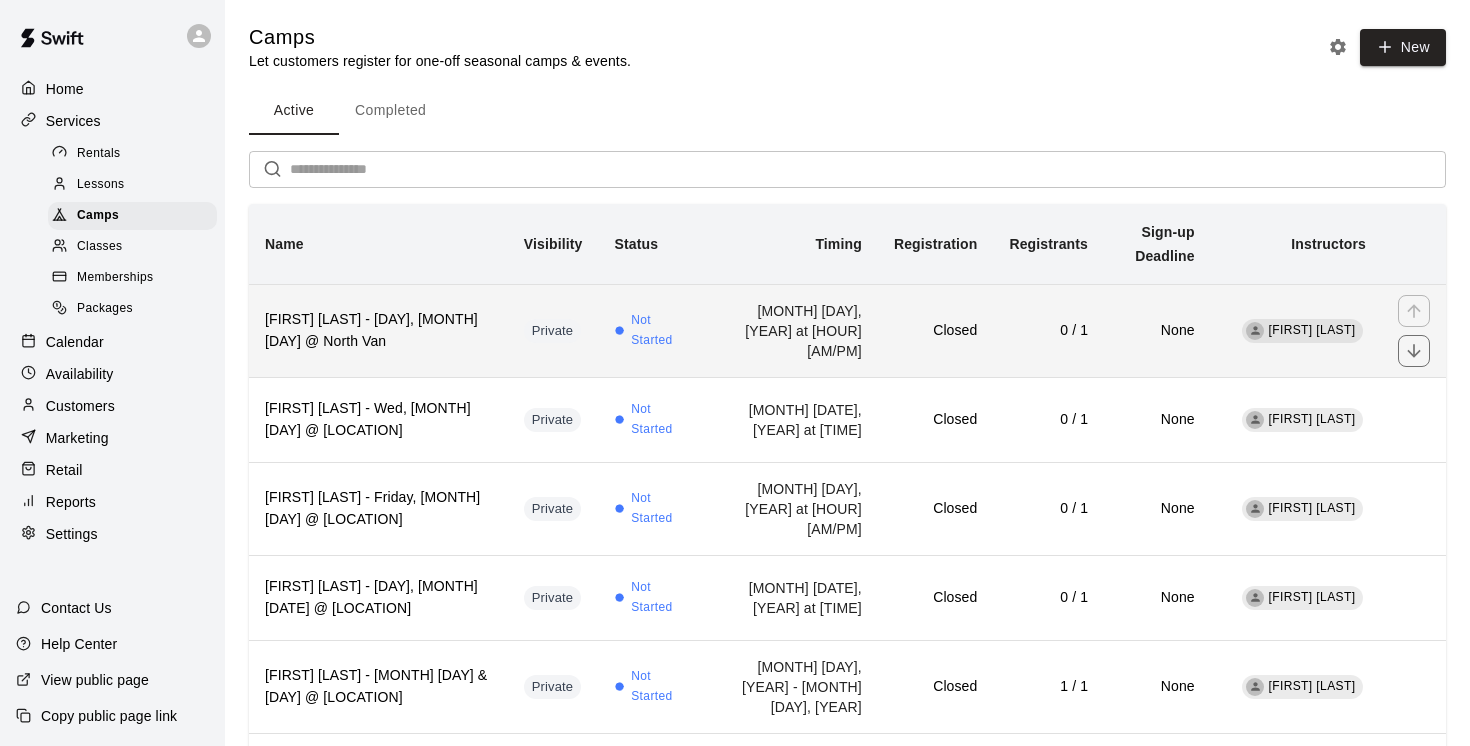 click on "[FIRST] [LAST] - [DAY], [MONTH] [DAY] @ North Van" at bounding box center (378, 331) 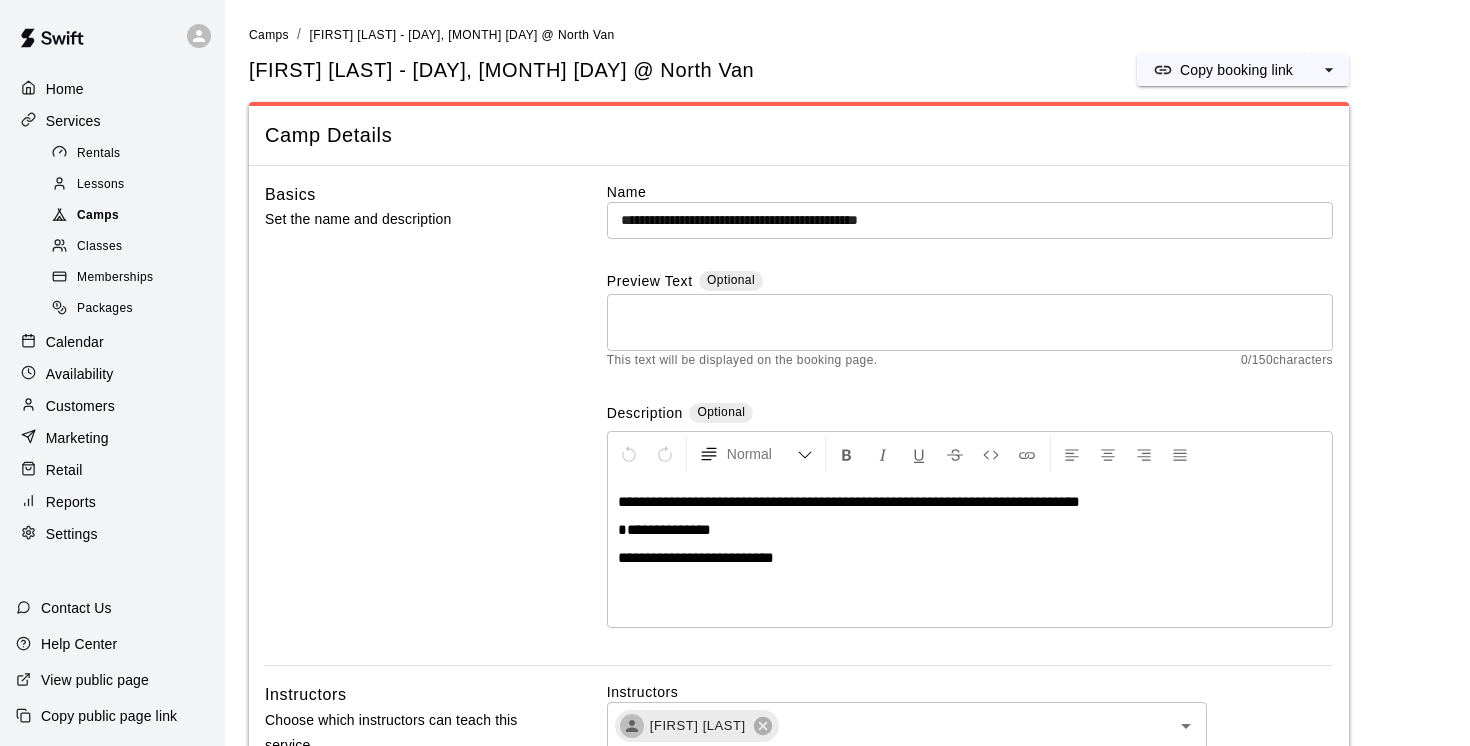 click on "Camps" at bounding box center [98, 216] 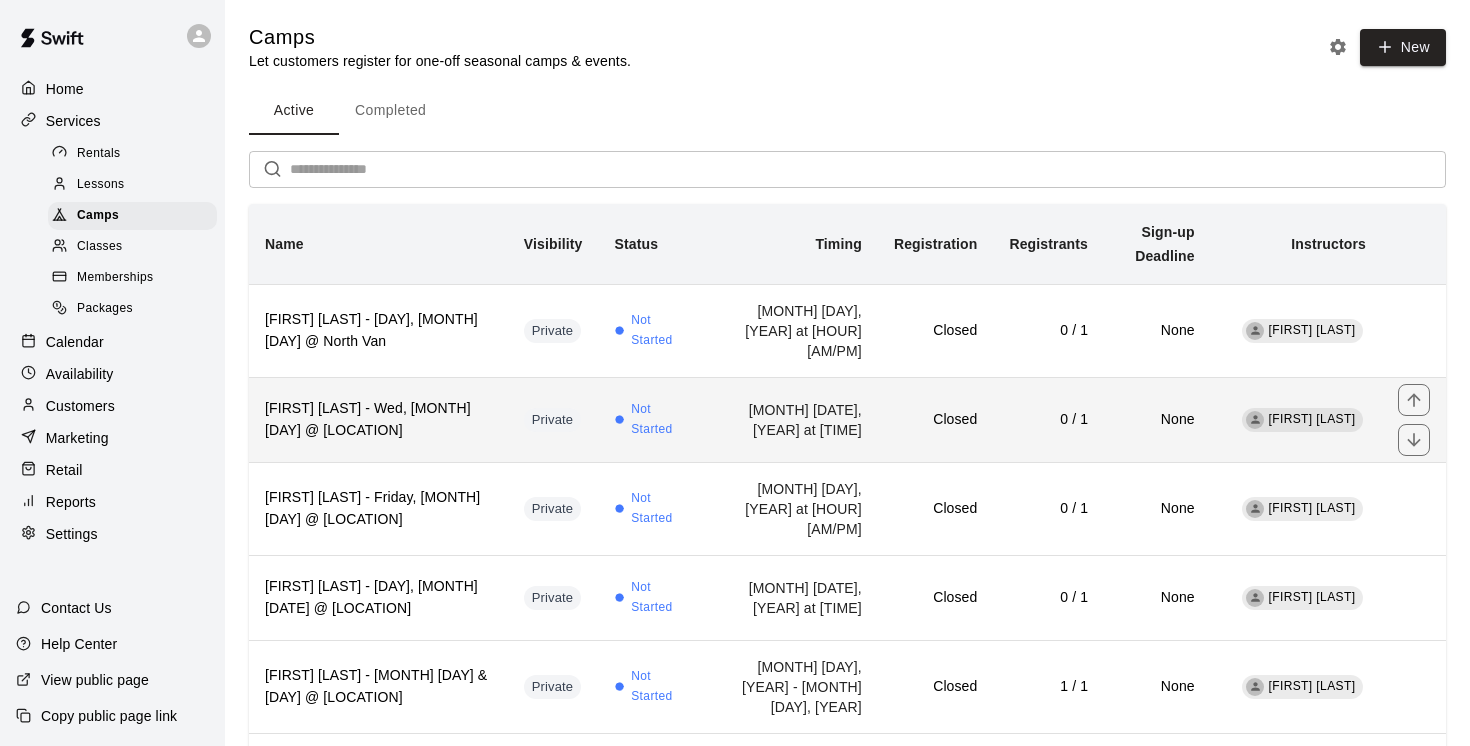 click on "[FIRST] [LAST] - Wed, [MONTH] [DAY] @ [LOCATION]" at bounding box center (378, 419) 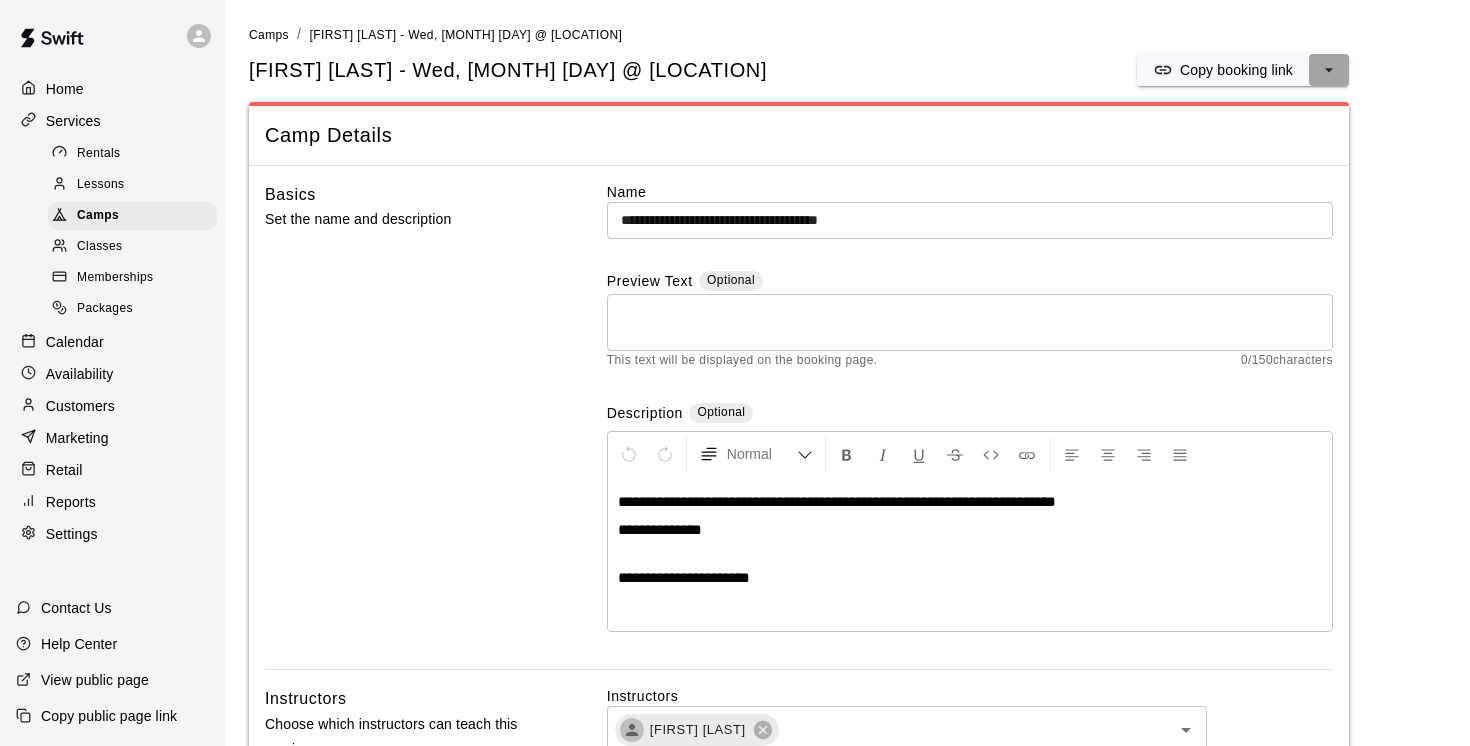 click 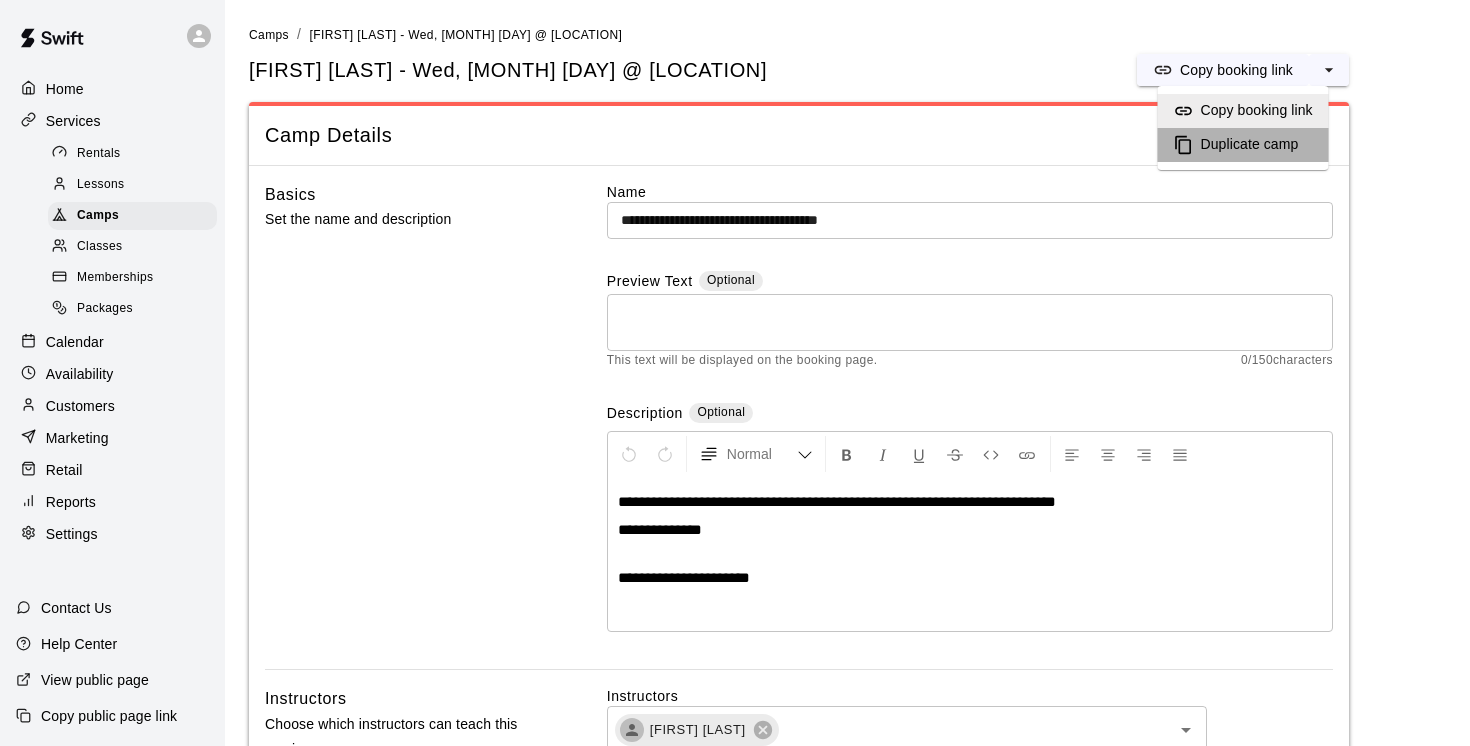 click on "Duplicate camp" at bounding box center (1250, 145) 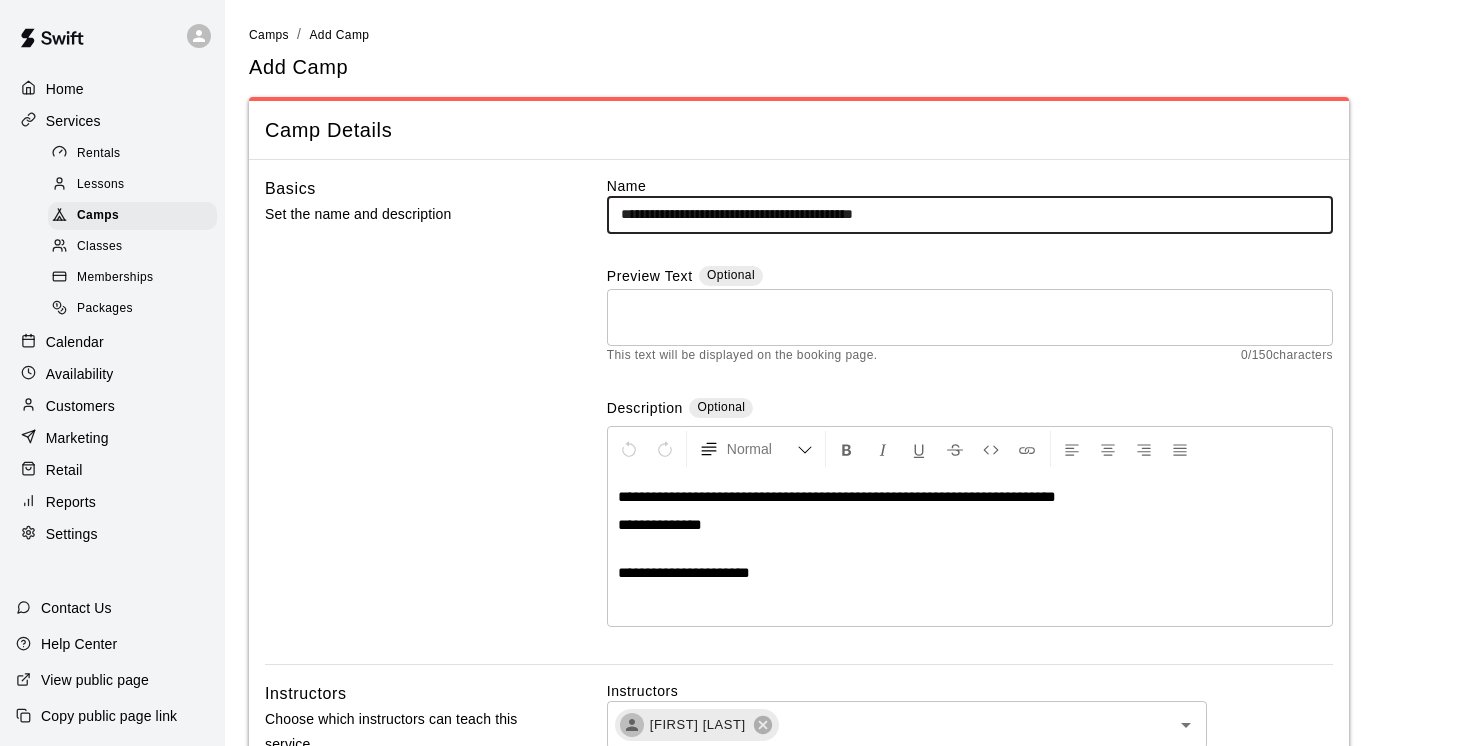 drag, startPoint x: 739, startPoint y: 213, endPoint x: 527, endPoint y: 209, distance: 212.03773 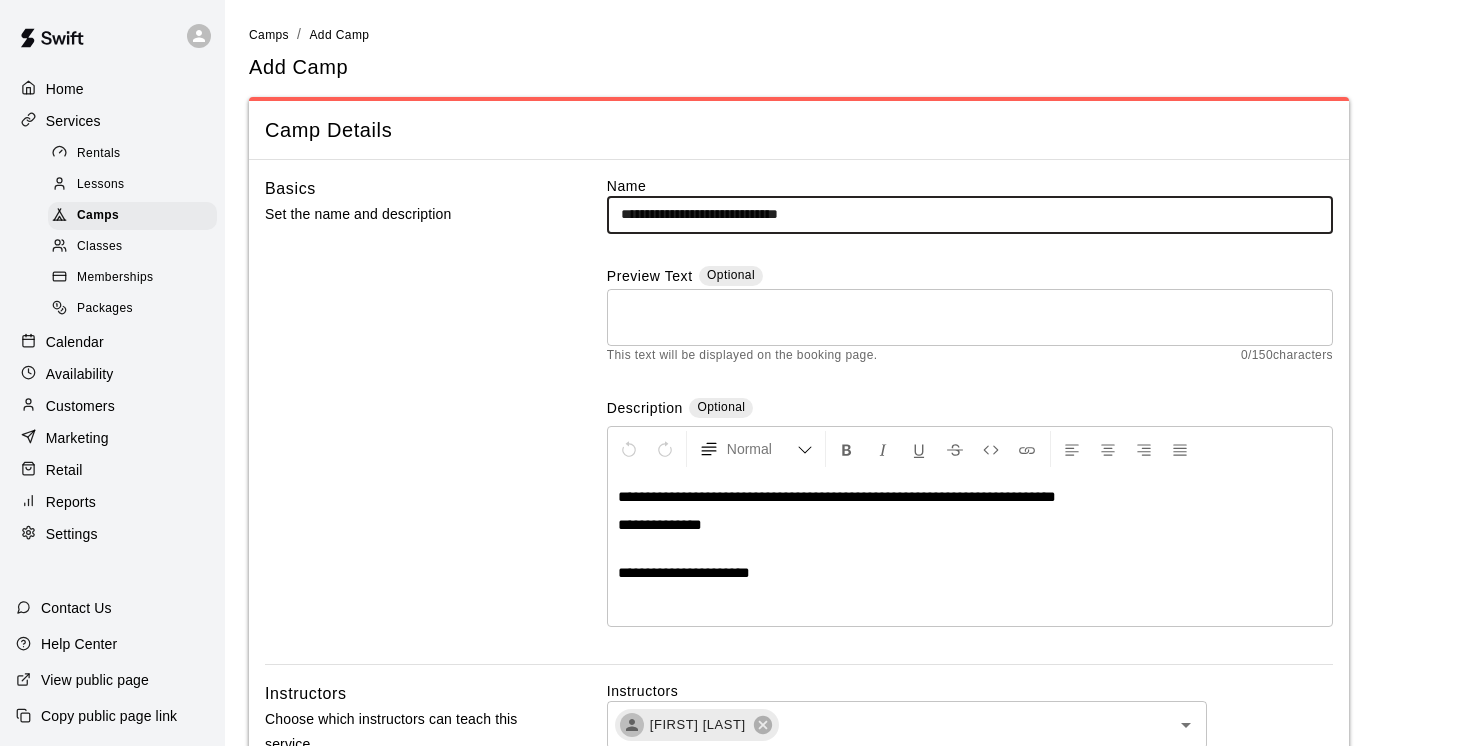 paste on "**********" 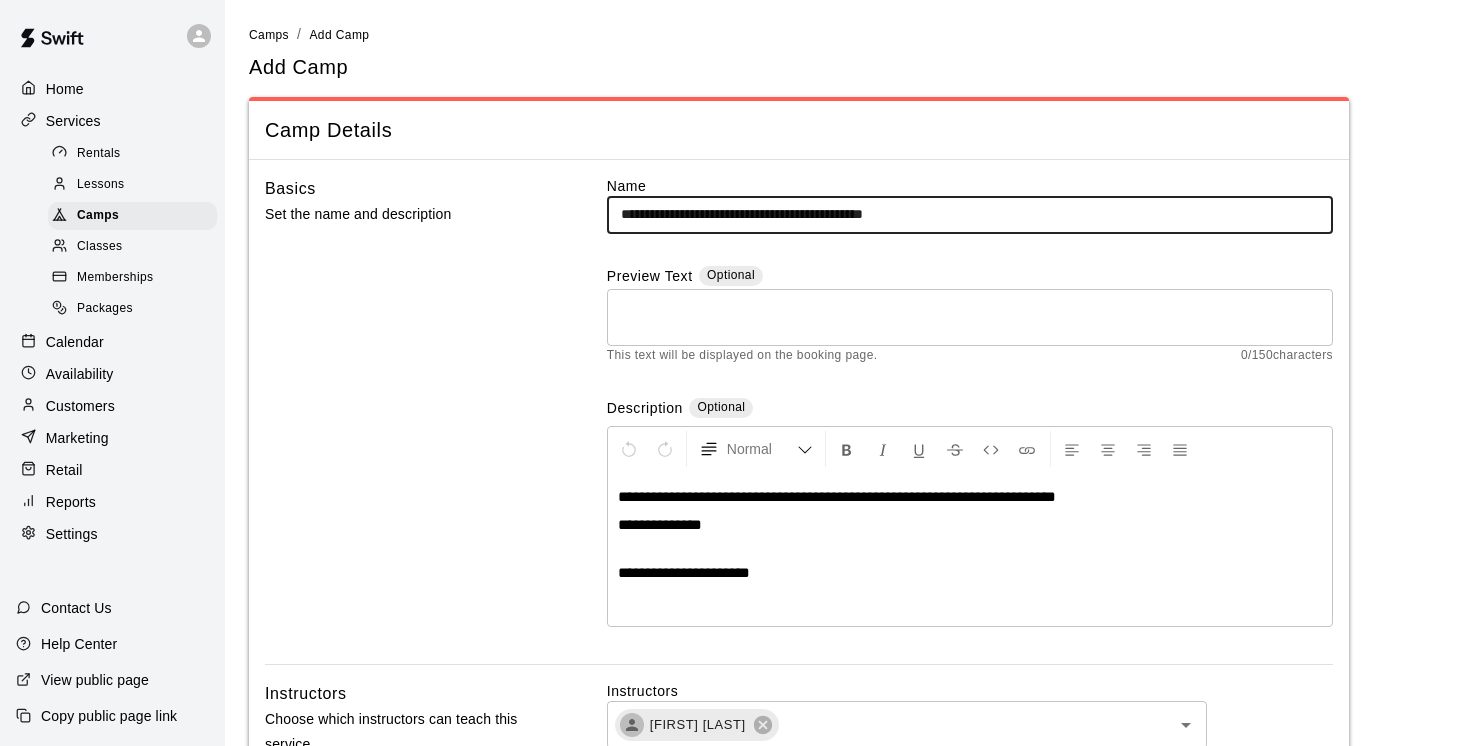 type on "**********" 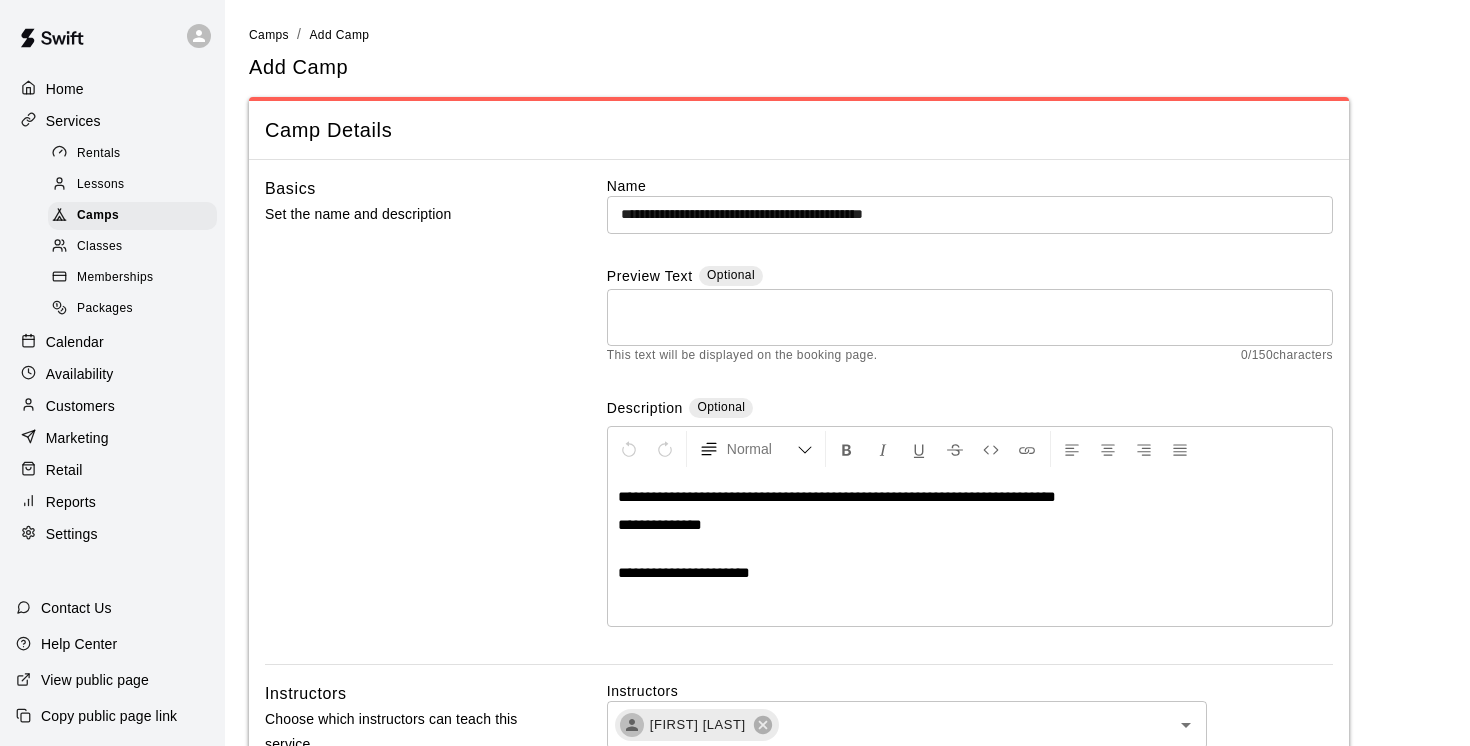 click on "**********" at bounding box center [970, 563] 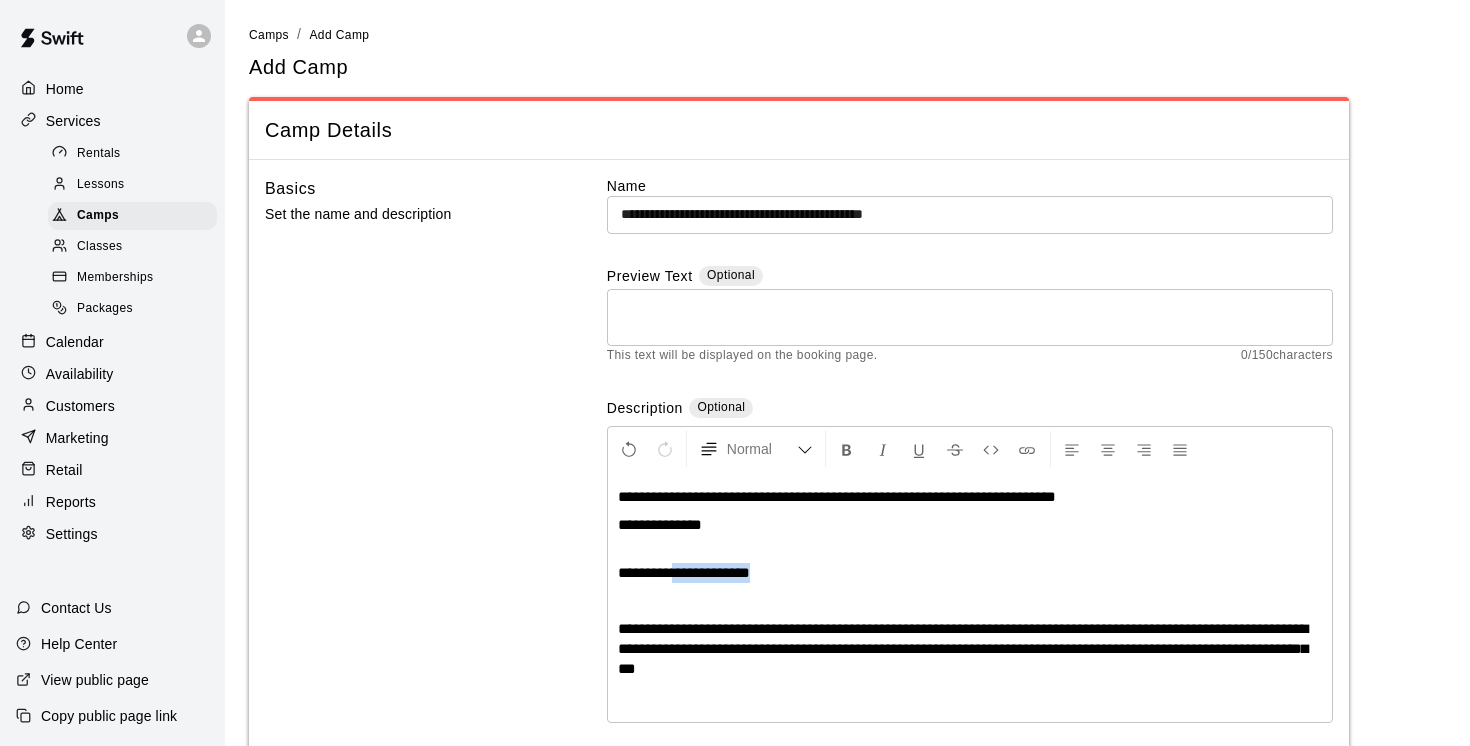 drag, startPoint x: 799, startPoint y: 576, endPoint x: 687, endPoint y: 572, distance: 112.0714 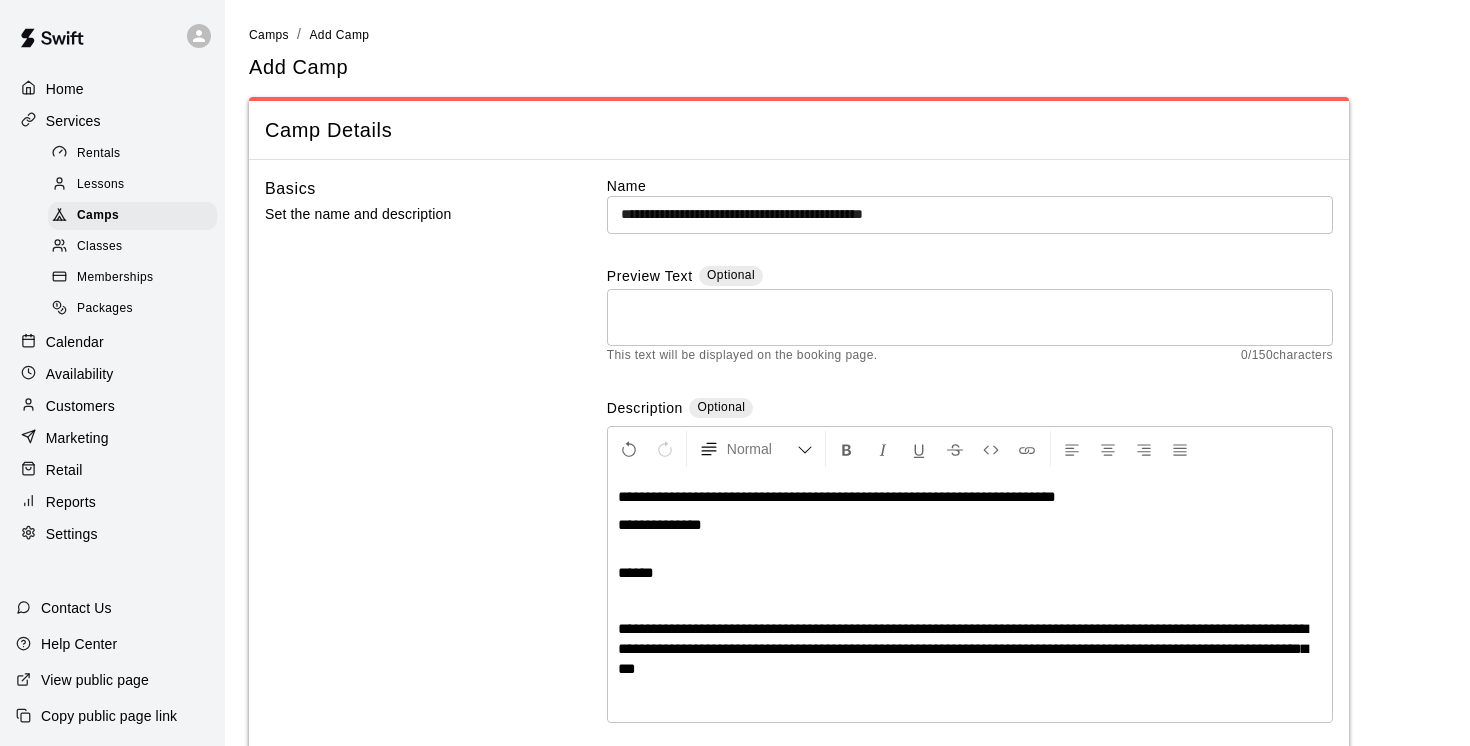 type 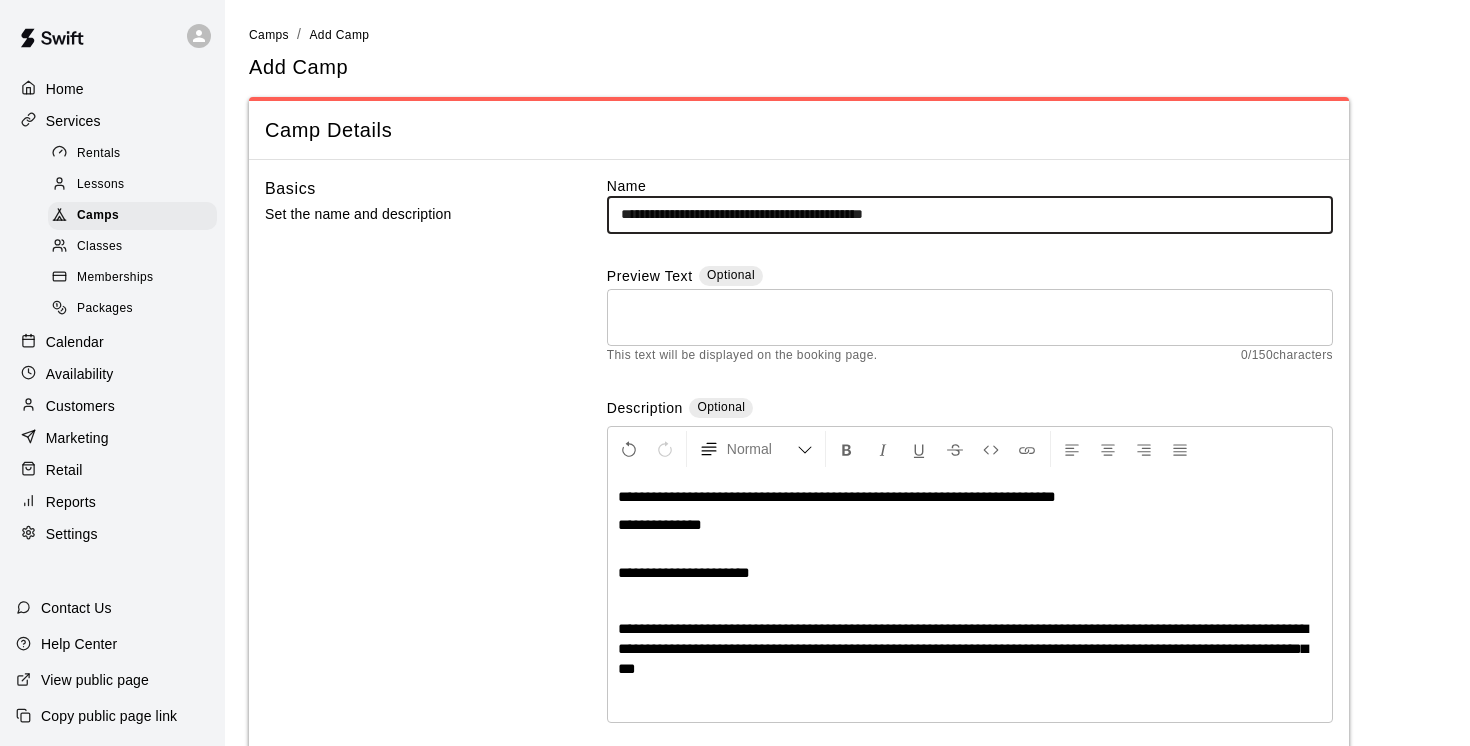 drag, startPoint x: 835, startPoint y: 212, endPoint x: 751, endPoint y: 212, distance: 84 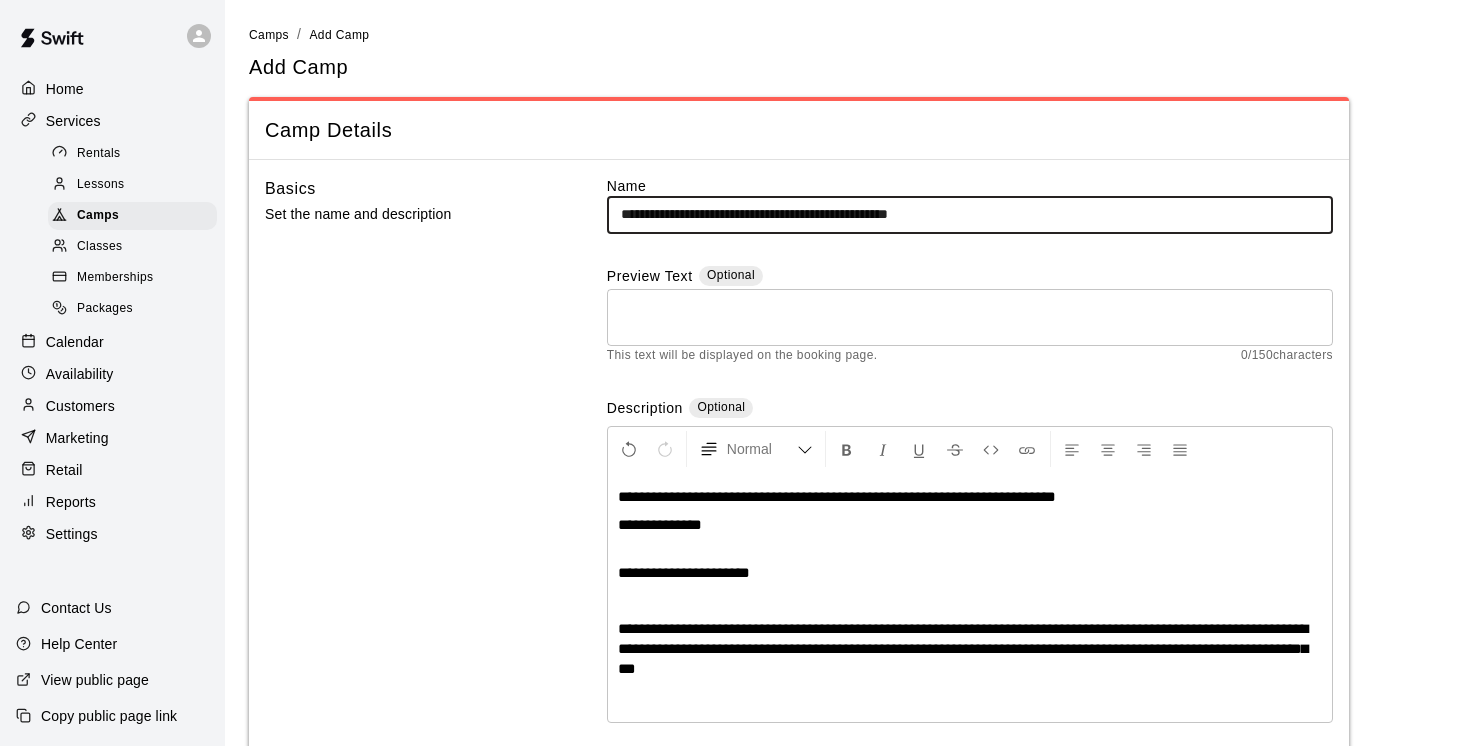 drag, startPoint x: 1016, startPoint y: 215, endPoint x: 897, endPoint y: 210, distance: 119.104996 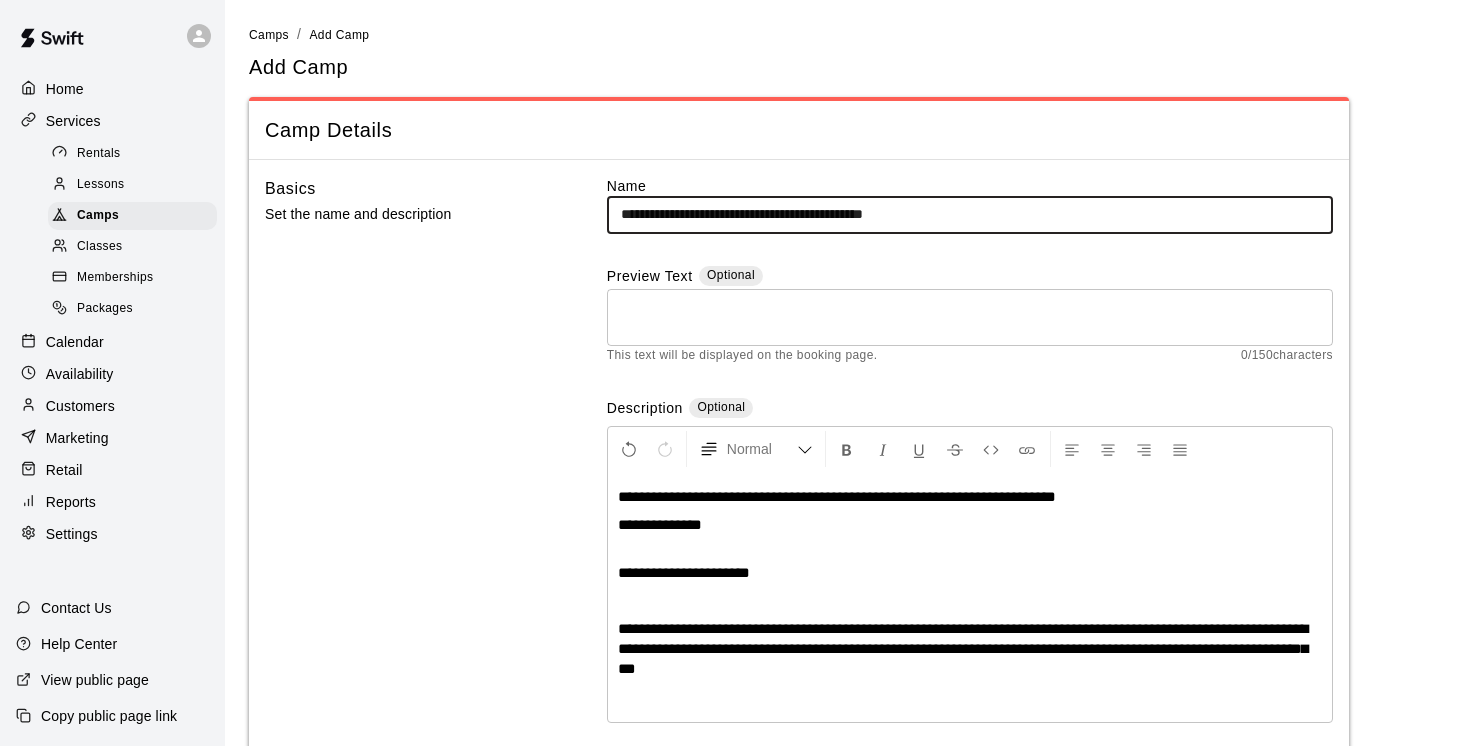 type on "**********" 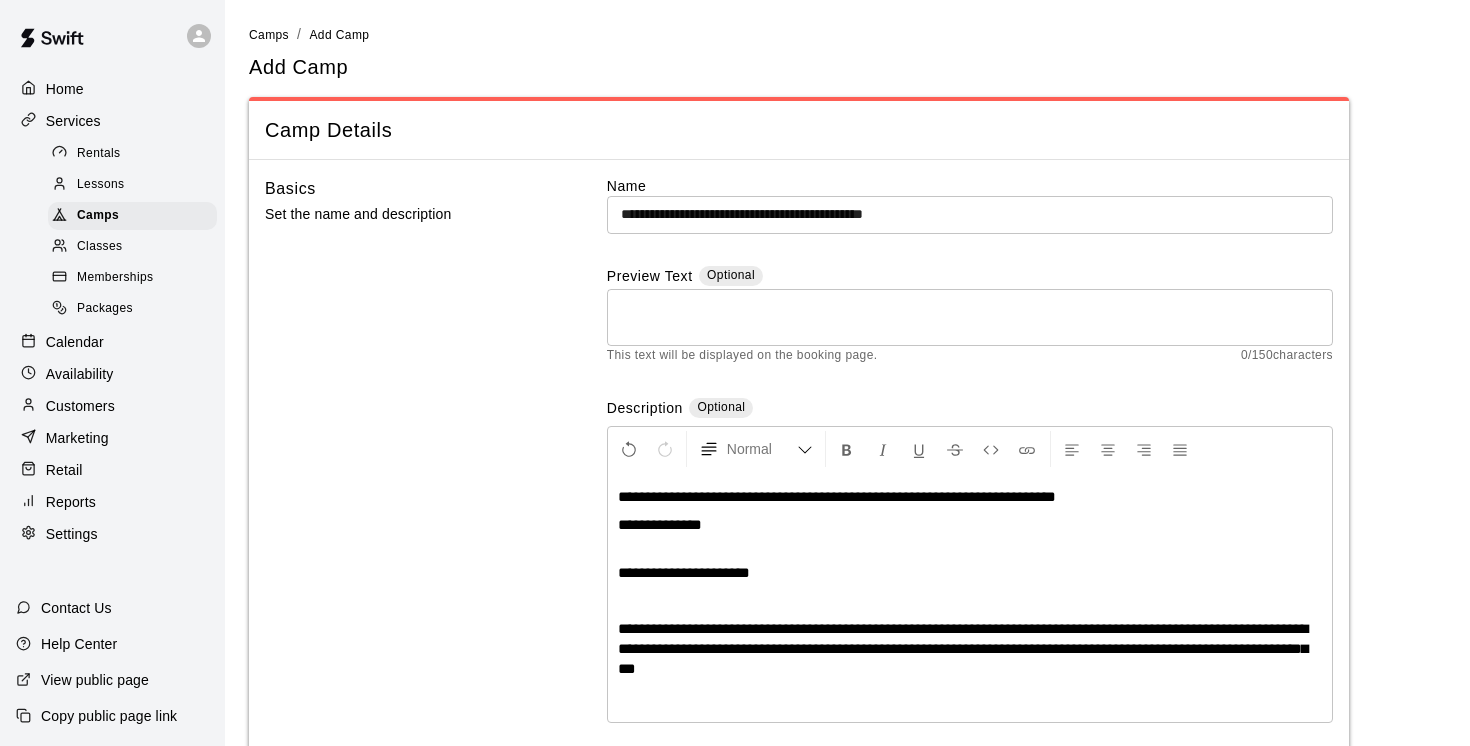 click on "**********" at bounding box center (837, 496) 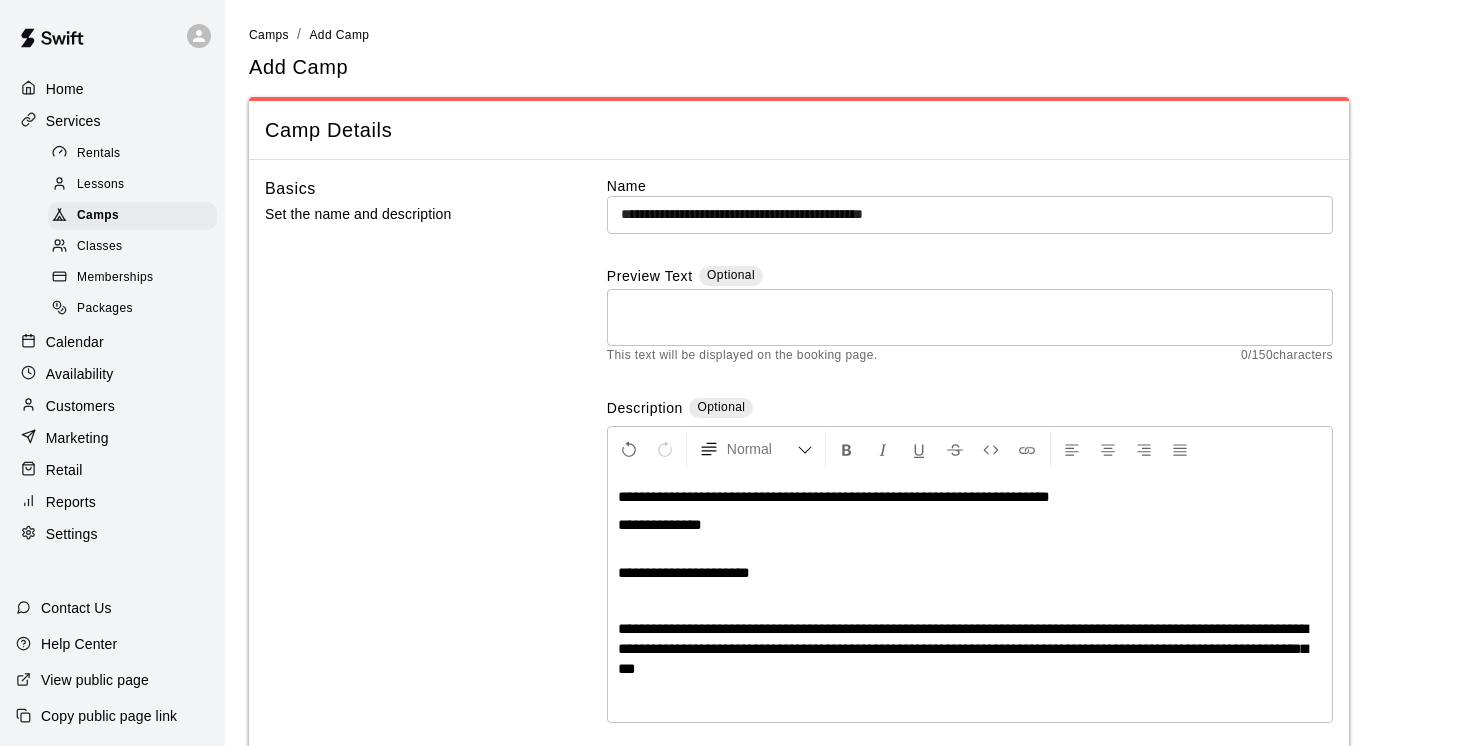click on "**********" at bounding box center (834, 496) 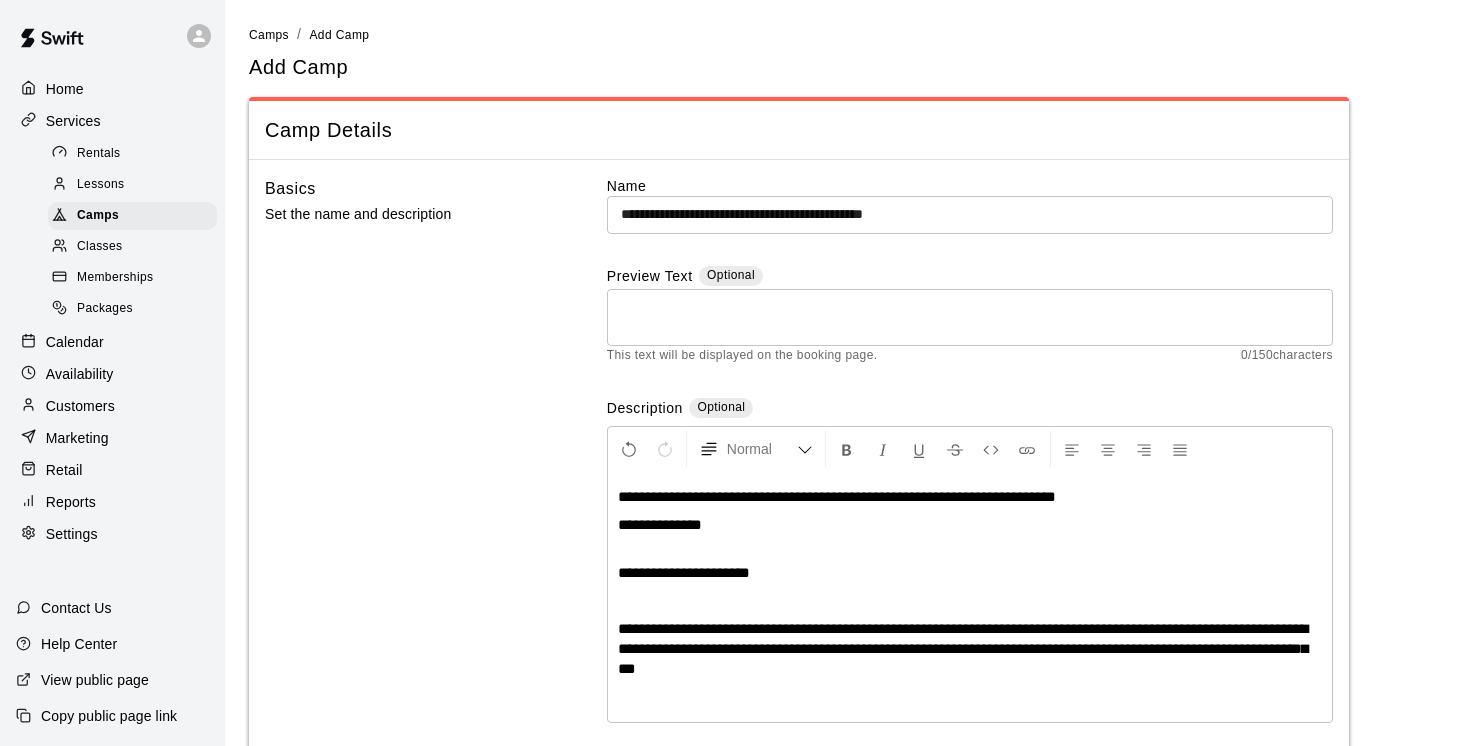 click on "**********" at bounding box center [837, 496] 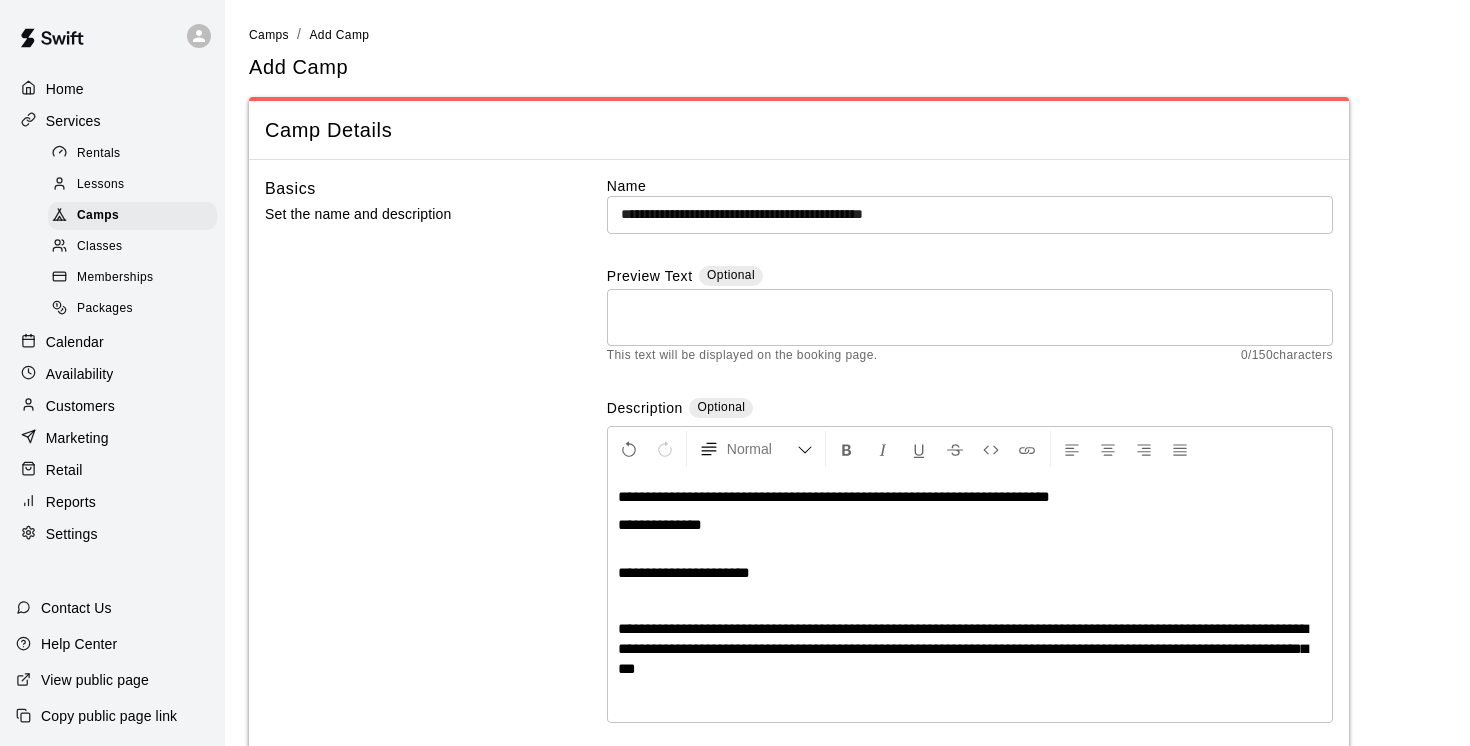 click on "**********" at bounding box center (834, 496) 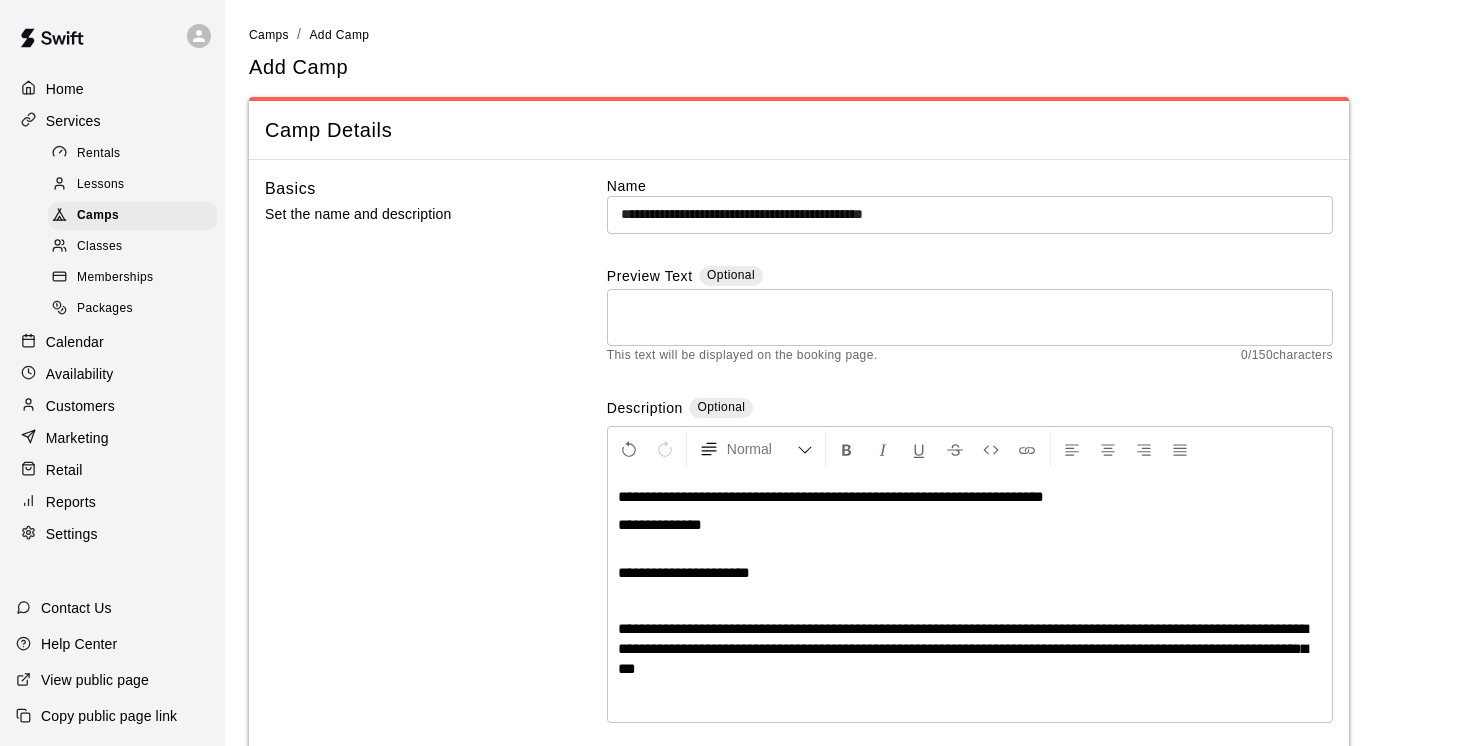 click on "**********" at bounding box center (831, 496) 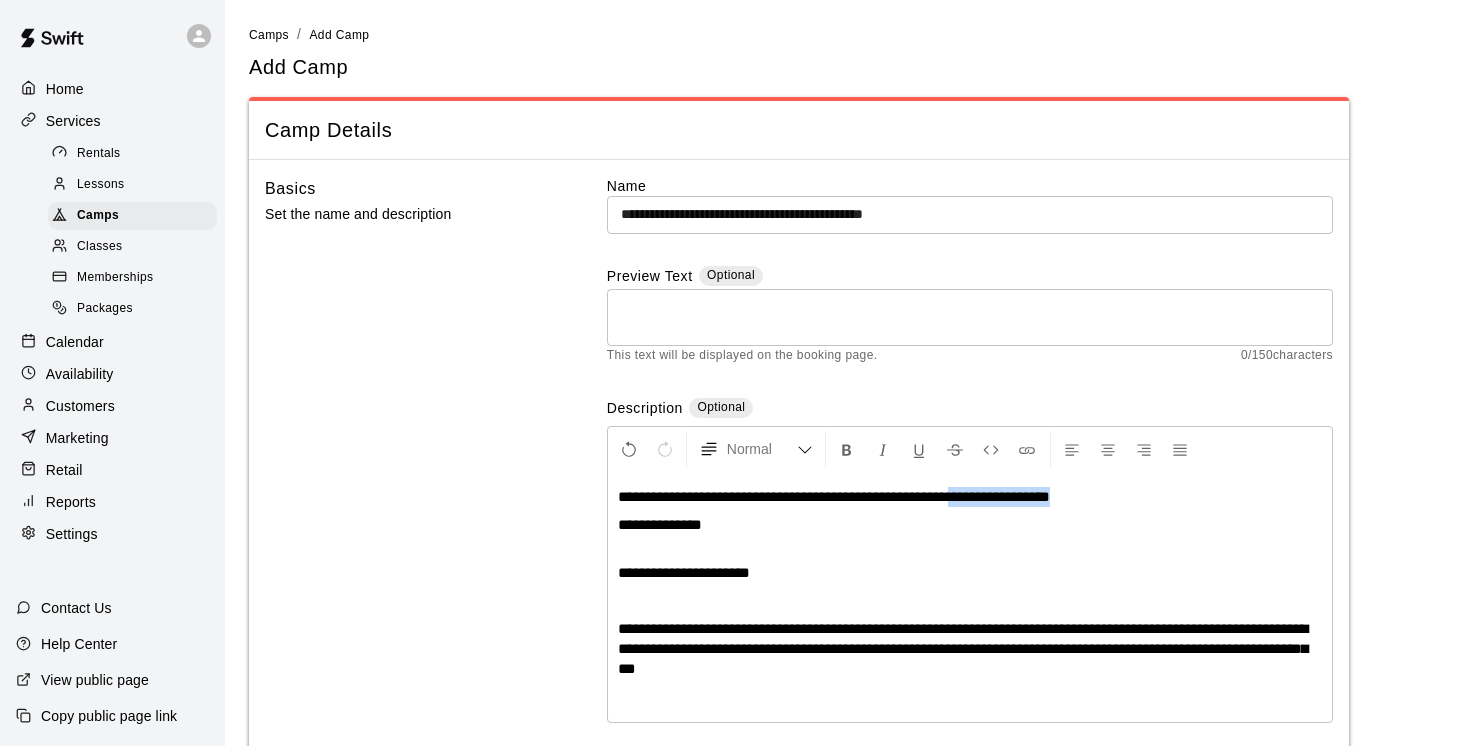 drag, startPoint x: 1153, startPoint y: 490, endPoint x: 1019, endPoint y: 486, distance: 134.0597 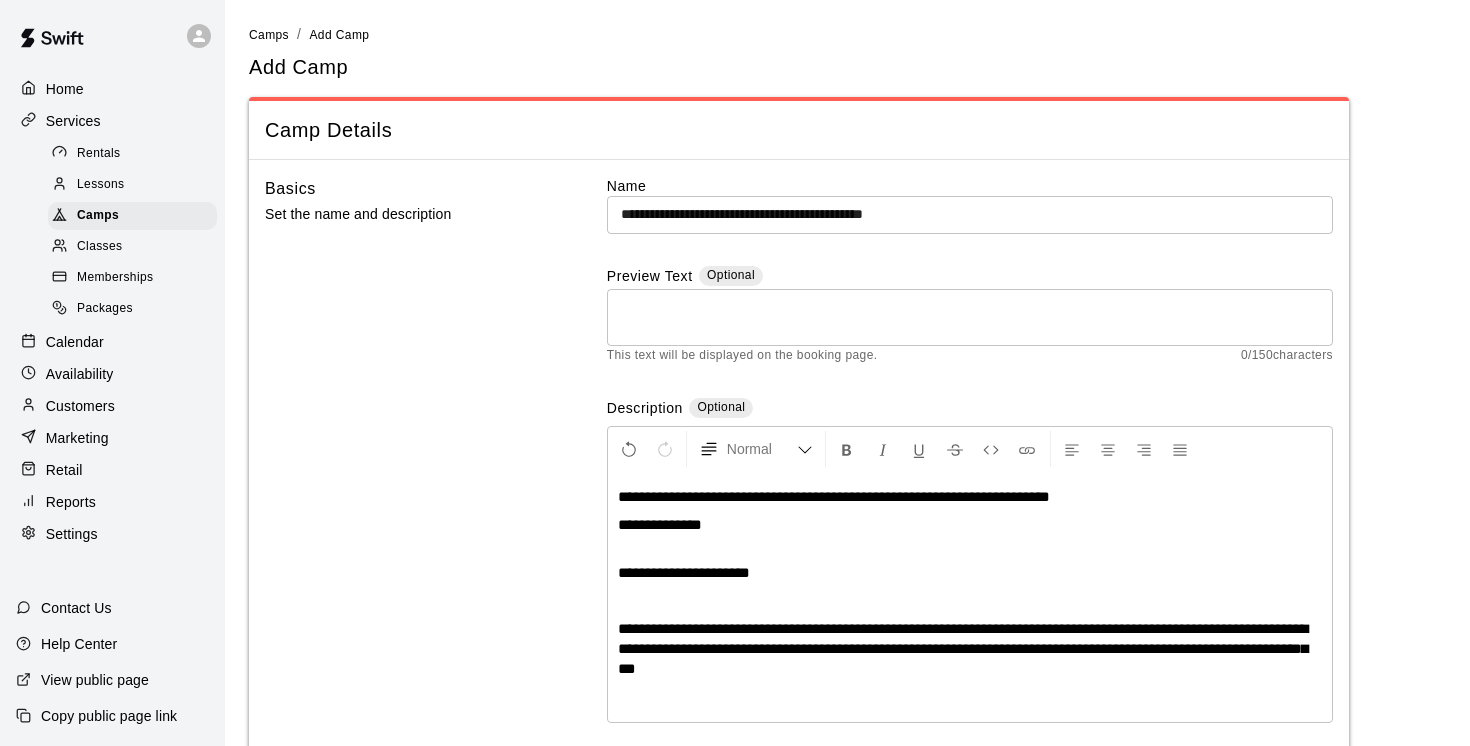 click on "**********" at bounding box center [834, 496] 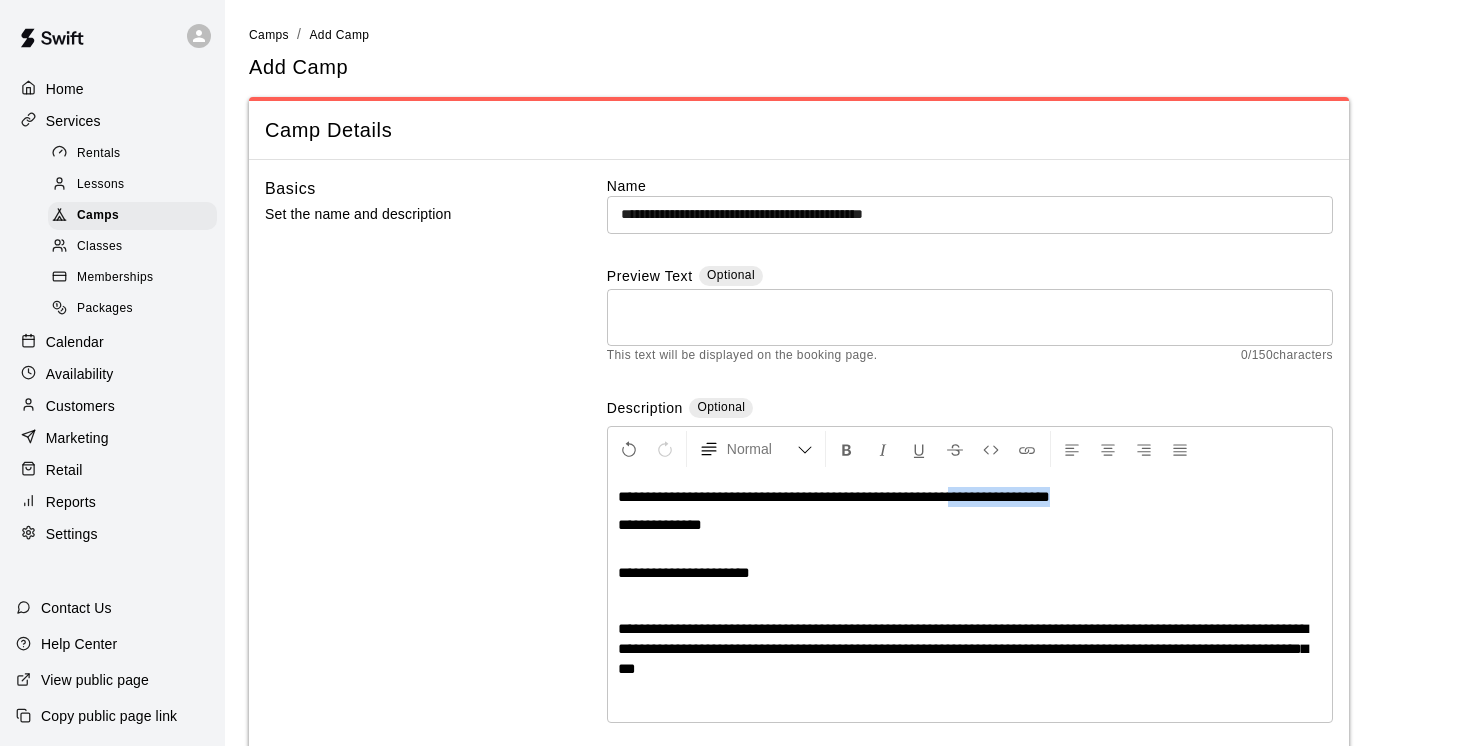 drag, startPoint x: 1148, startPoint y: 496, endPoint x: 1018, endPoint y: 493, distance: 130.0346 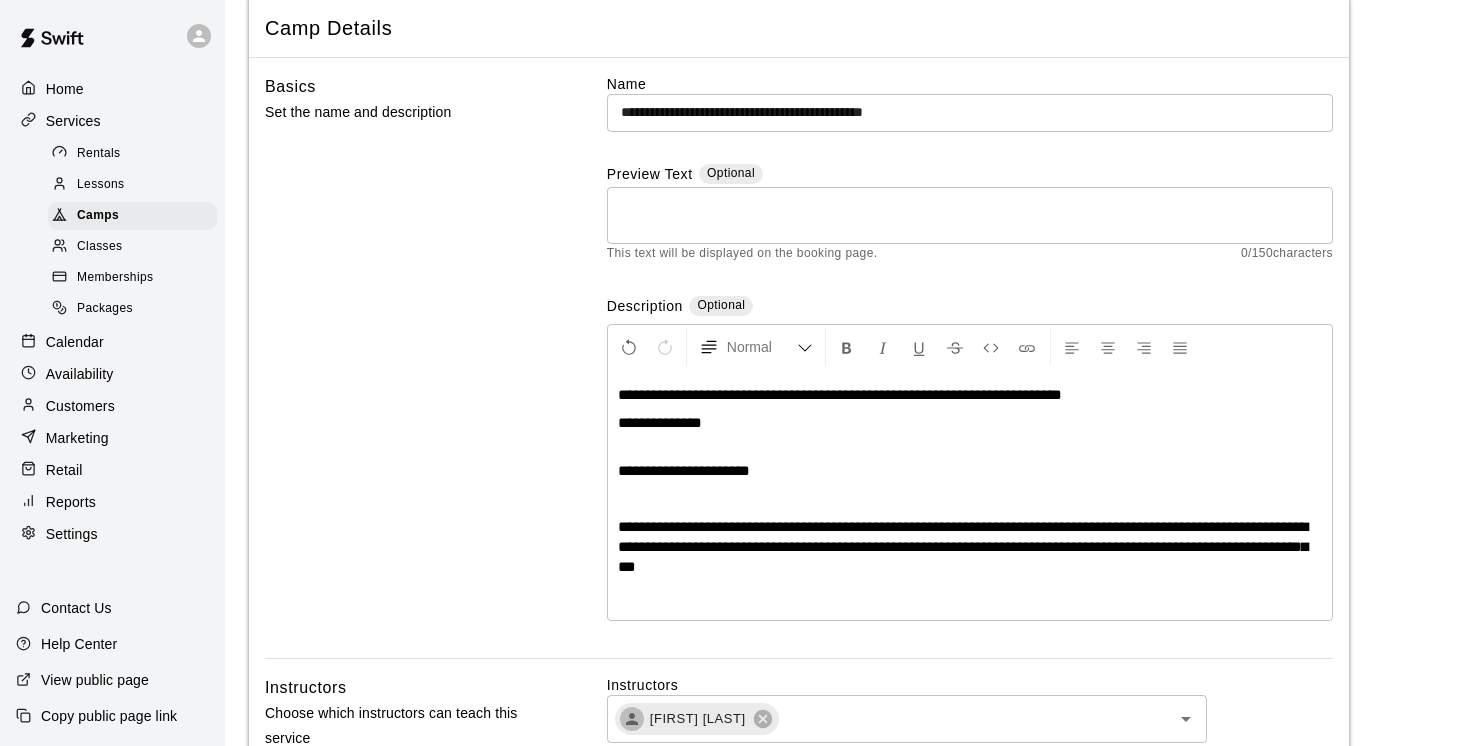 scroll, scrollTop: 120, scrollLeft: 0, axis: vertical 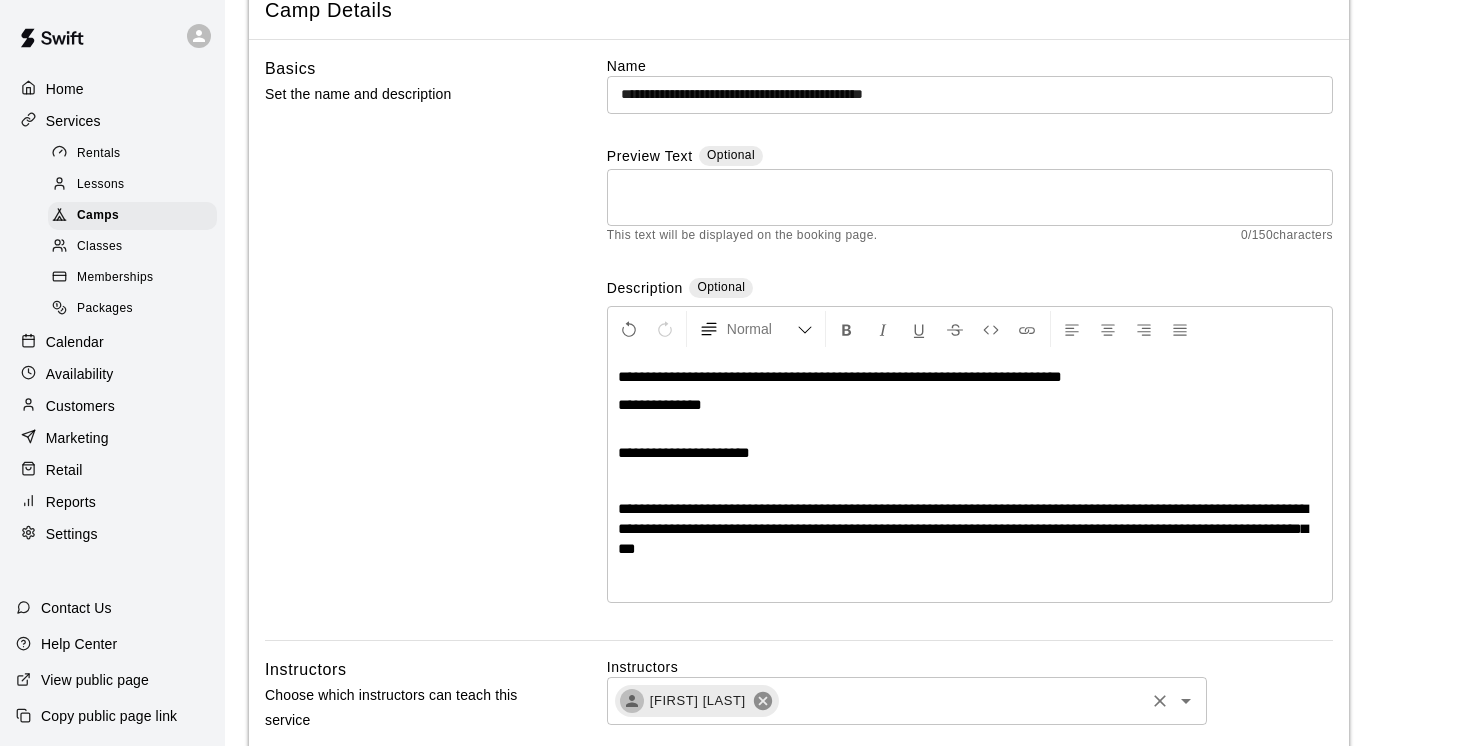 click 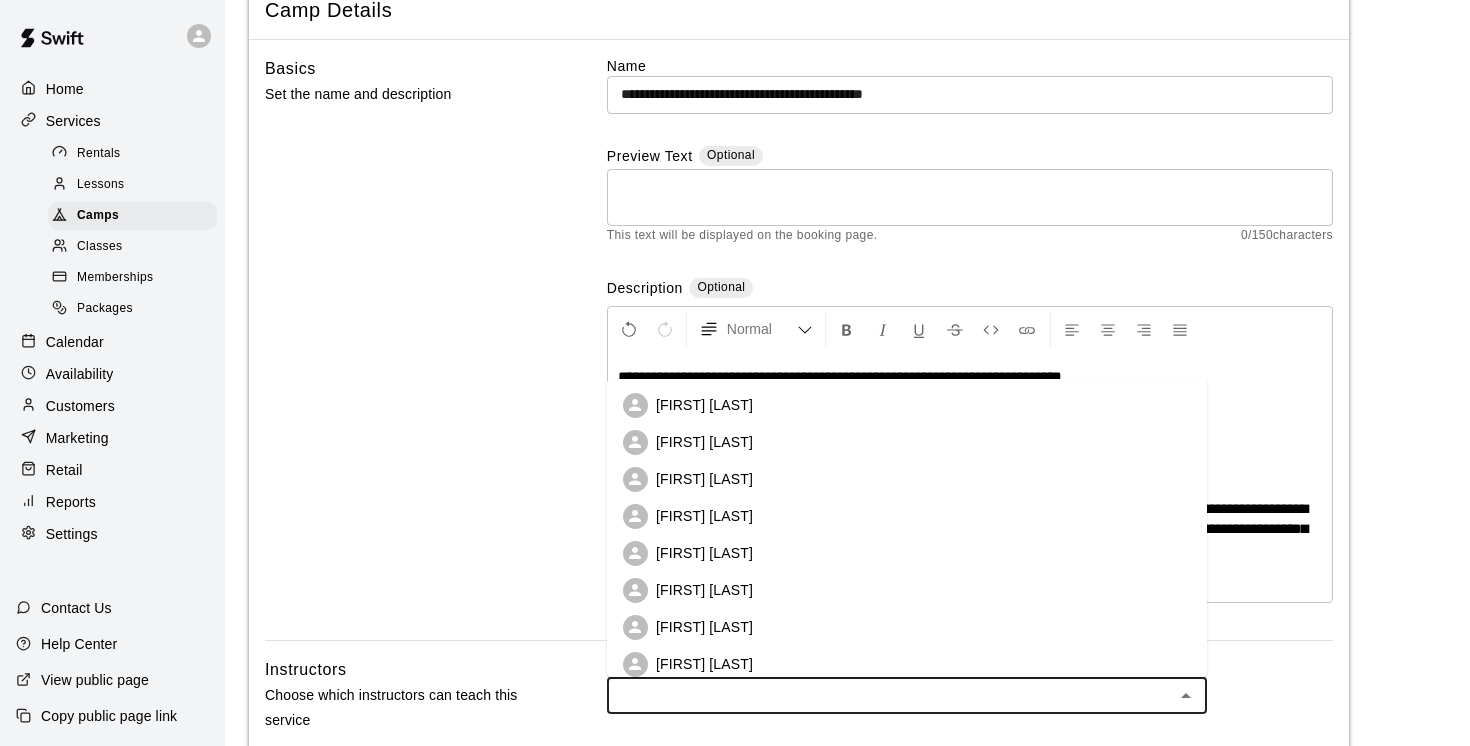click at bounding box center [890, 695] 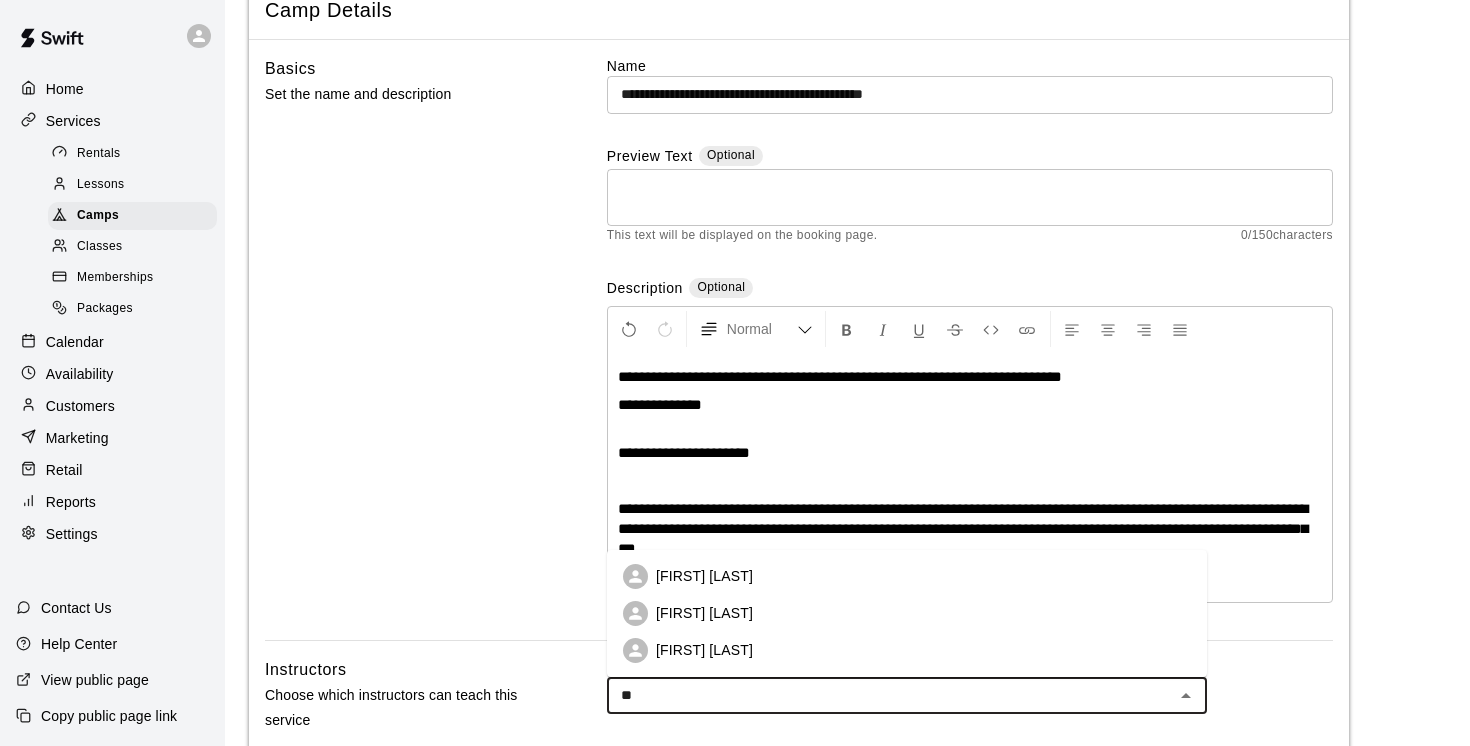 type on "***" 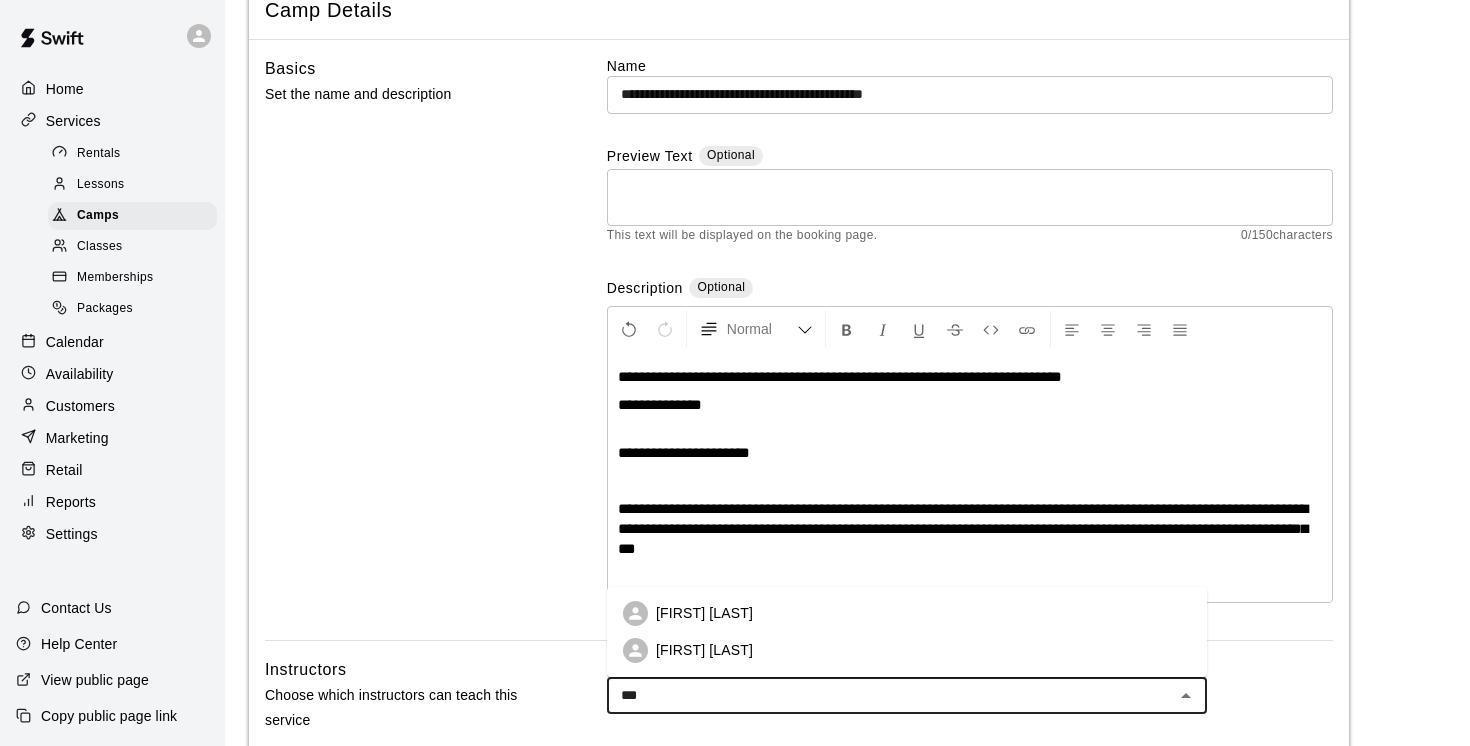 click on "[FIRST] [LAST]" at bounding box center [704, 650] 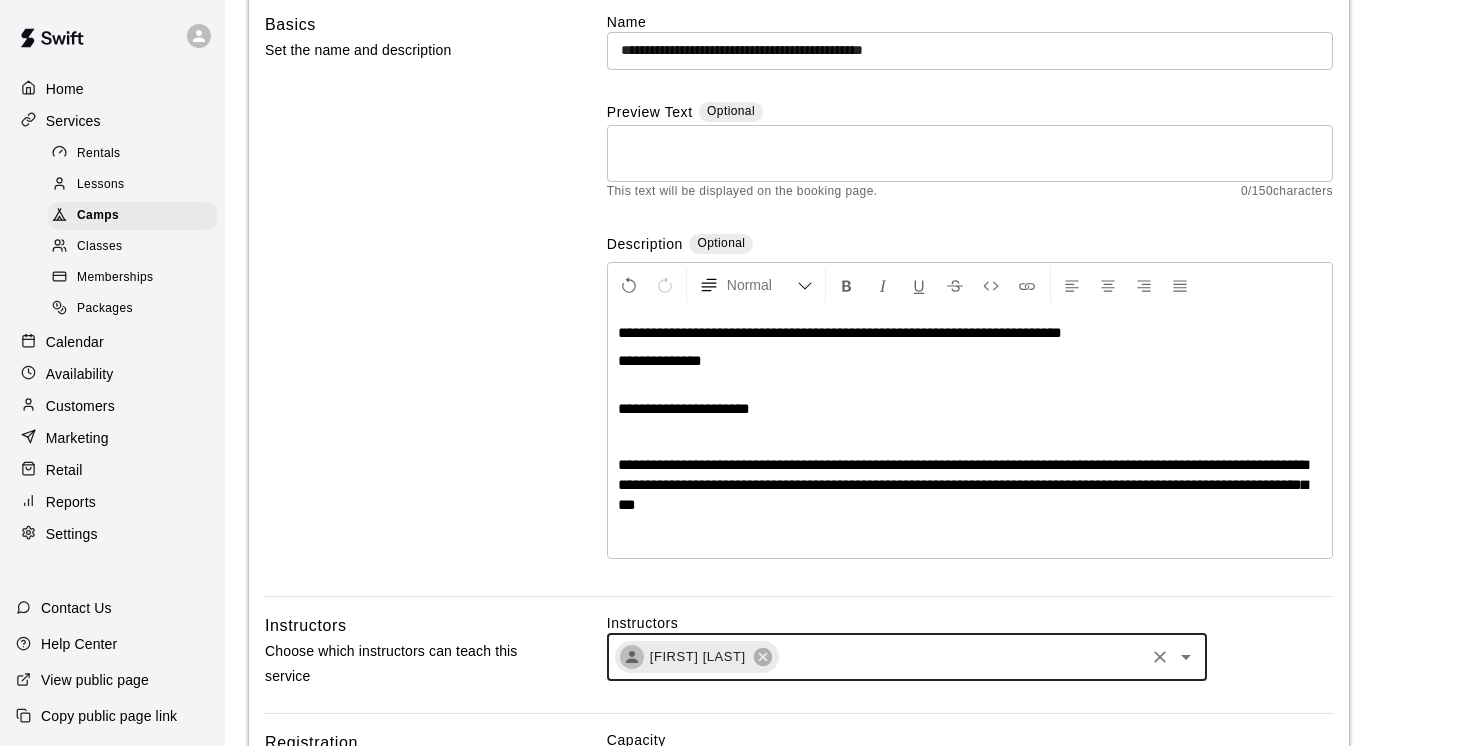 scroll, scrollTop: 165, scrollLeft: 0, axis: vertical 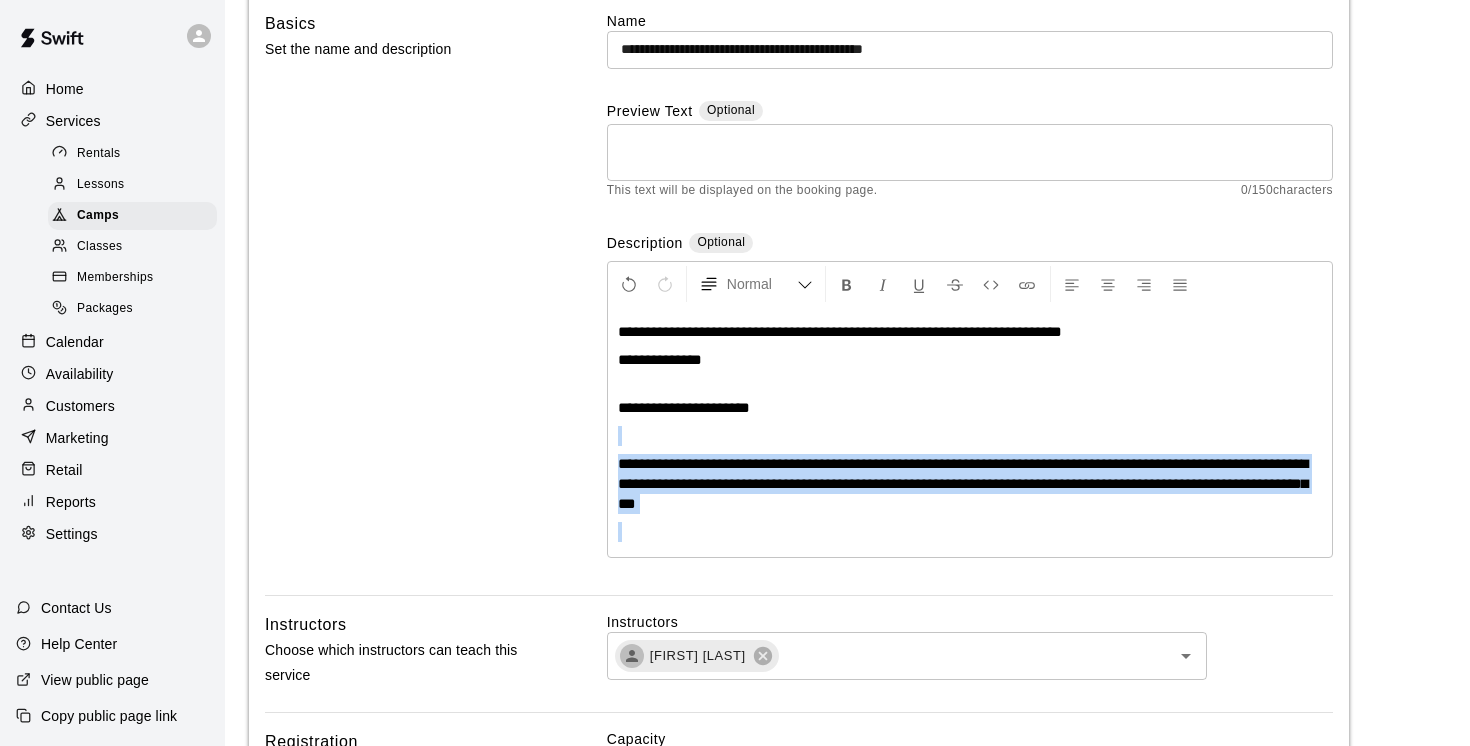 drag, startPoint x: 624, startPoint y: 440, endPoint x: 665, endPoint y: 535, distance: 103.4698 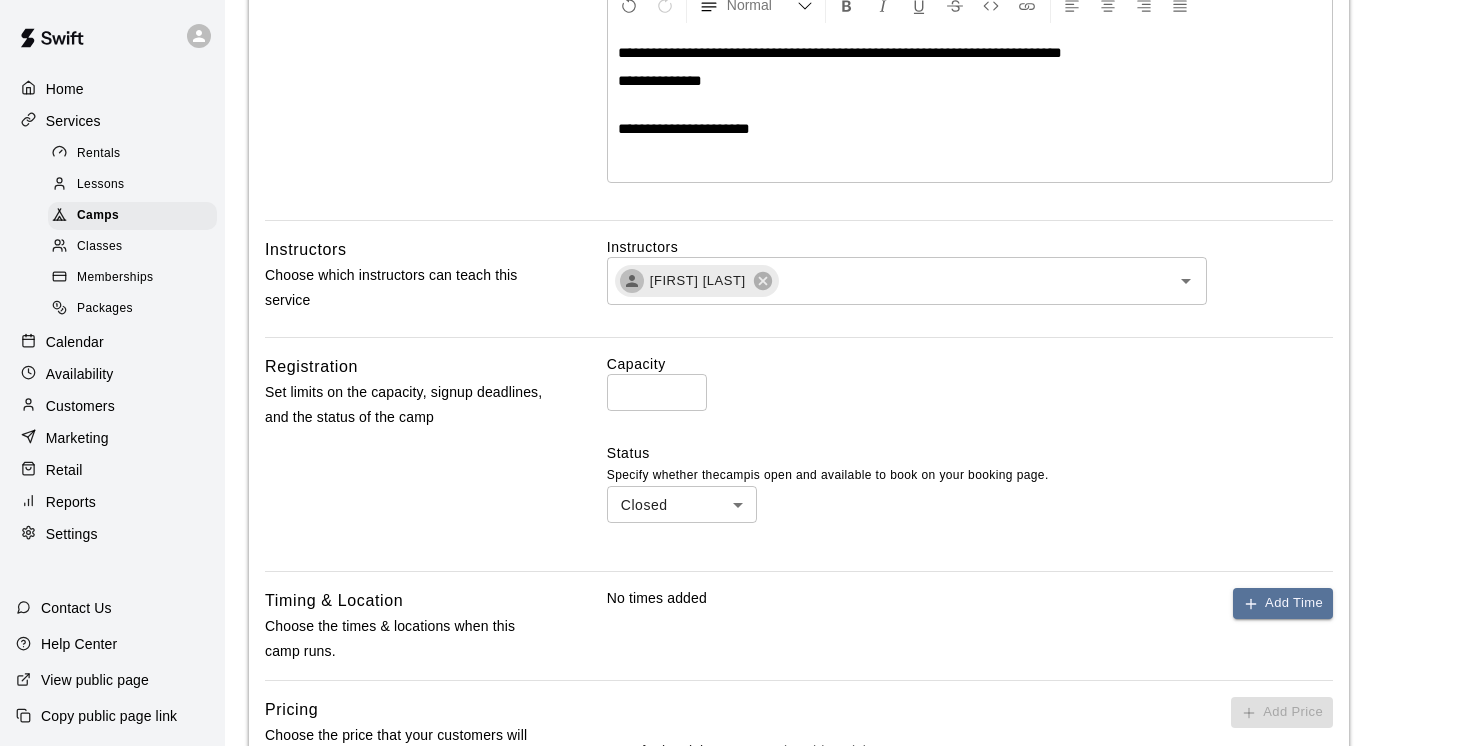 scroll, scrollTop: 454, scrollLeft: 0, axis: vertical 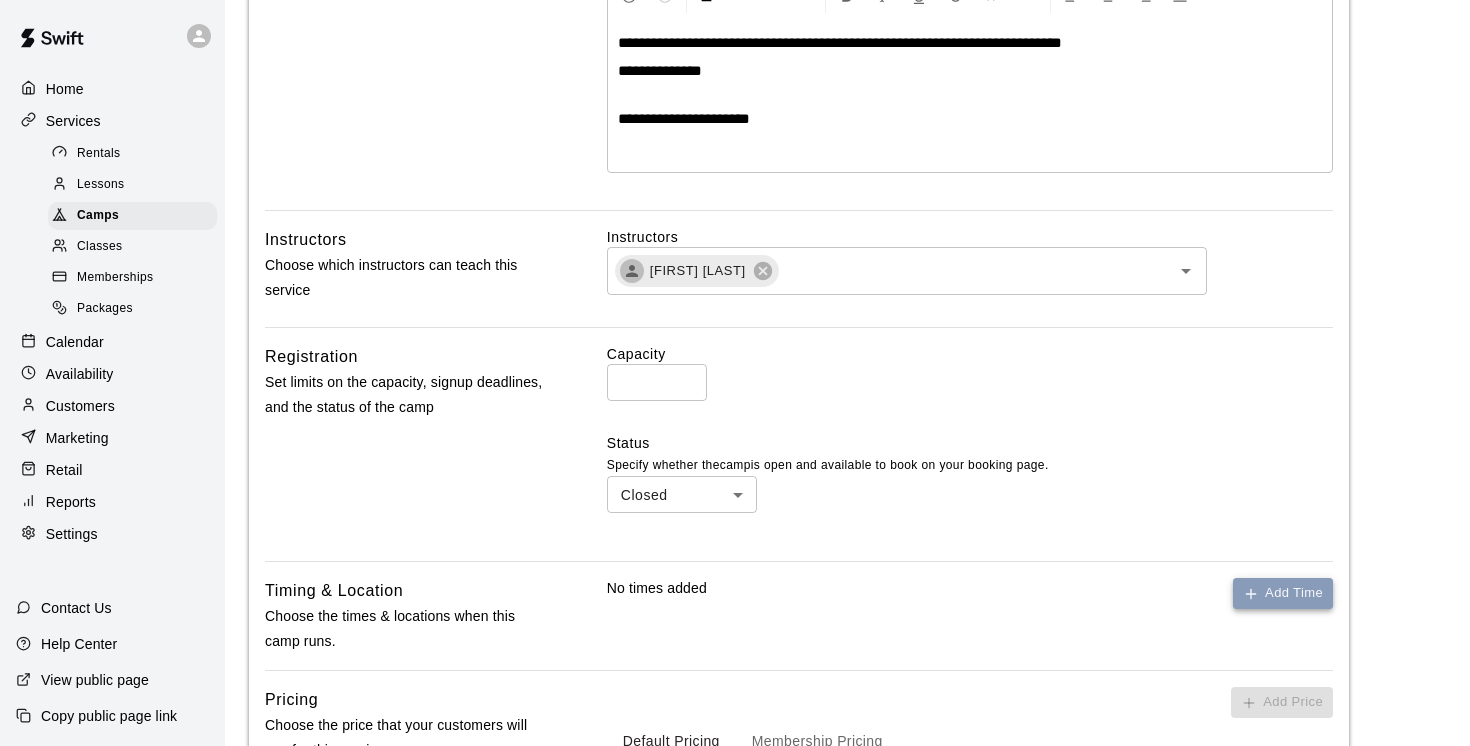 click on "Add Time" at bounding box center [1283, 593] 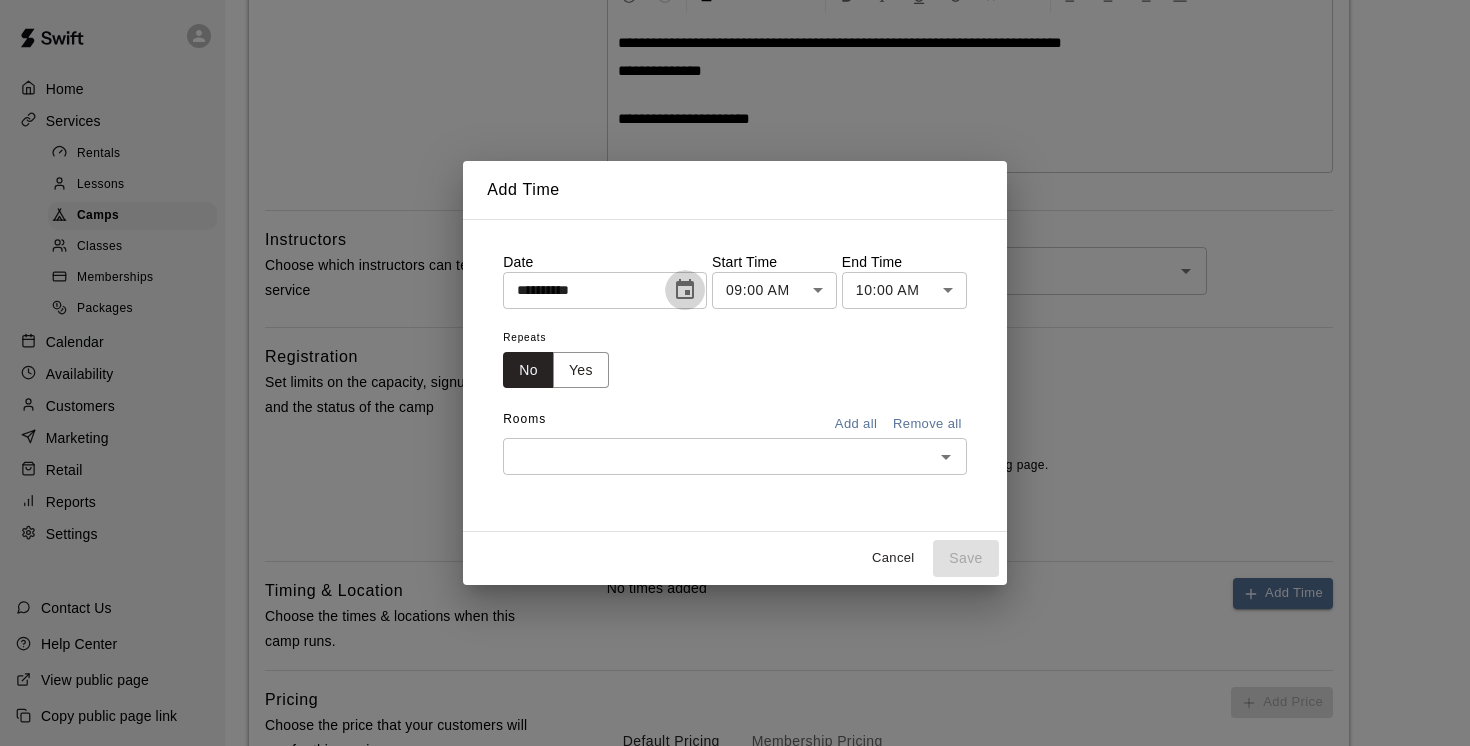 click 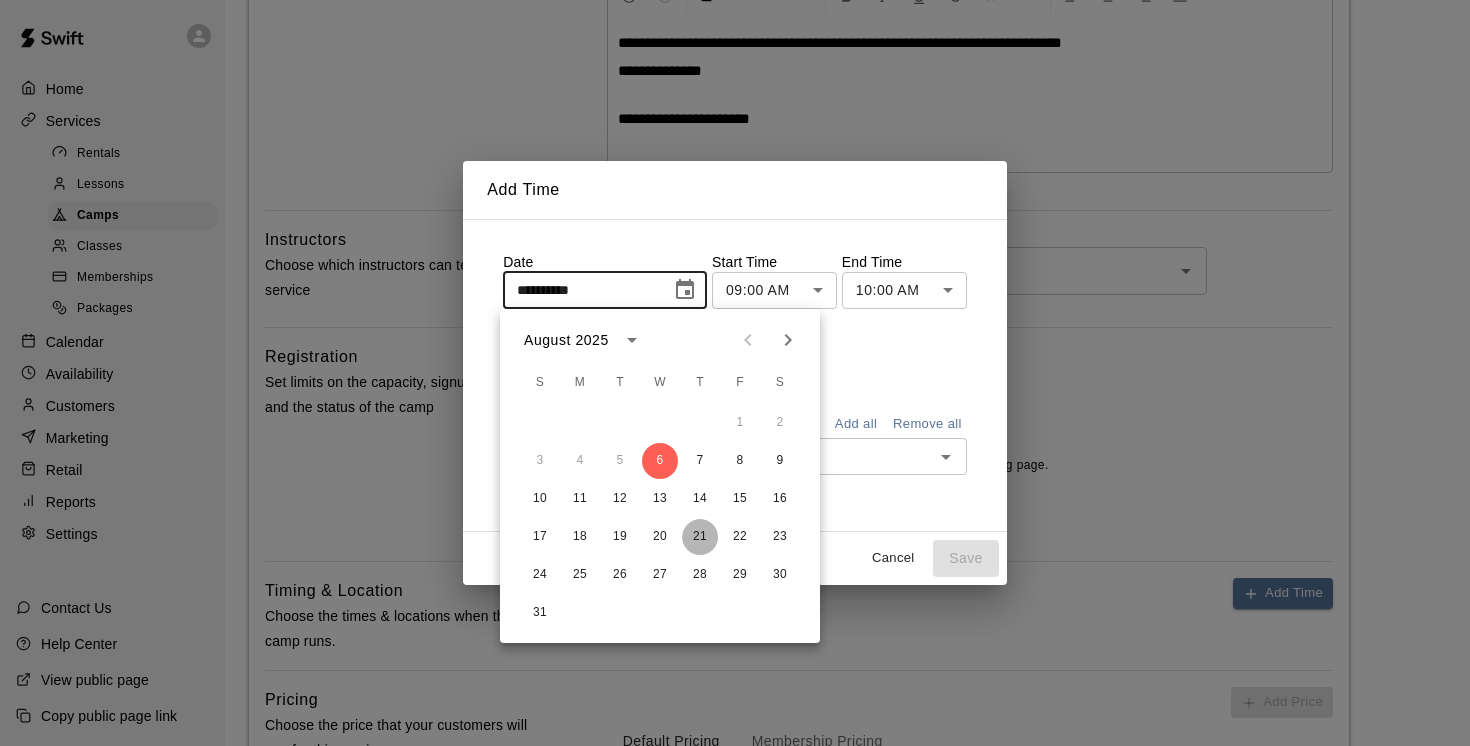 click on "21" at bounding box center [700, 537] 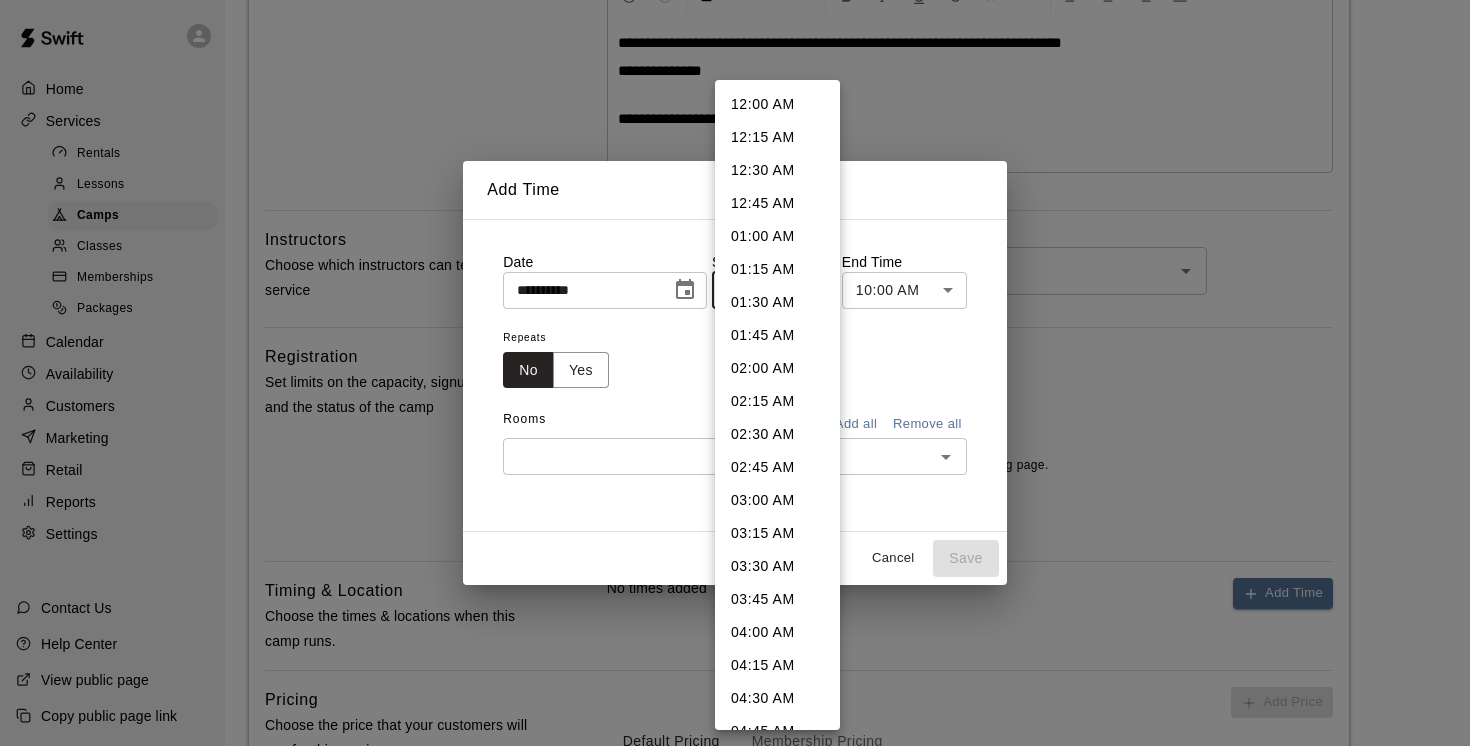 click on "**********" at bounding box center (735, 326) 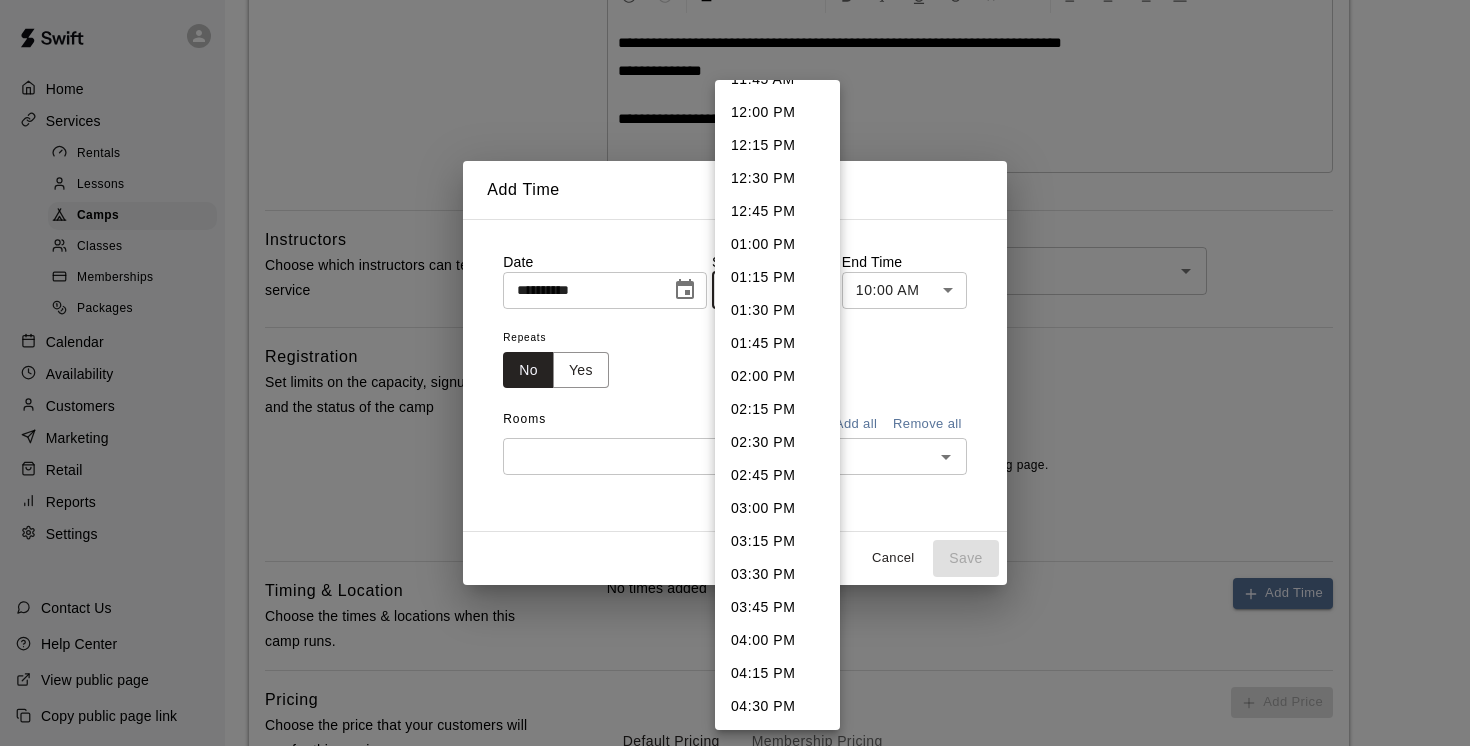 scroll, scrollTop: 1580, scrollLeft: 0, axis: vertical 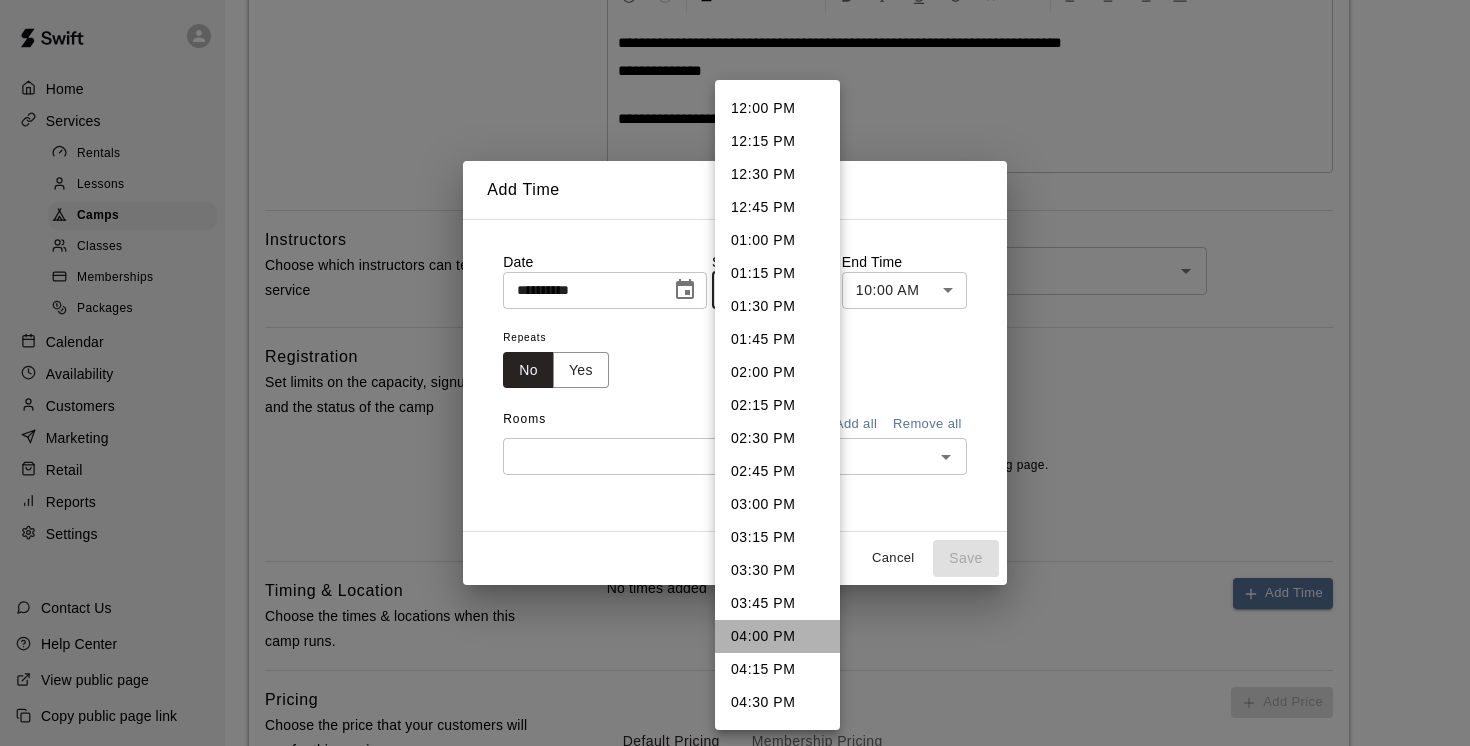 click on "04:00 PM" at bounding box center [777, 636] 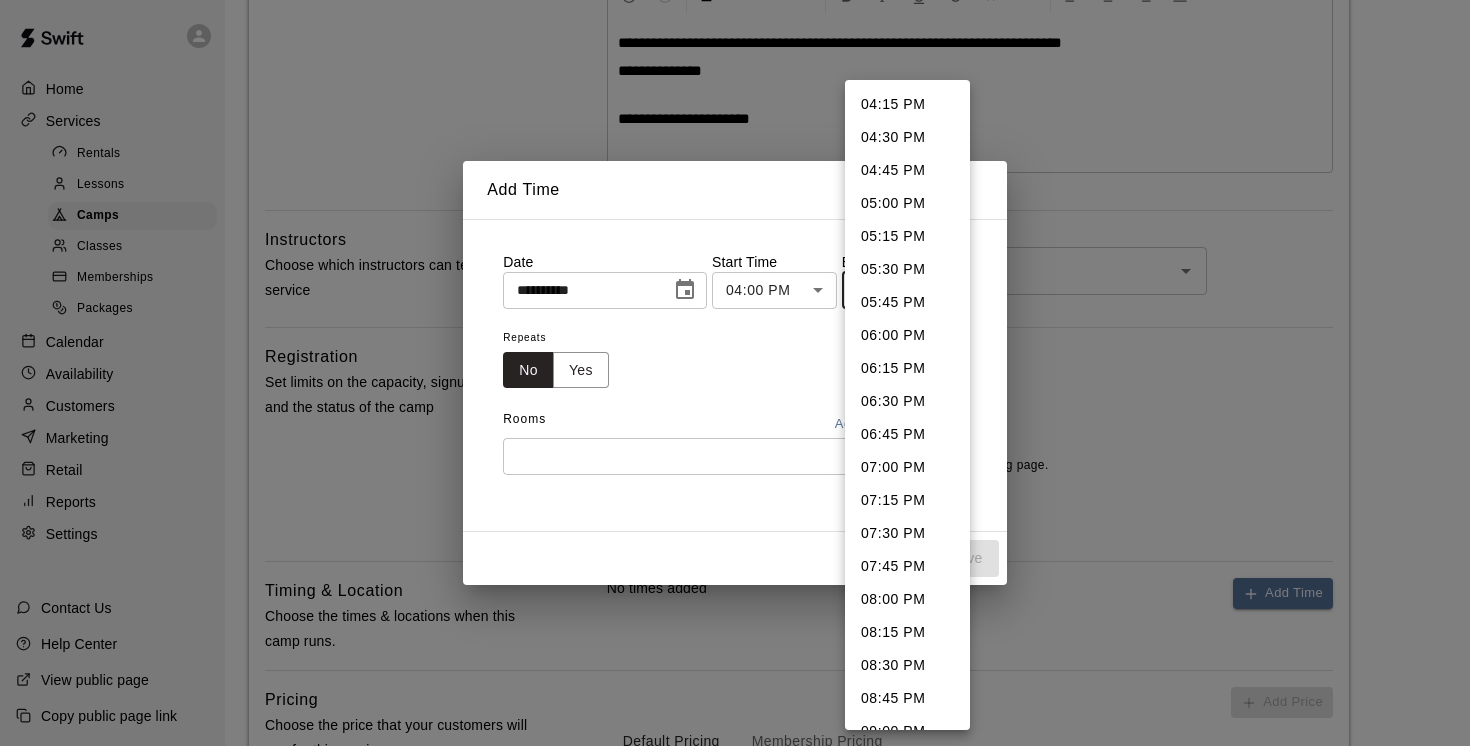 click on "**********" at bounding box center (735, 326) 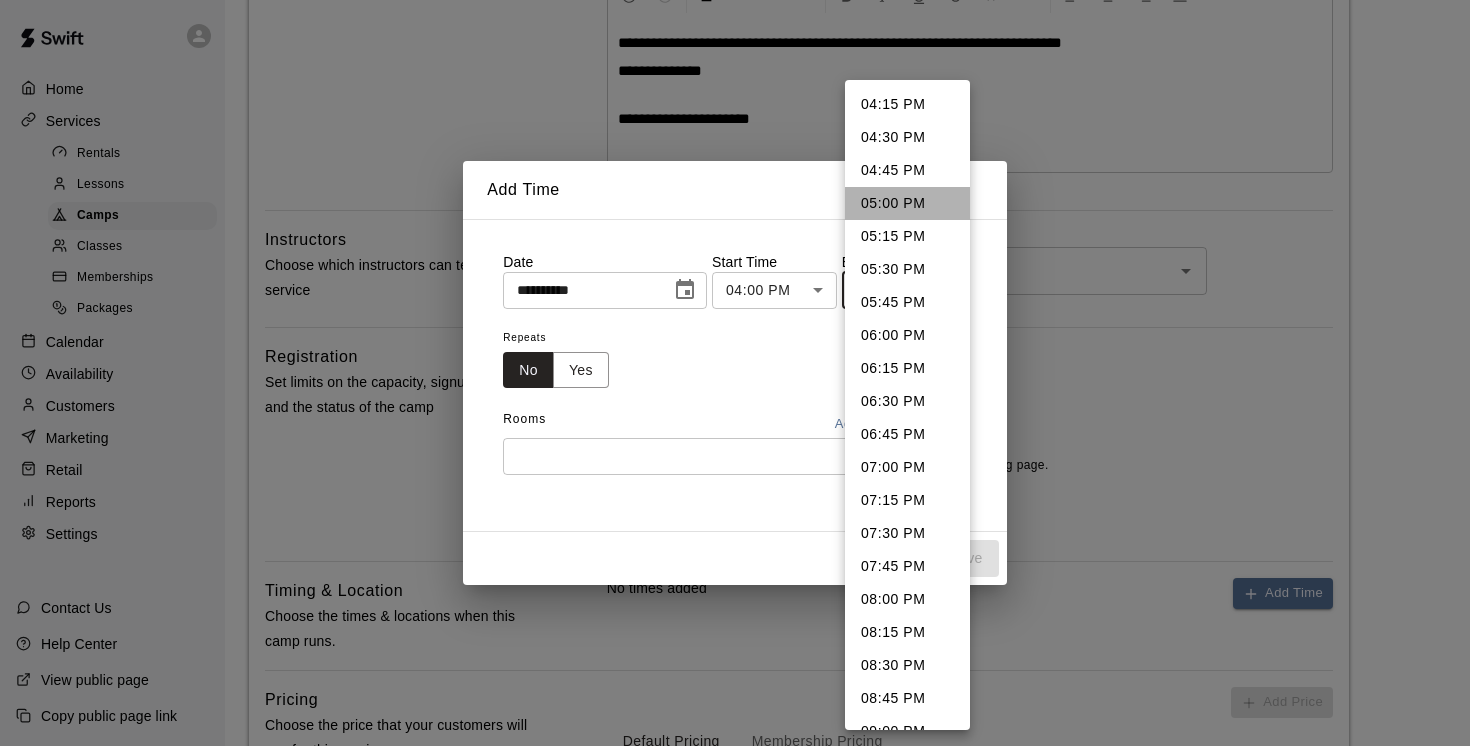 click on "05:00 PM" at bounding box center (907, 203) 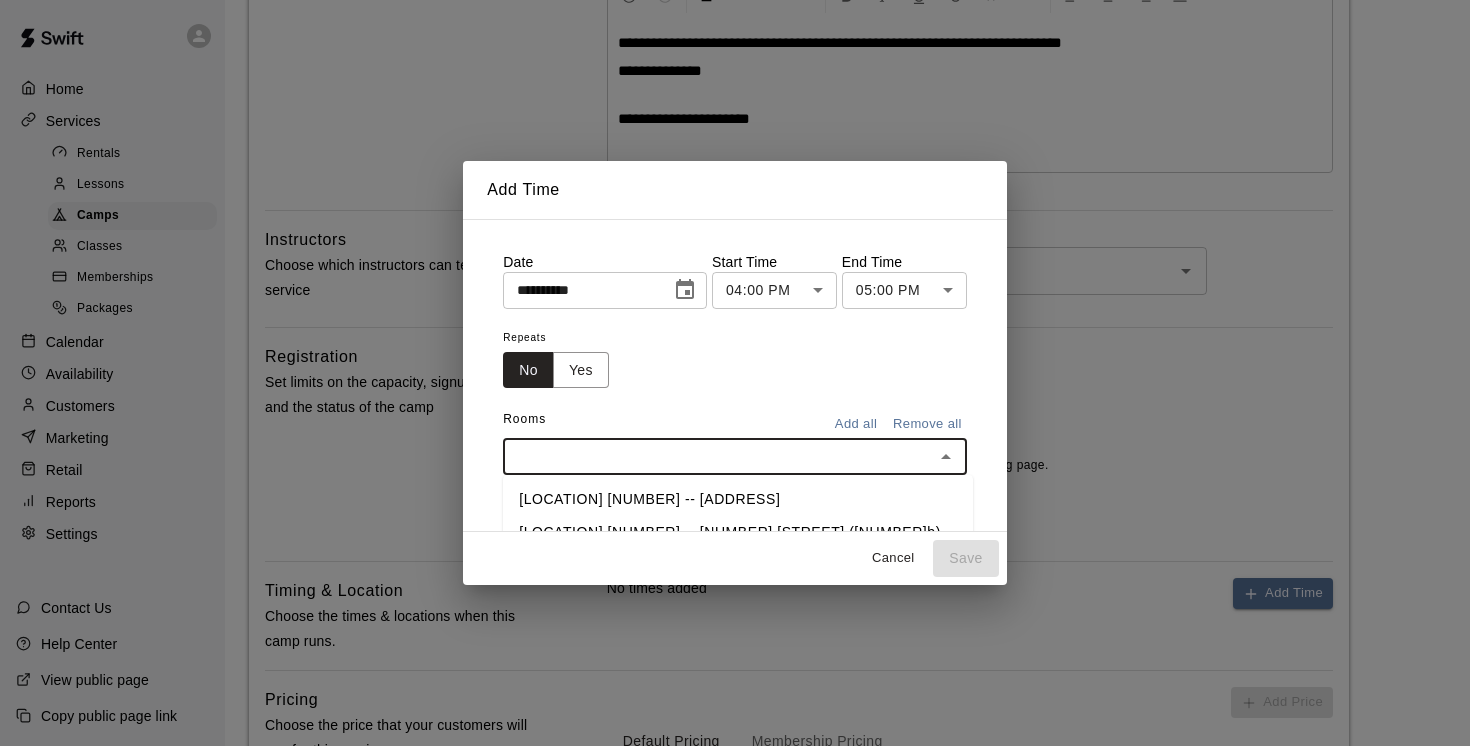 click at bounding box center [718, 456] 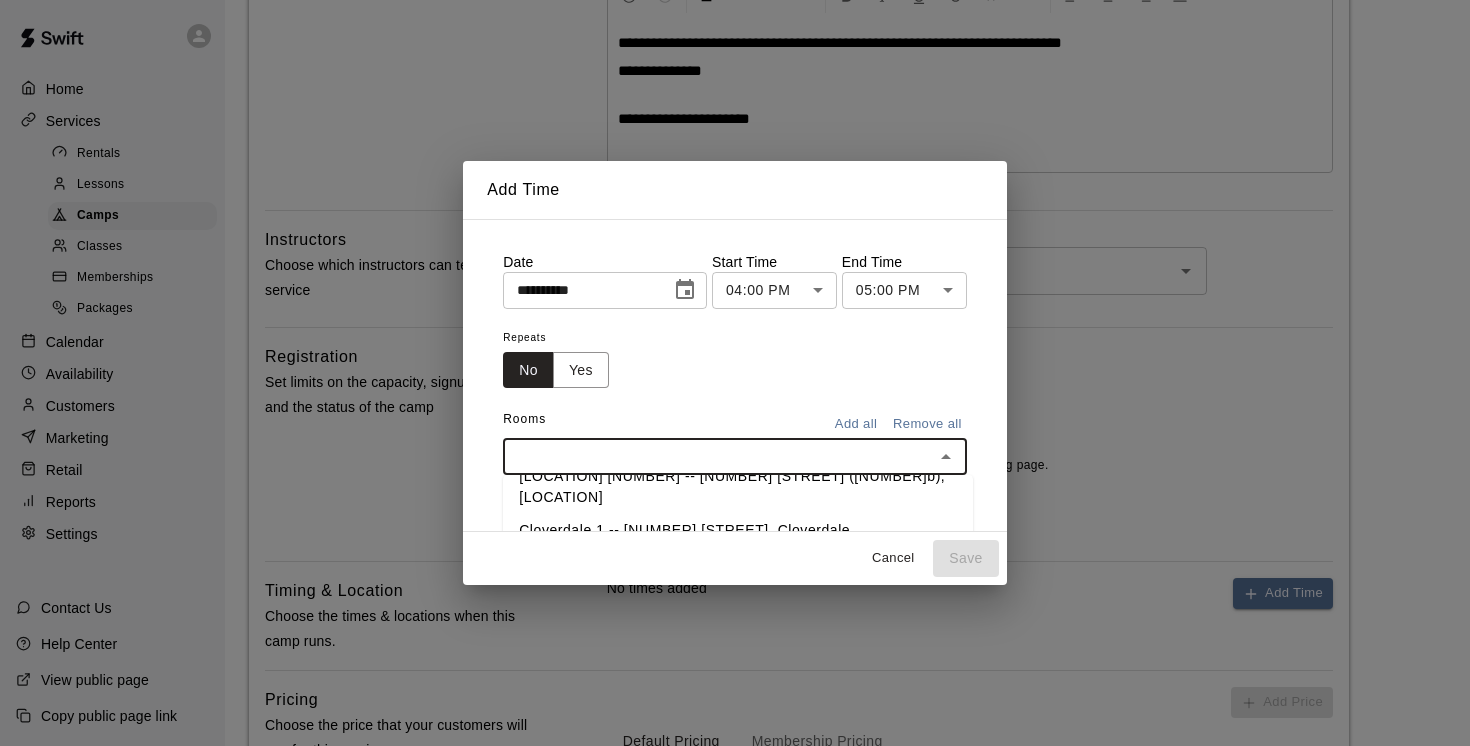 scroll, scrollTop: 68, scrollLeft: 0, axis: vertical 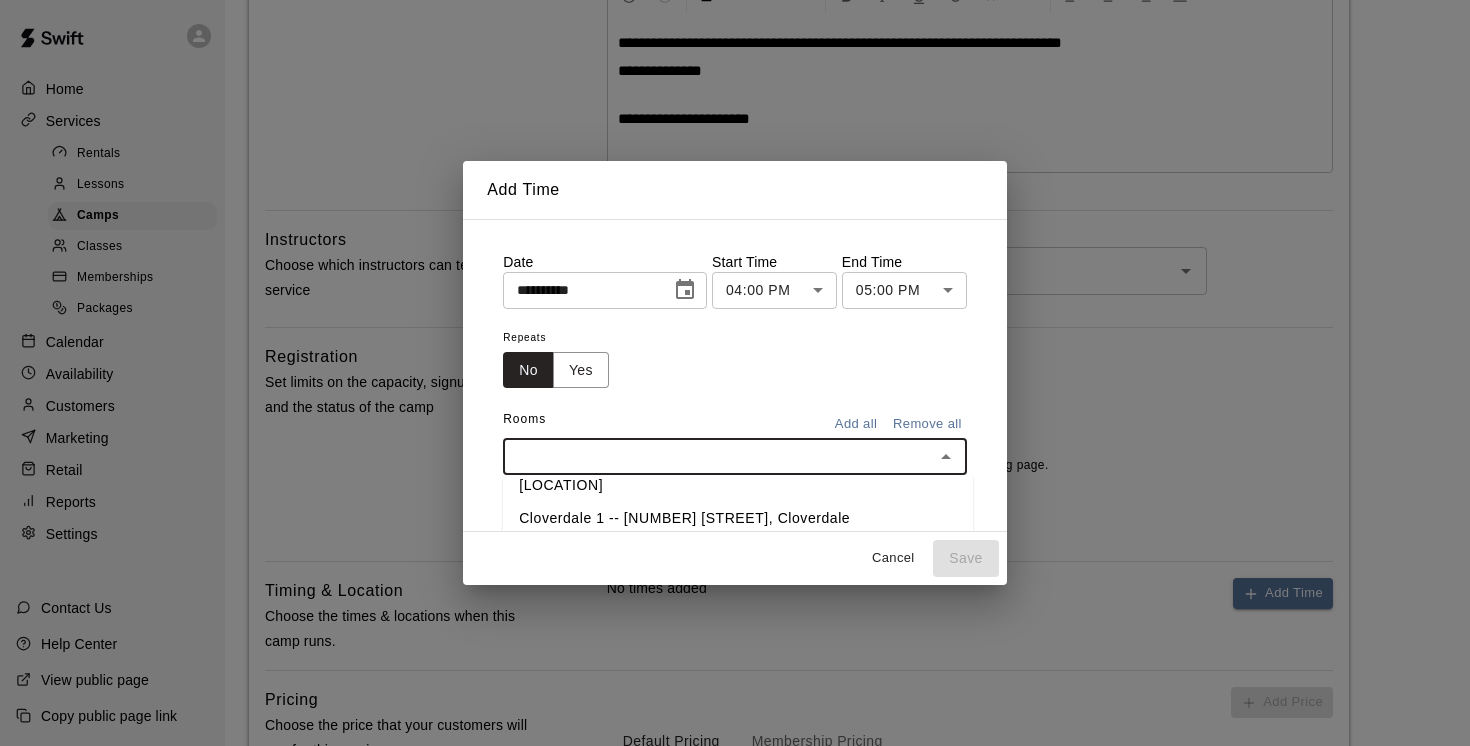 click on "Cloverdale 1 -- [NUMBER] [STREET], Cloverdale" at bounding box center (738, 518) 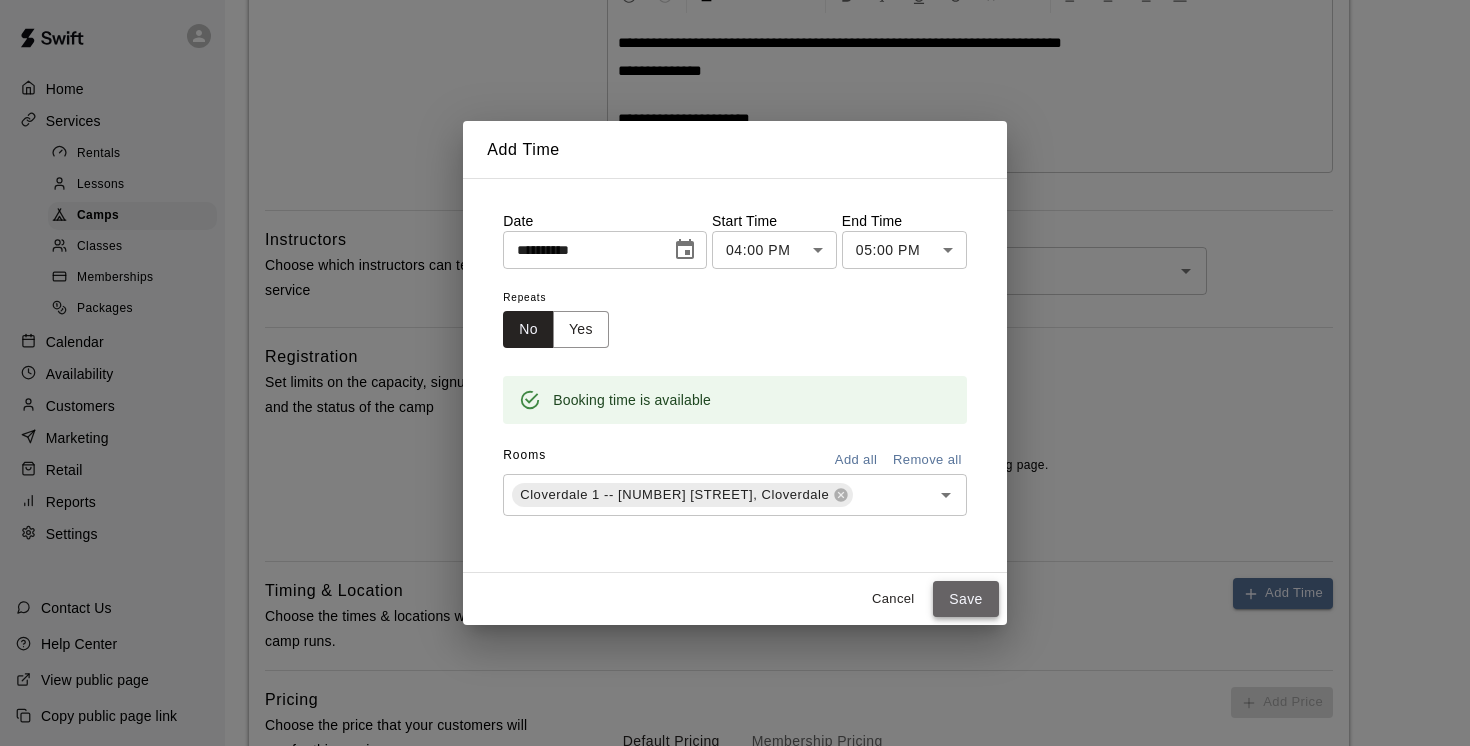 click on "Save" at bounding box center (966, 599) 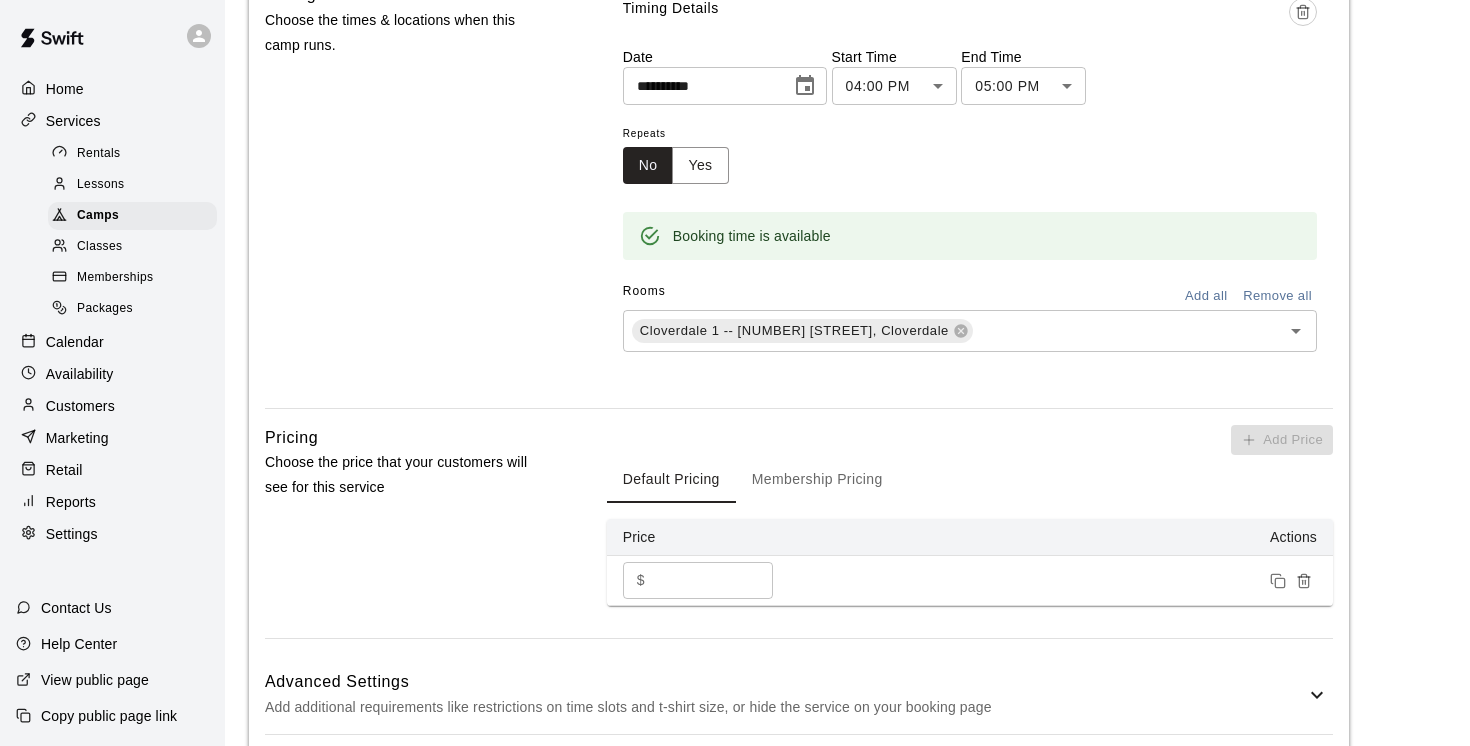 scroll, scrollTop: 1148, scrollLeft: 0, axis: vertical 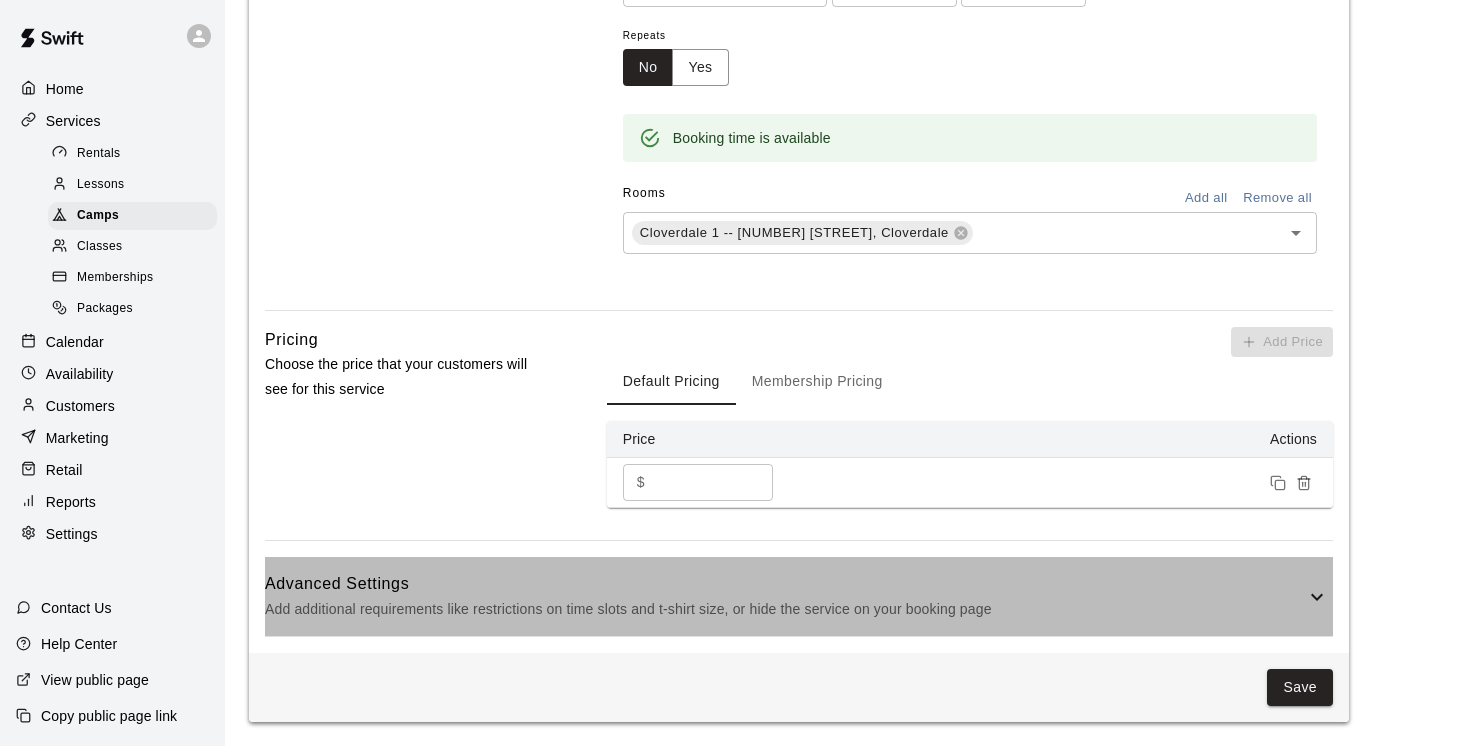 click 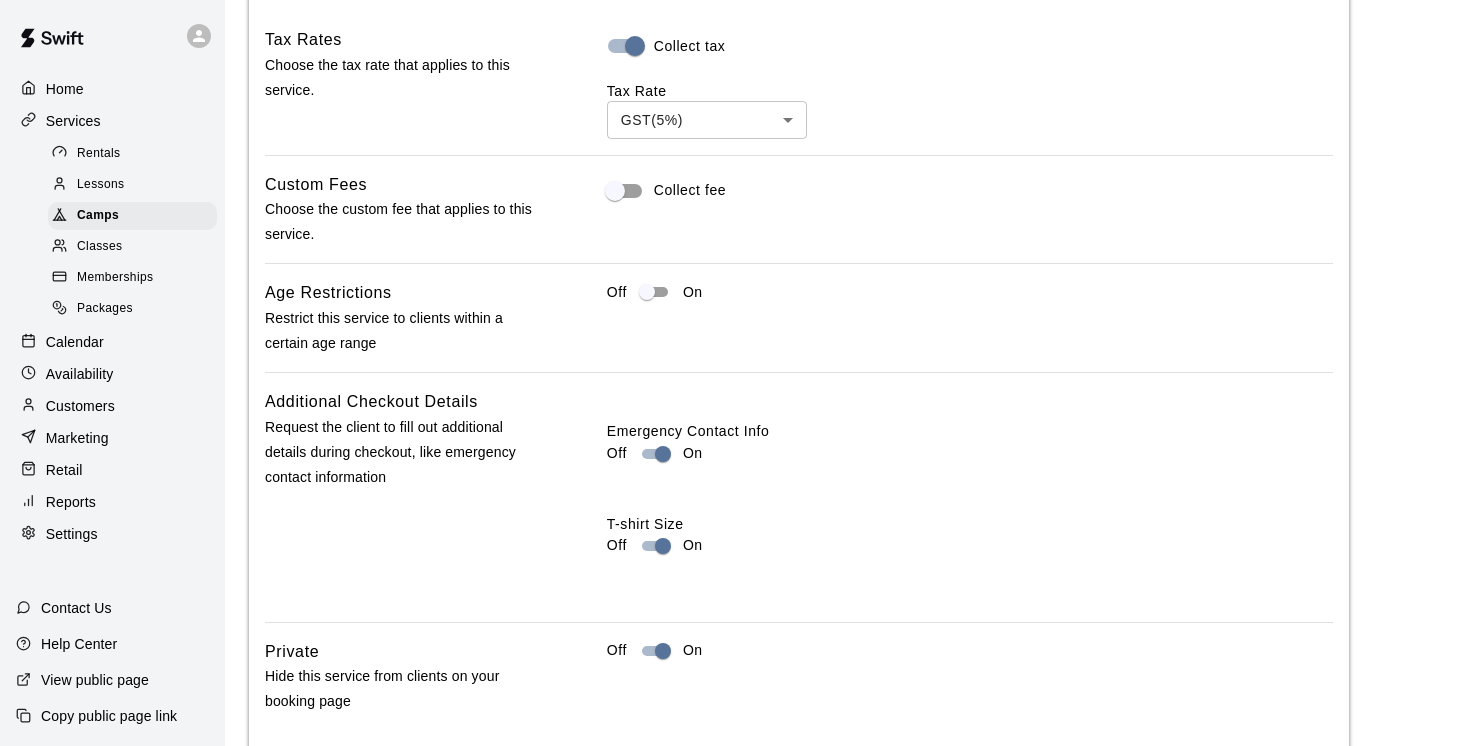 scroll, scrollTop: 1900, scrollLeft: 0, axis: vertical 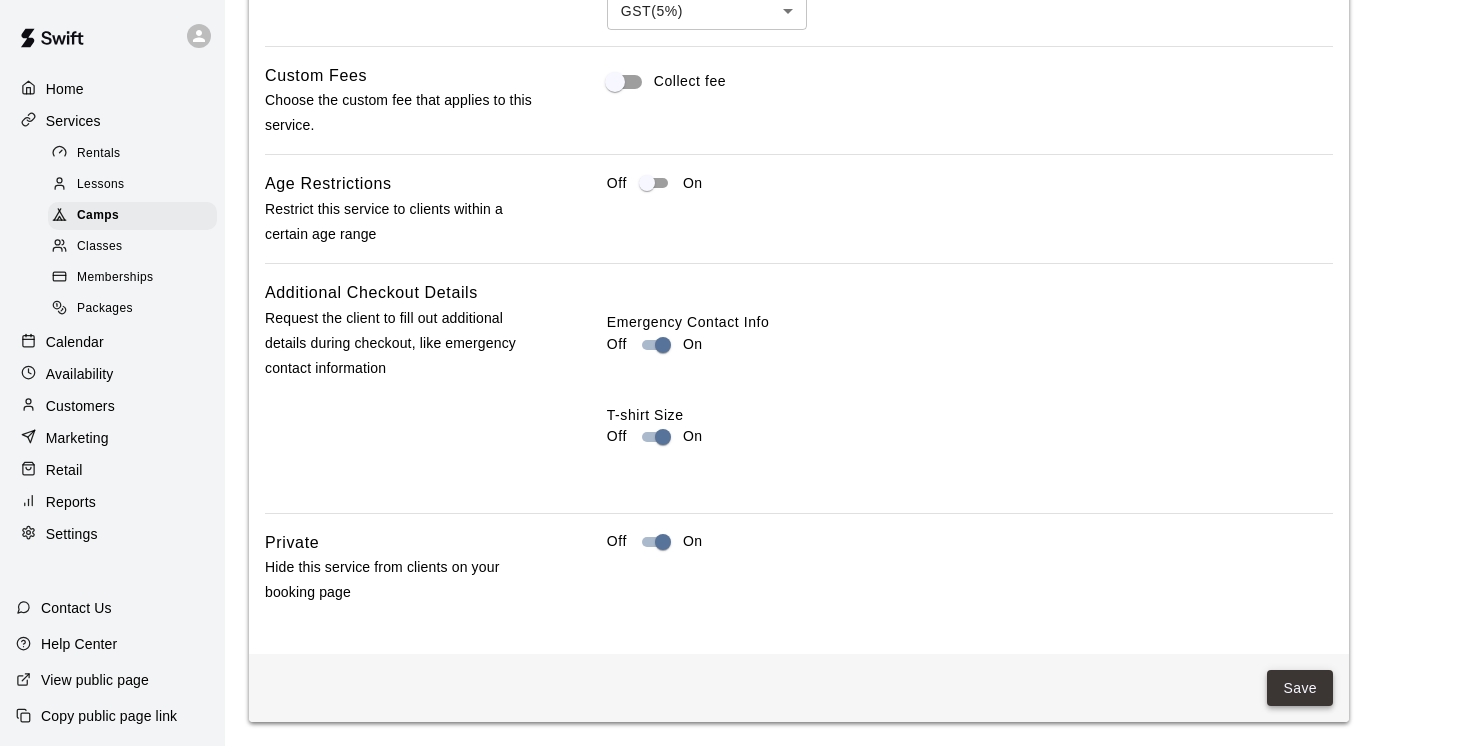 click on "Save" at bounding box center [1300, 688] 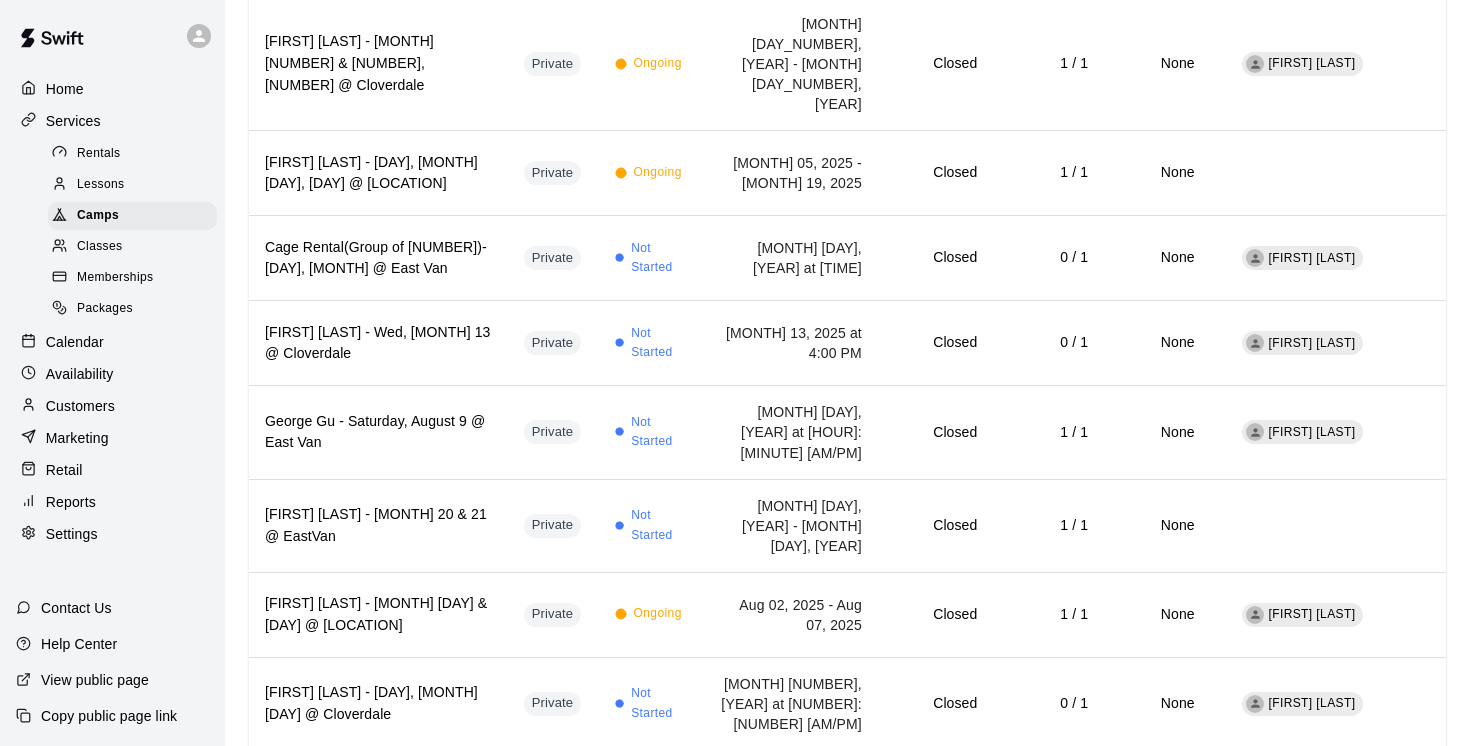 scroll, scrollTop: 0, scrollLeft: 0, axis: both 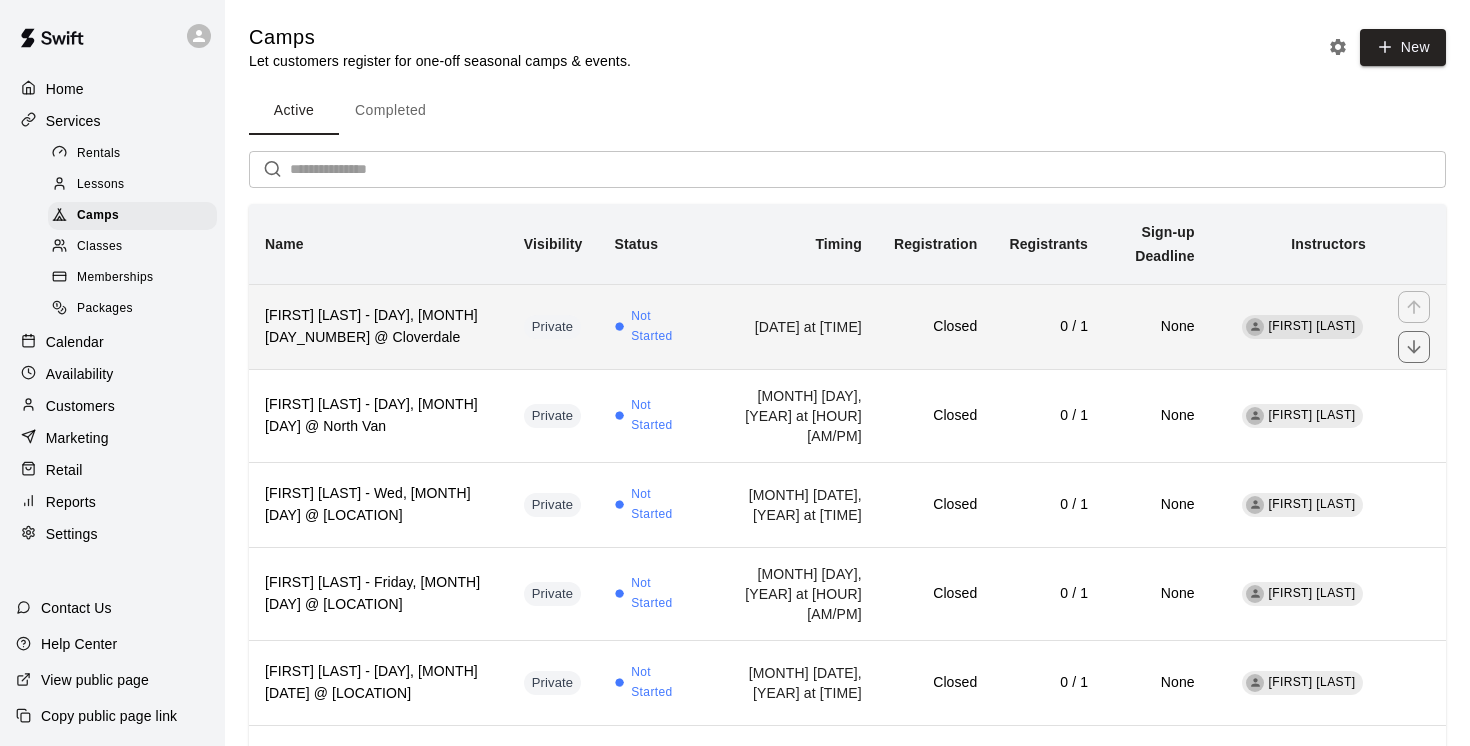 click on "[FIRST] [LAST] - [DAY], [MONTH] [DAY_NUMBER] @ Cloverdale" at bounding box center [378, 326] 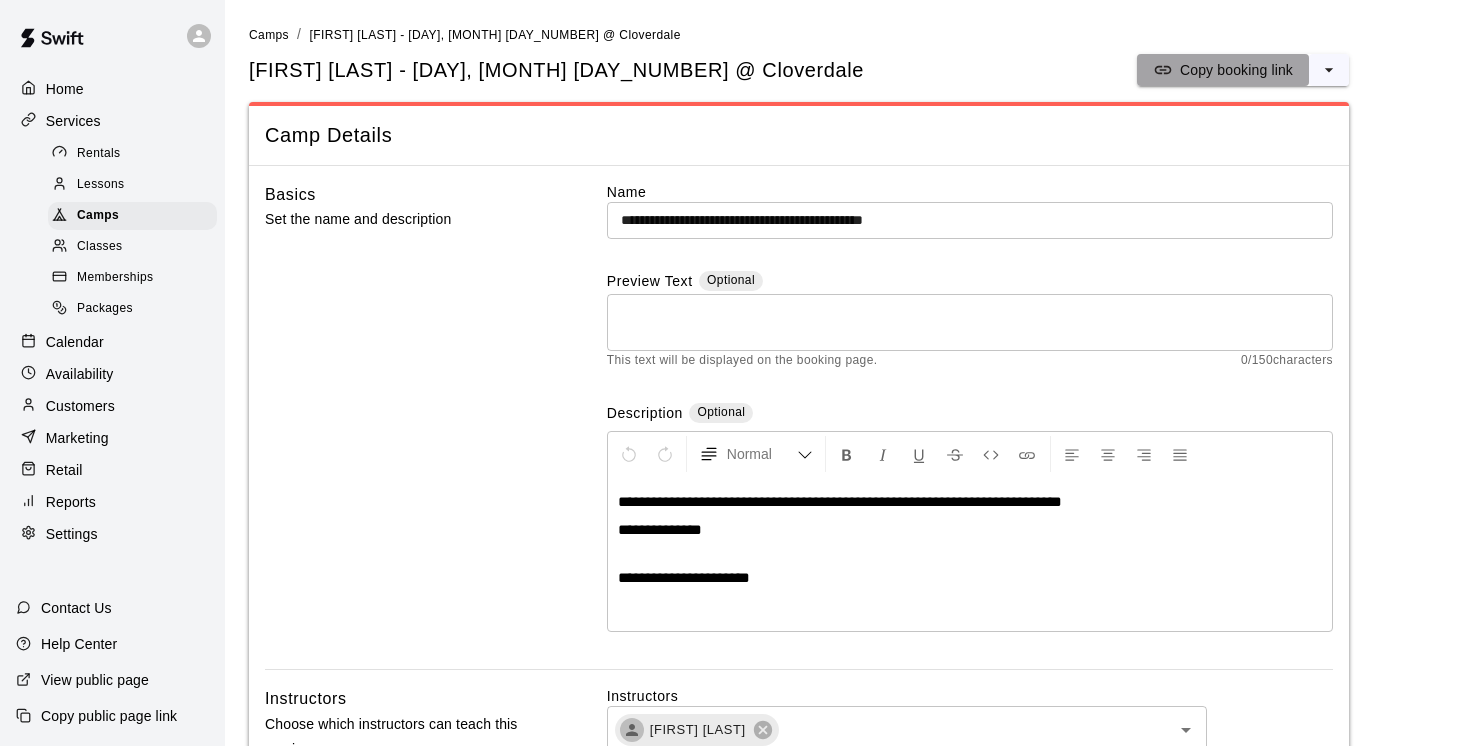 click on "Copy booking link" at bounding box center (1236, 70) 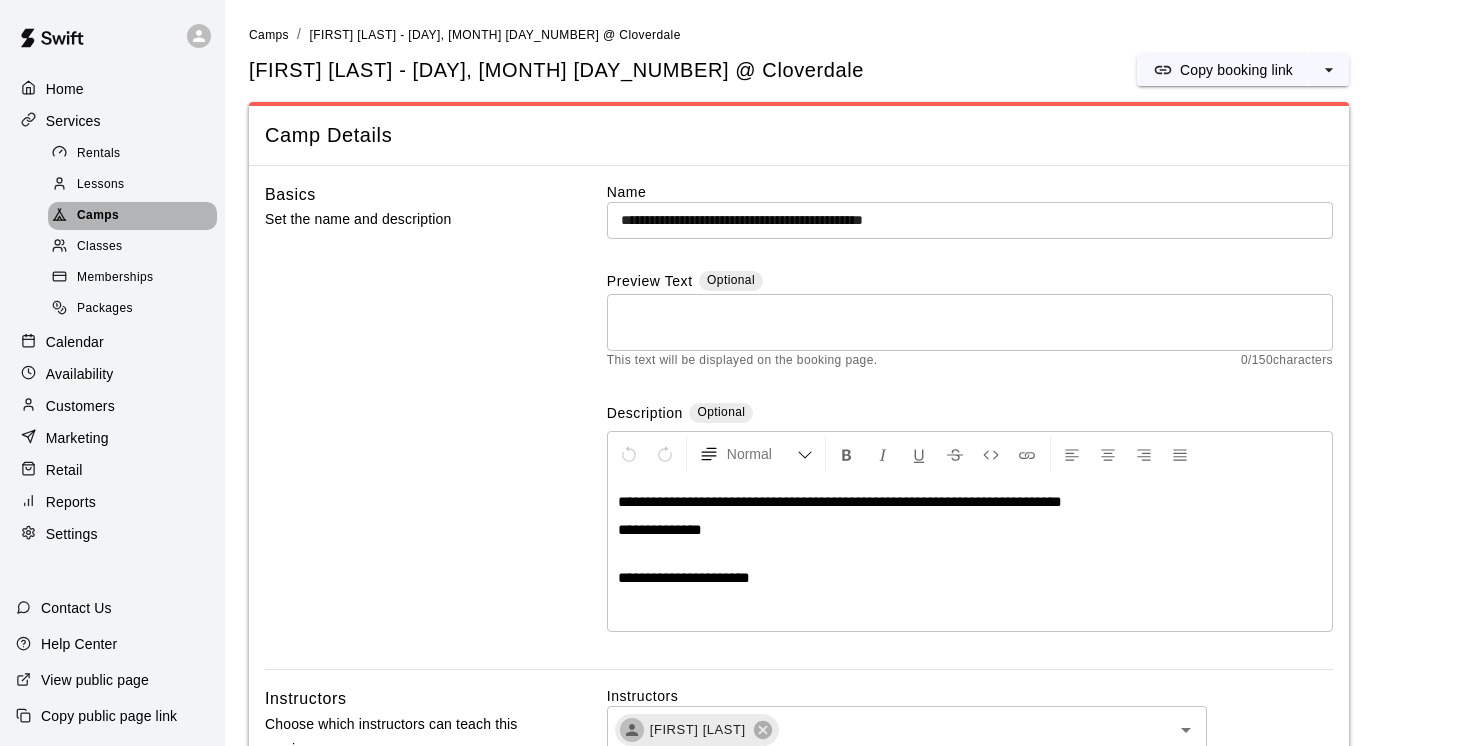 click on "Camps" at bounding box center [98, 216] 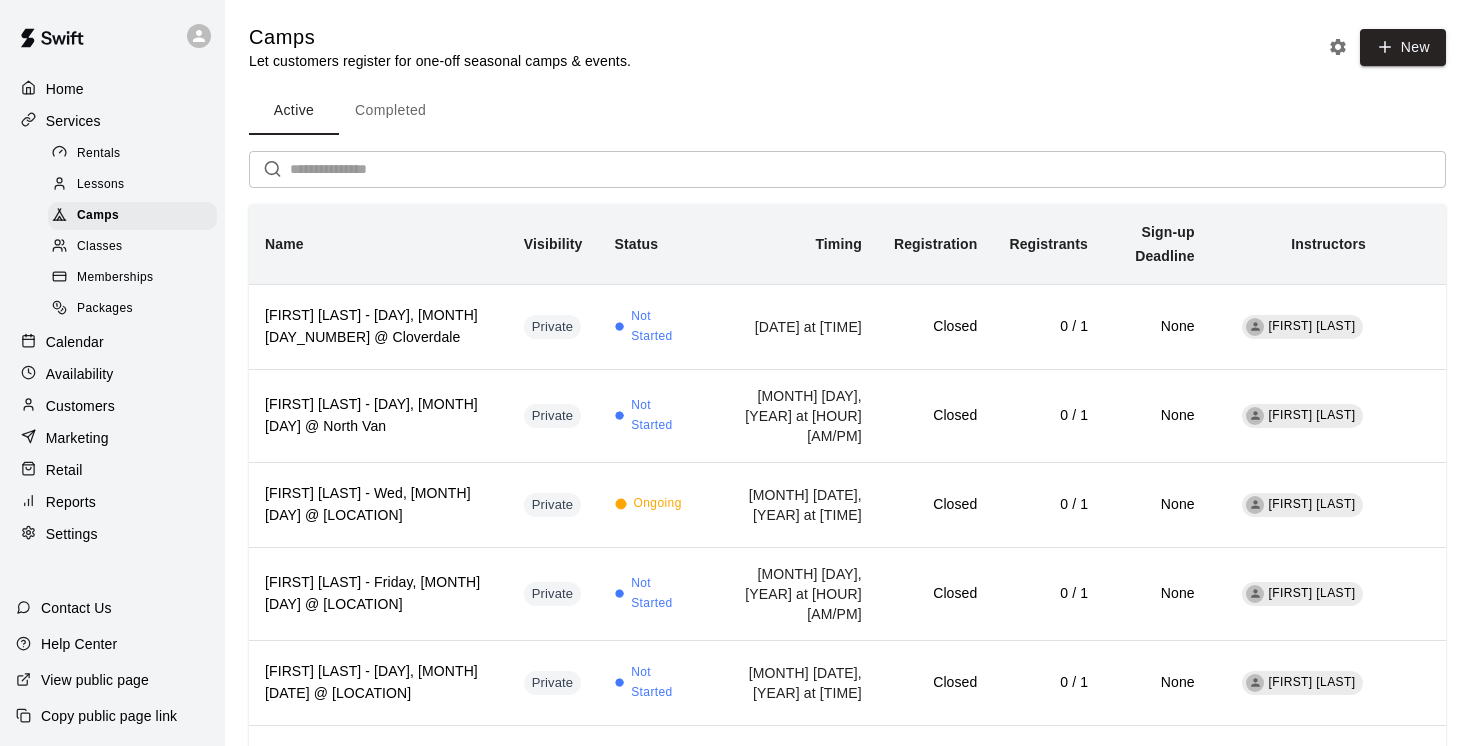 click on "Completed" at bounding box center [390, 111] 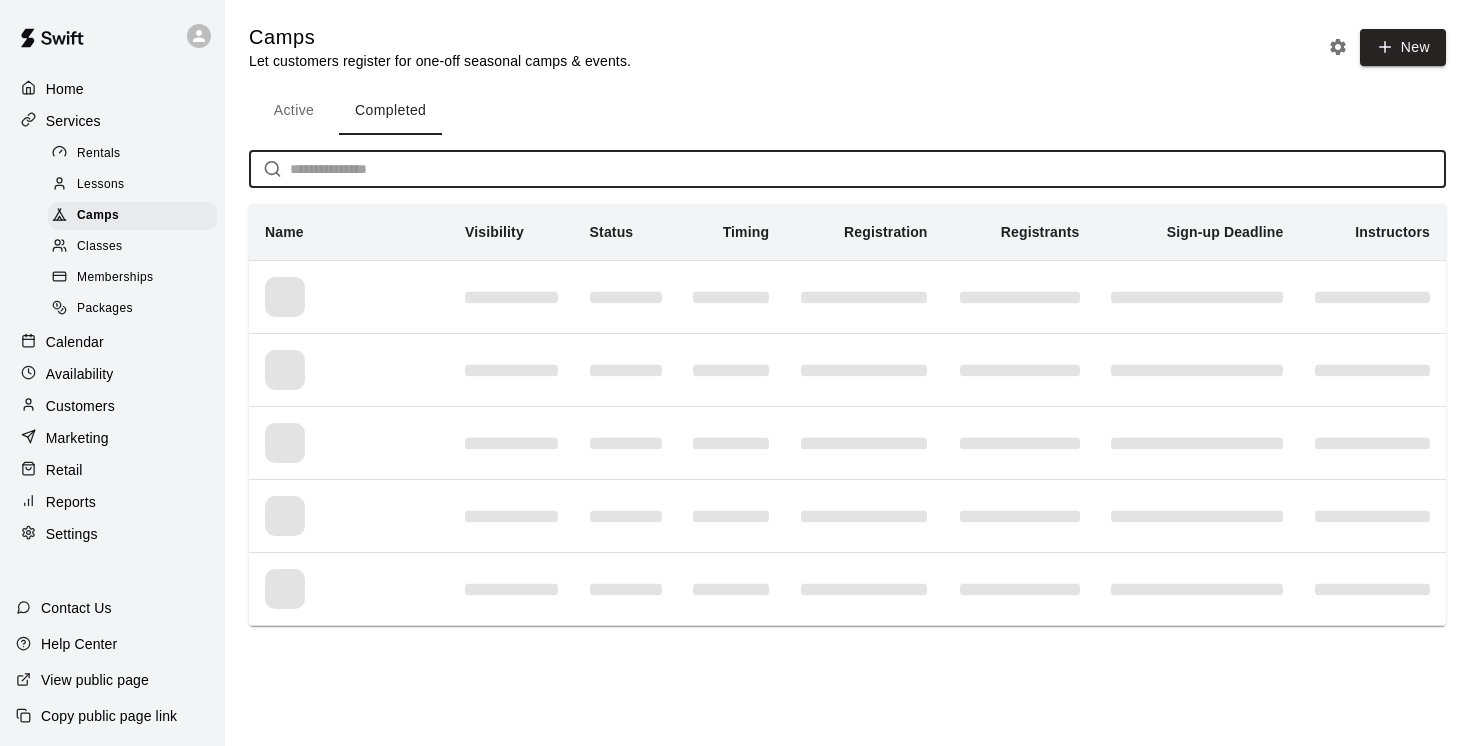click at bounding box center (868, 169) 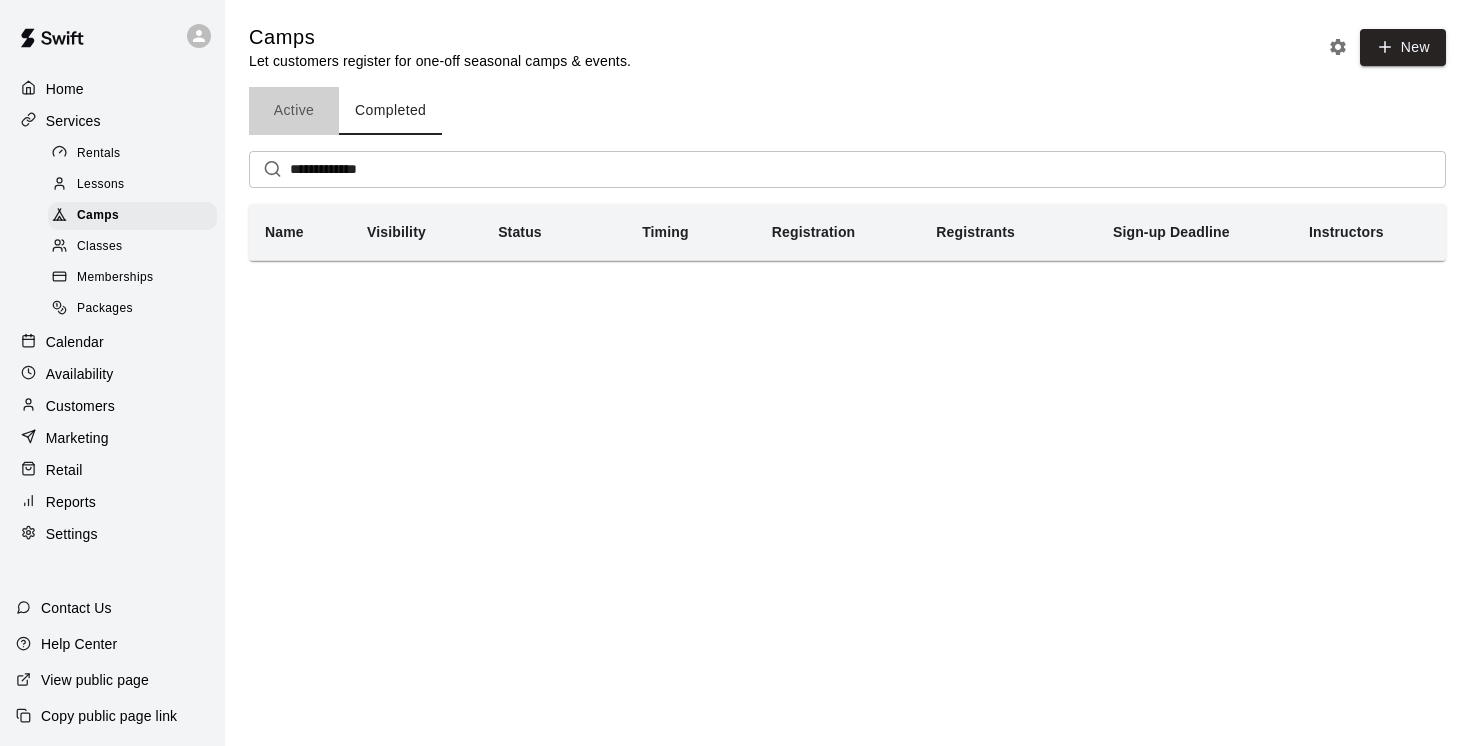 click on "Active" at bounding box center (294, 111) 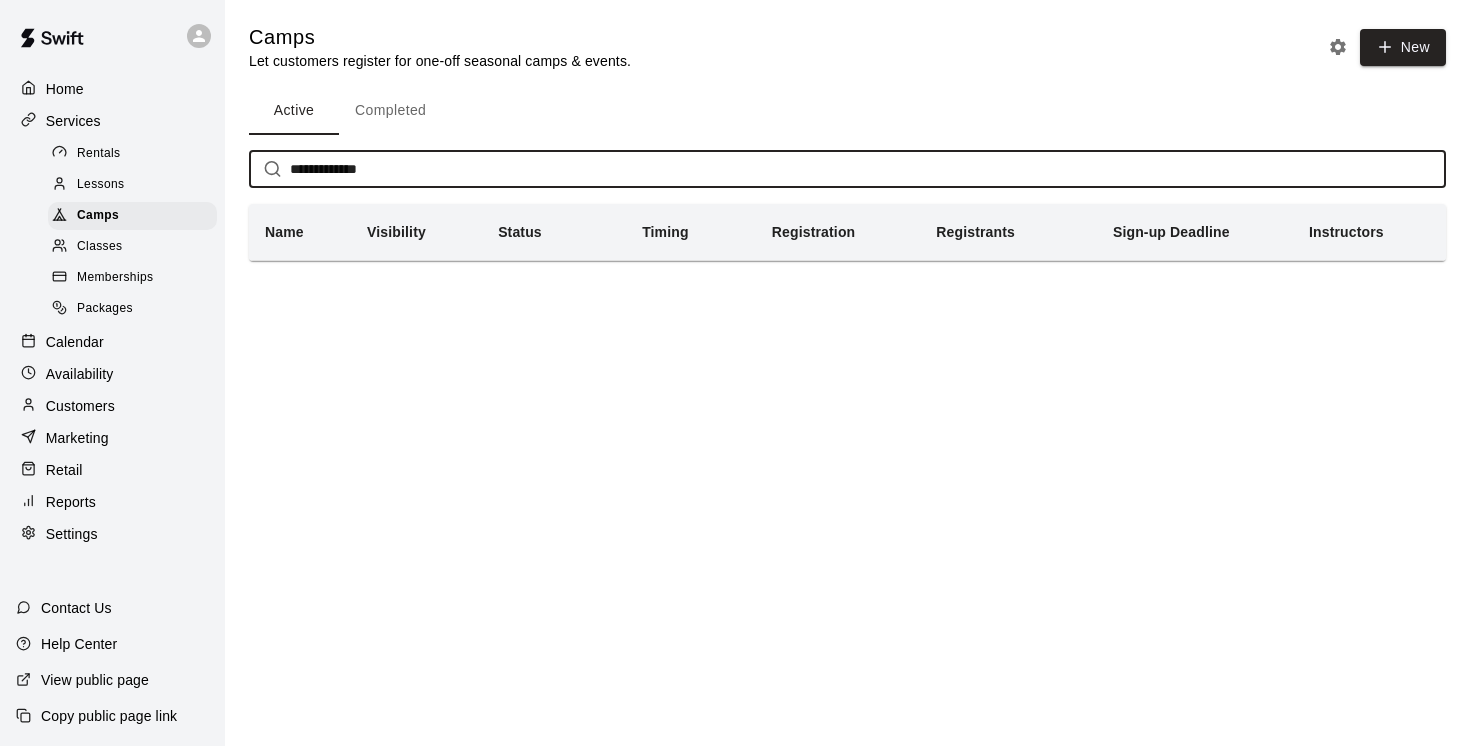 drag, startPoint x: 402, startPoint y: 170, endPoint x: 103, endPoint y: 139, distance: 300.60272 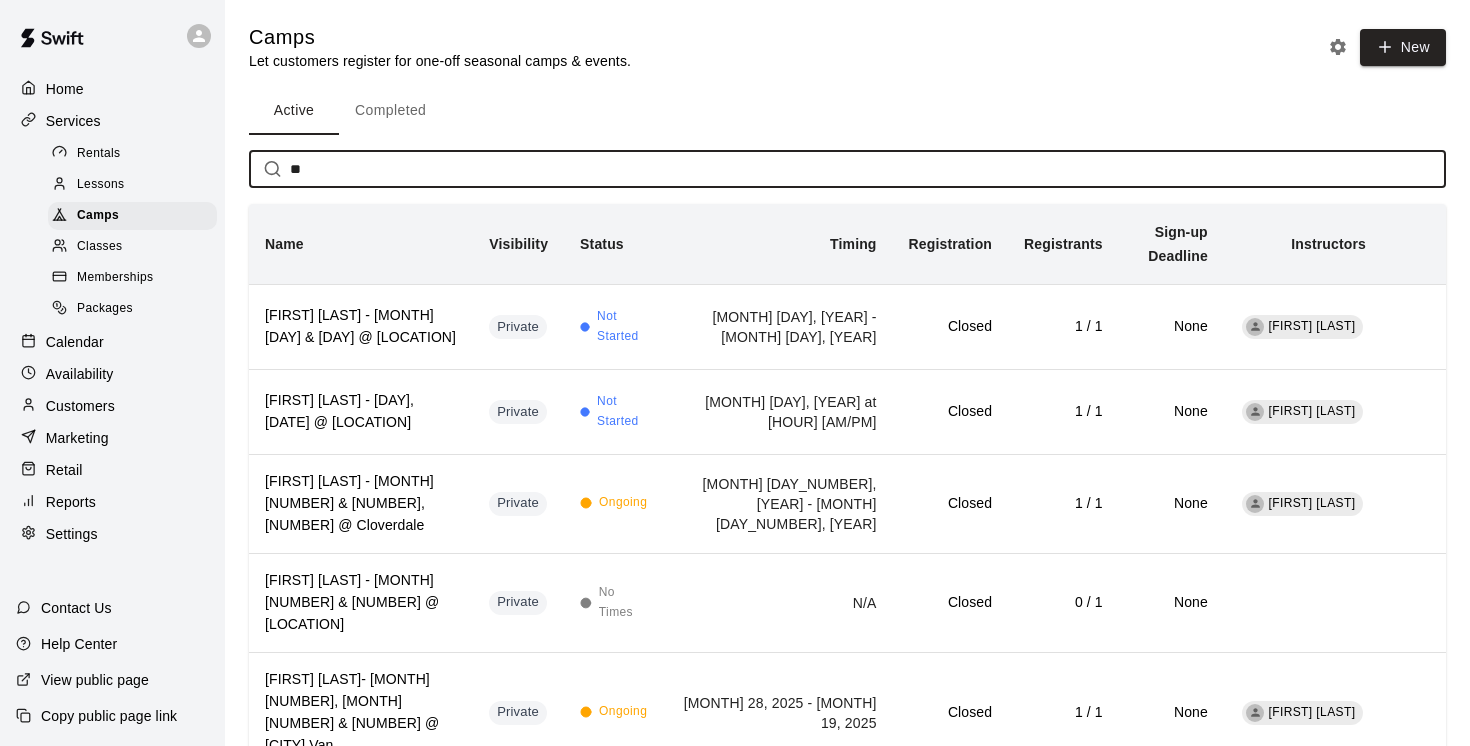 type on "*" 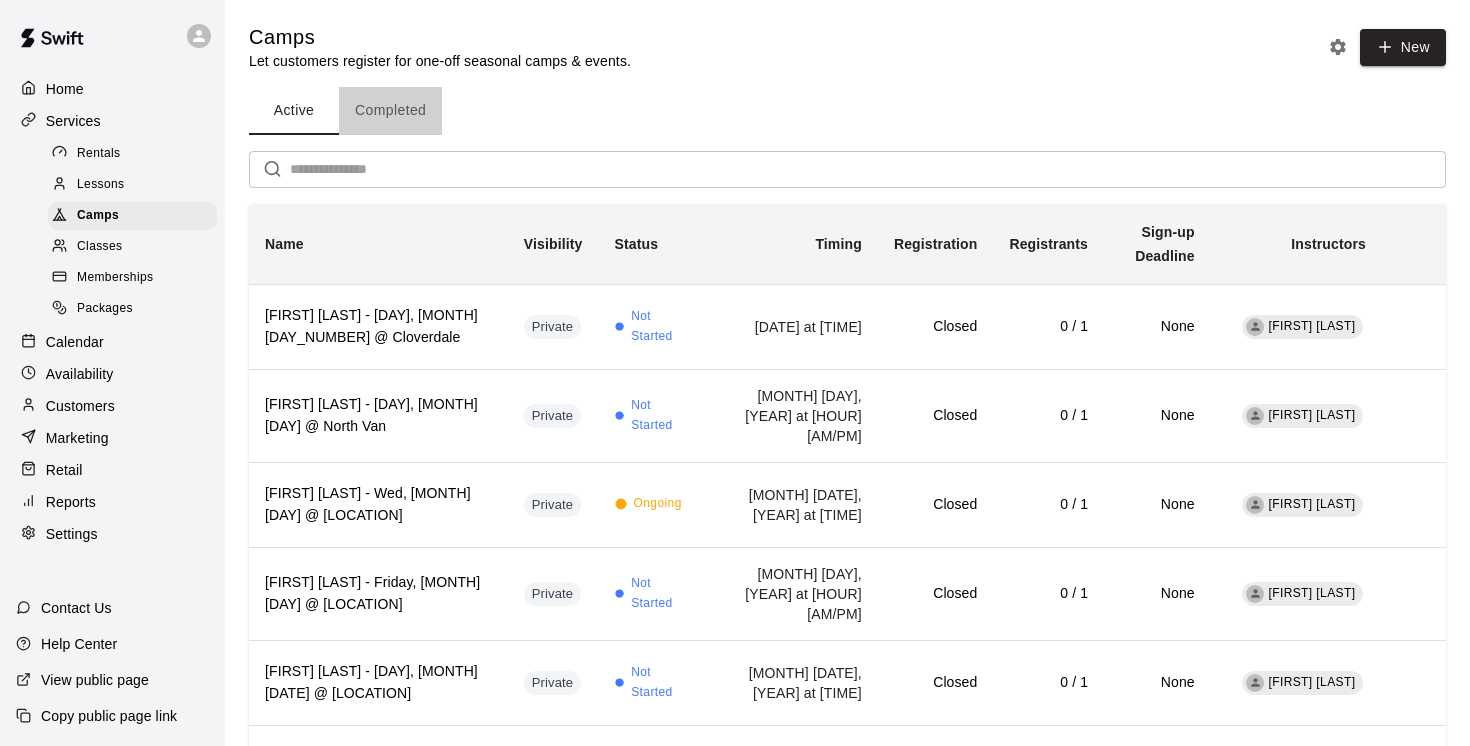 click on "Completed" at bounding box center (390, 111) 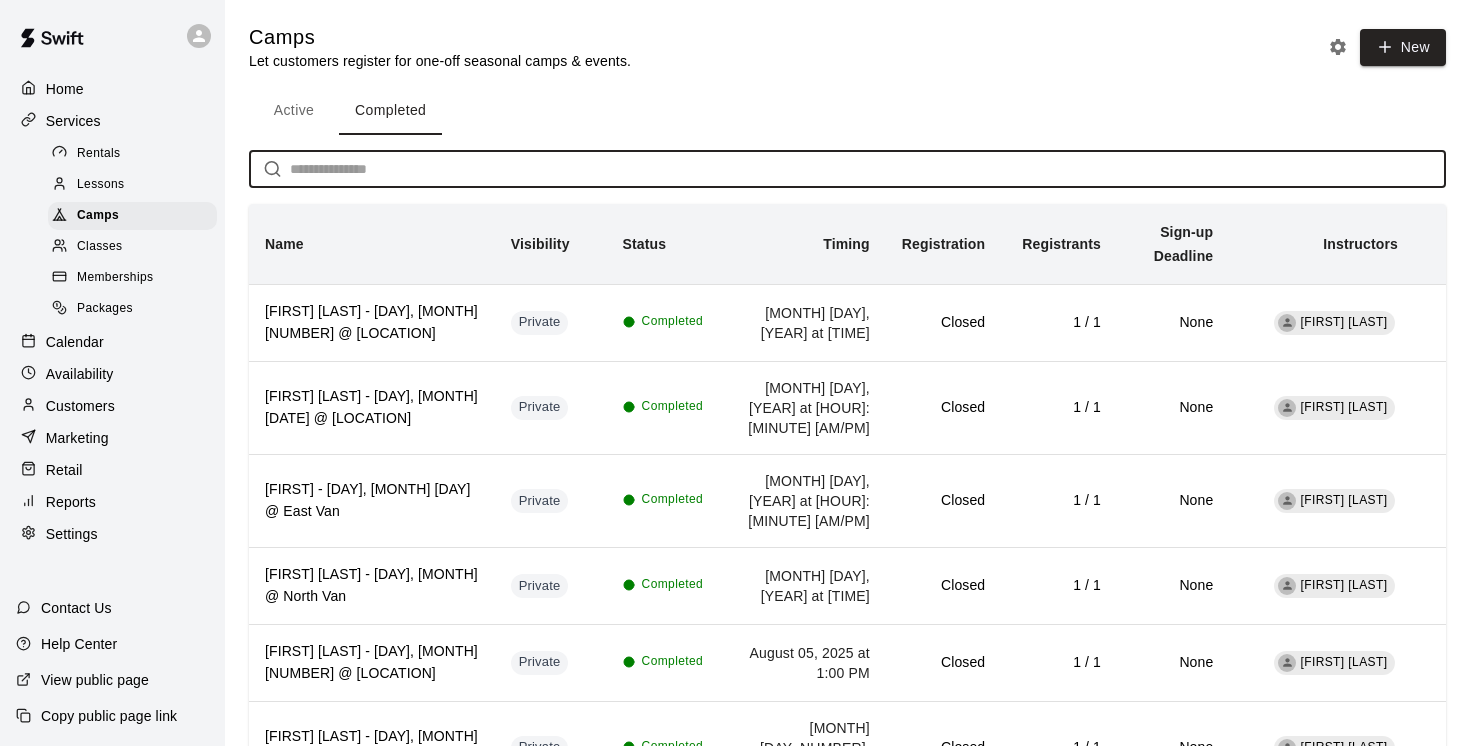 click at bounding box center [868, 169] 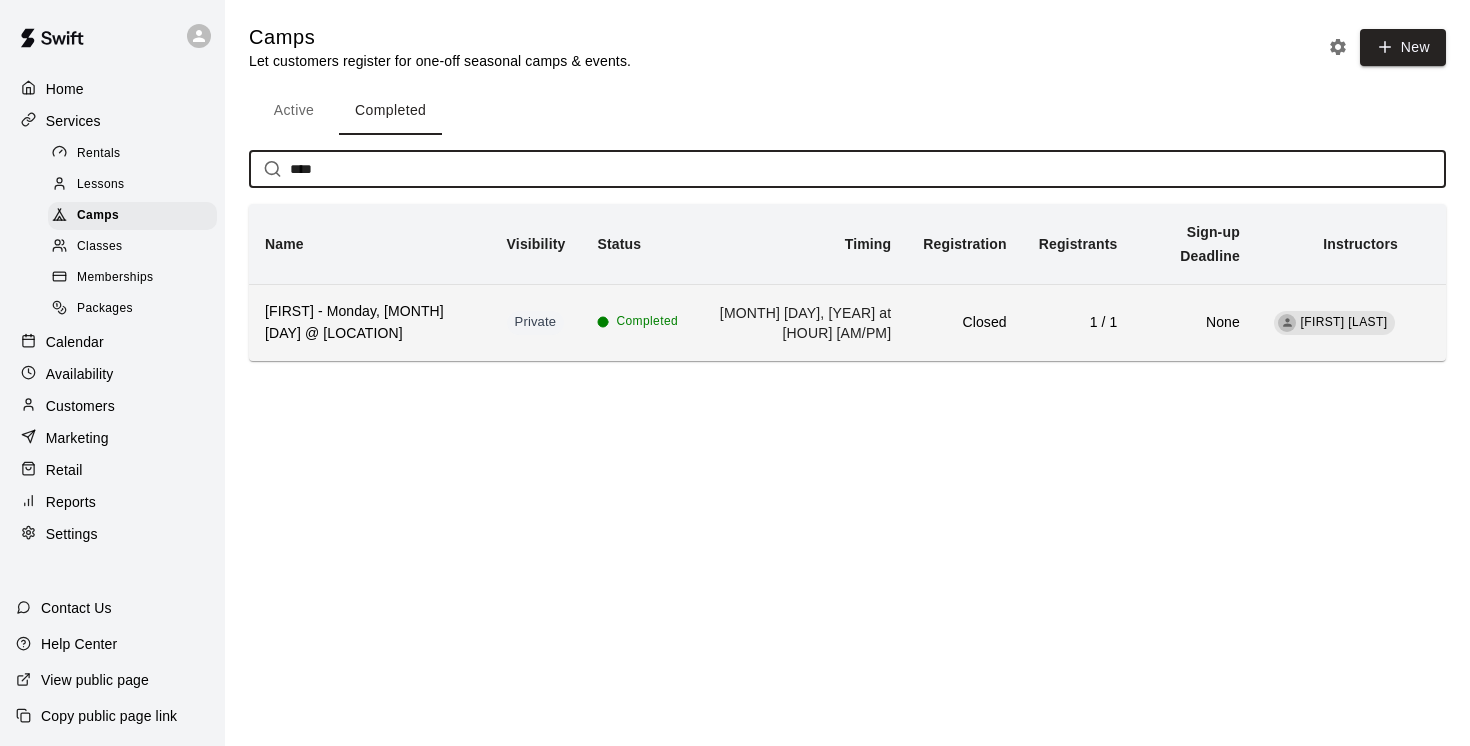 type on "****" 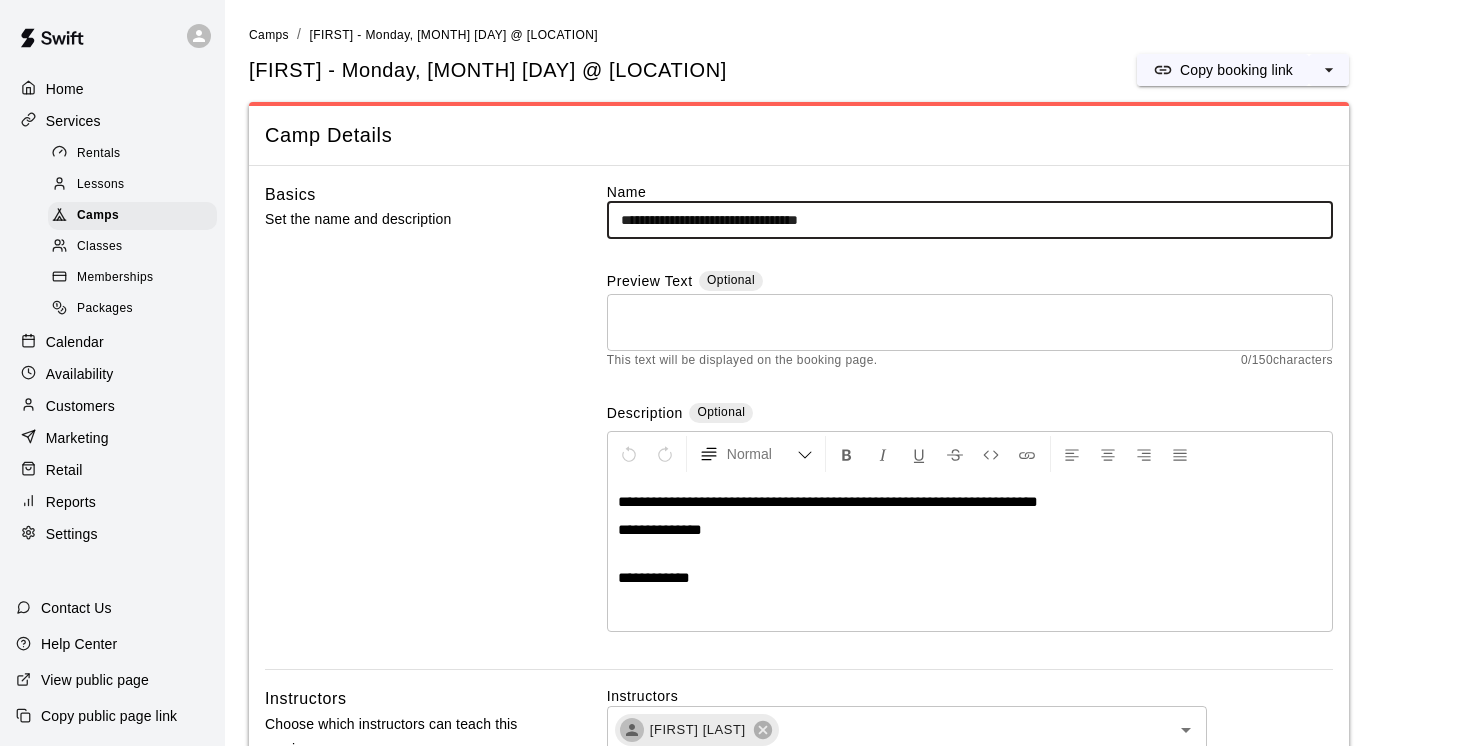 drag, startPoint x: 647, startPoint y: 218, endPoint x: 574, endPoint y: 211, distance: 73.33485 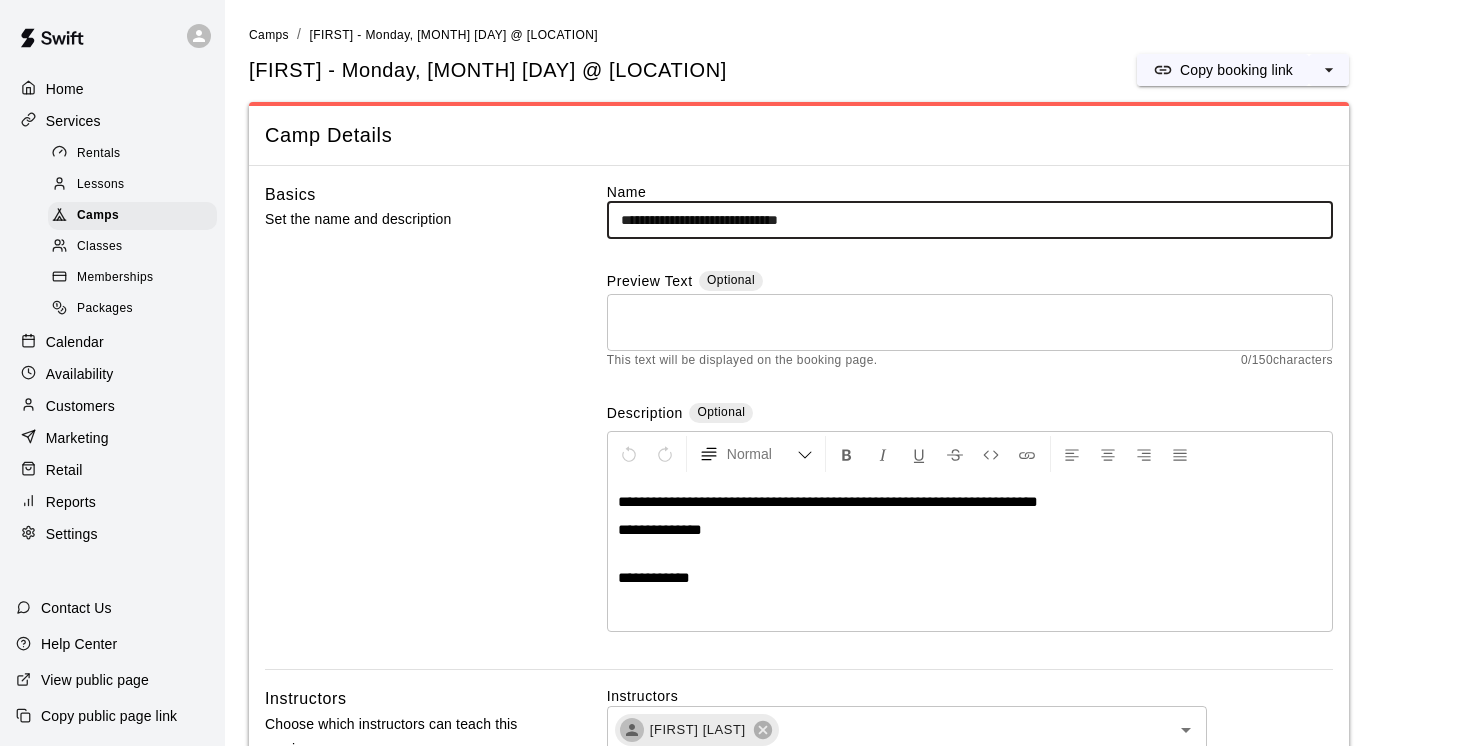 paste on "**********" 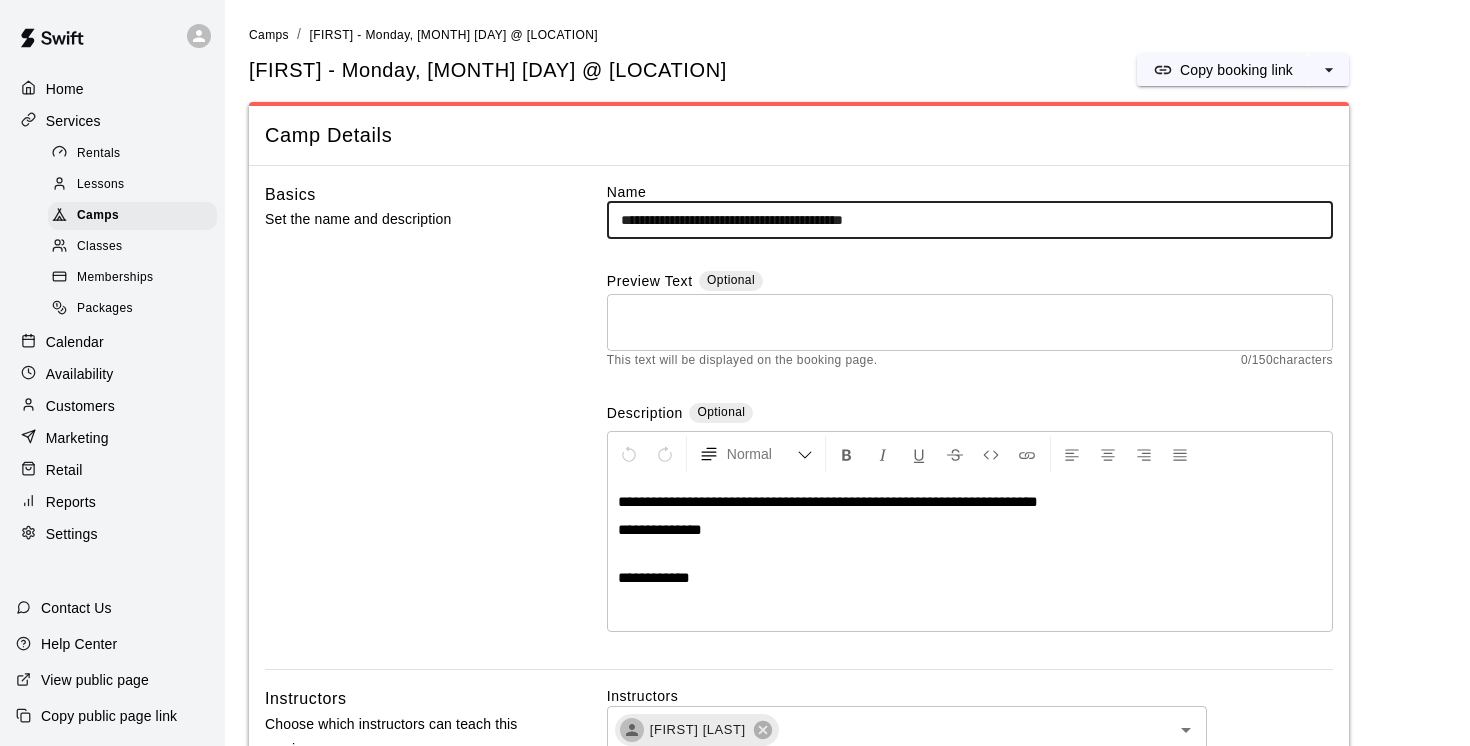 type on "**********" 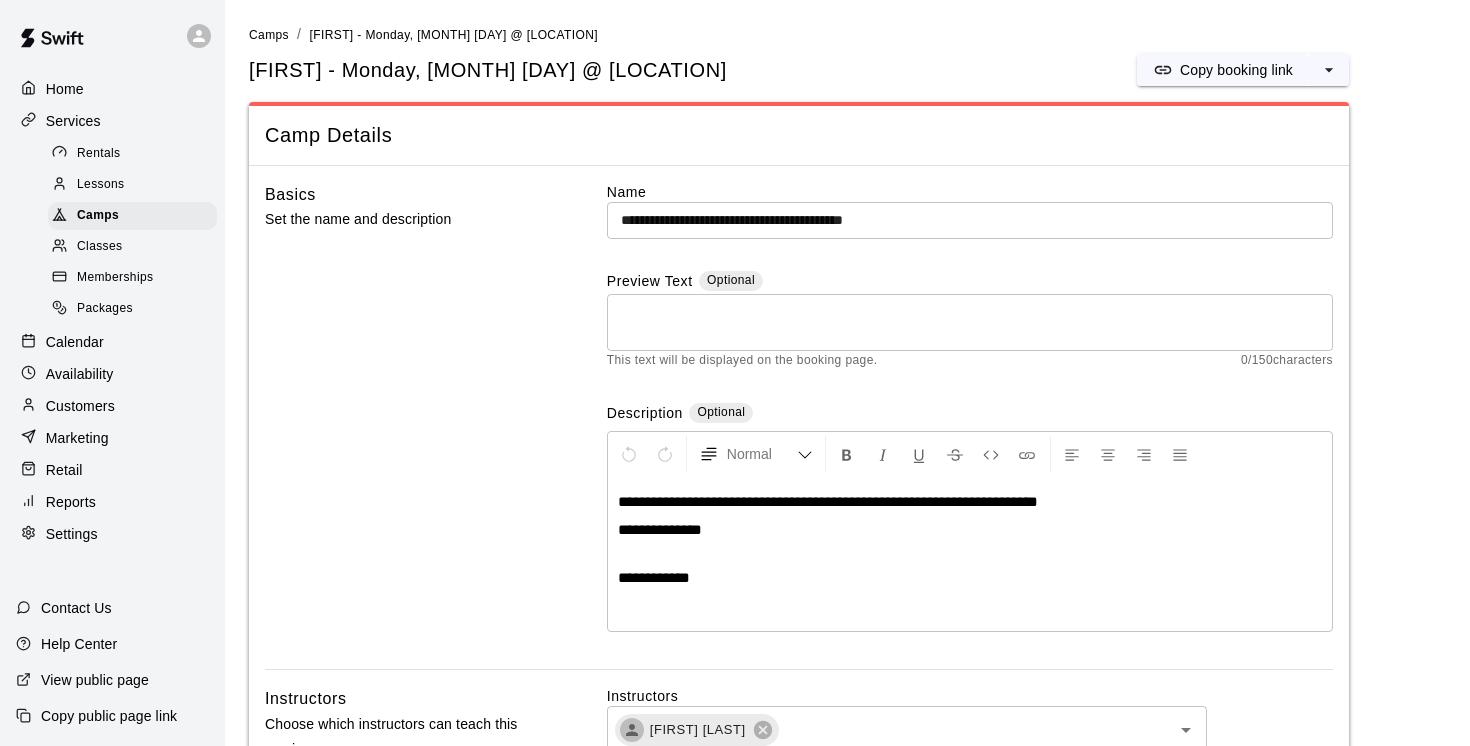 click on "**********" at bounding box center (970, 568) 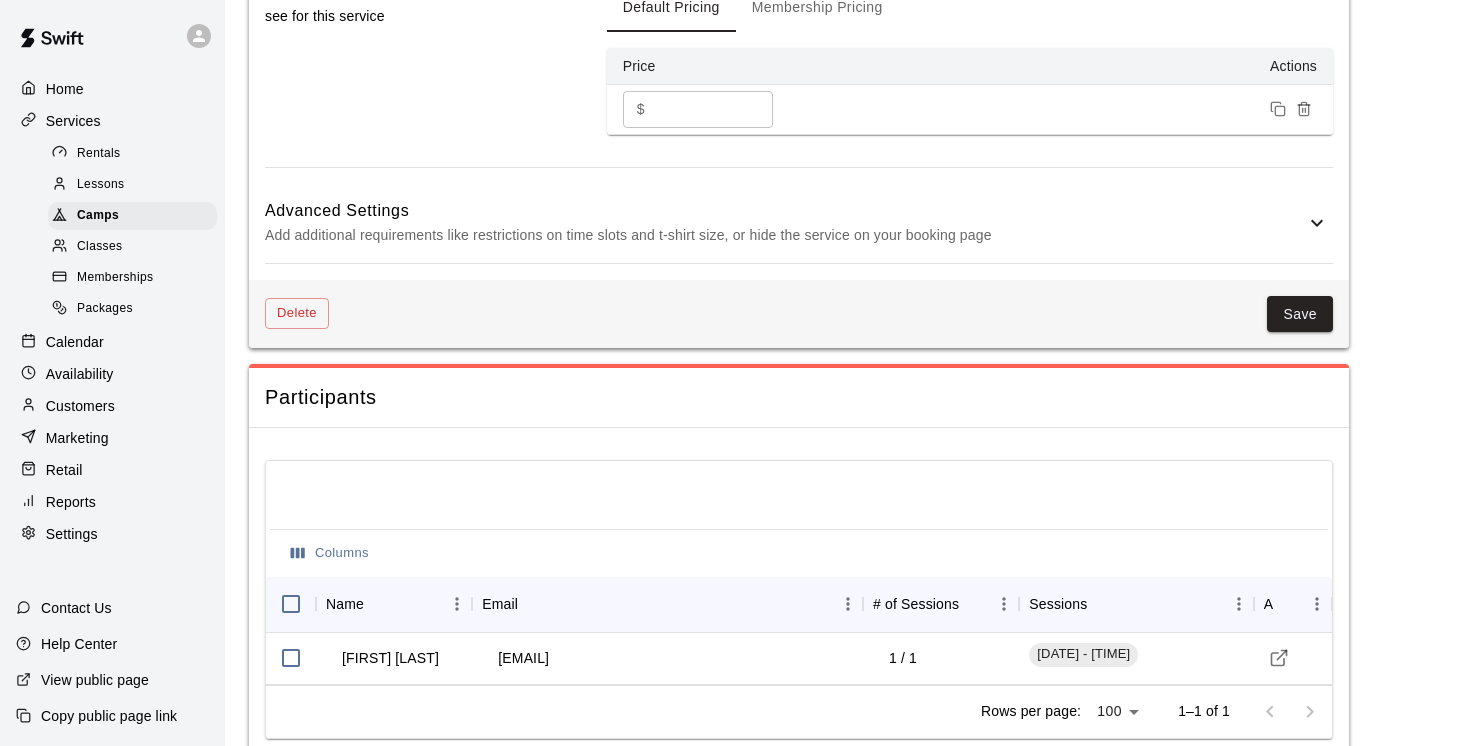 scroll, scrollTop: 1507, scrollLeft: 0, axis: vertical 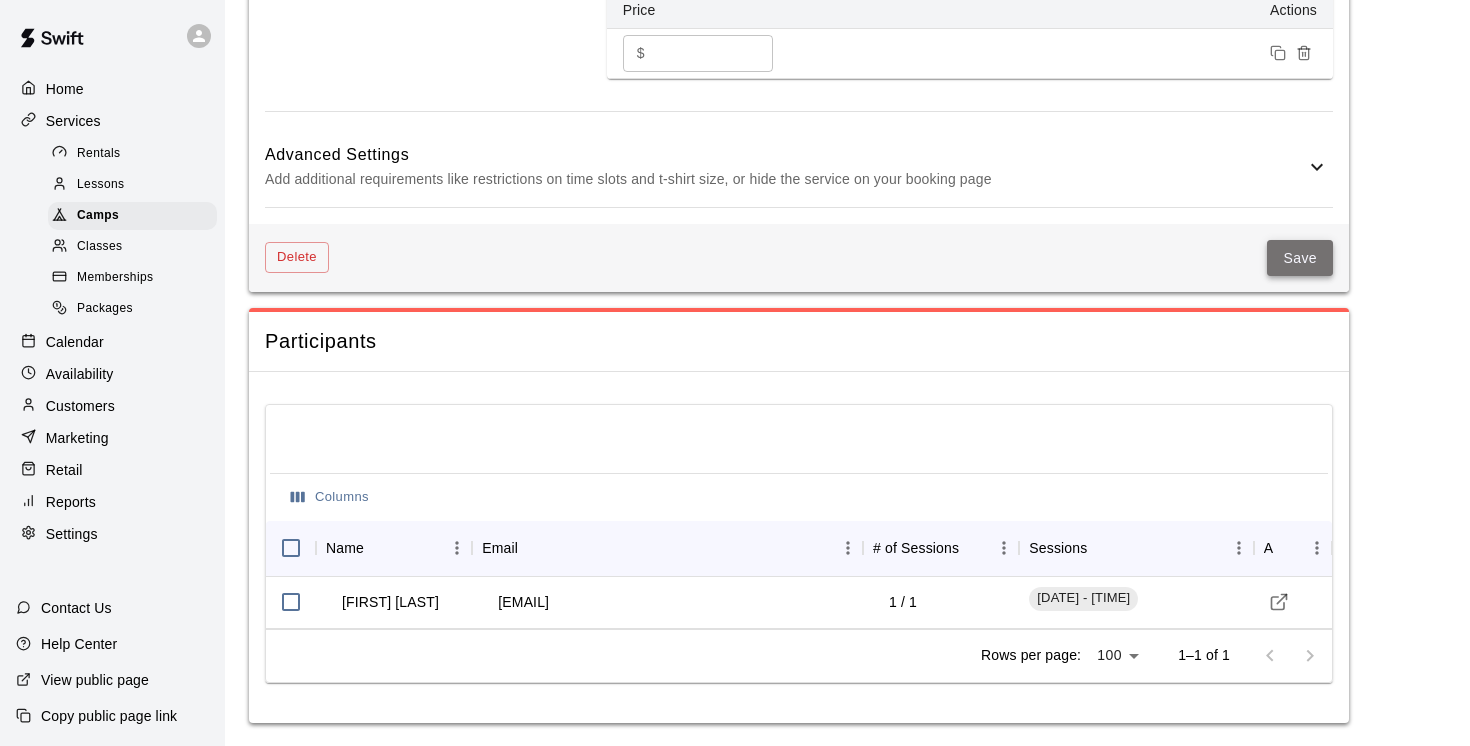 click on "Save" at bounding box center (1300, 258) 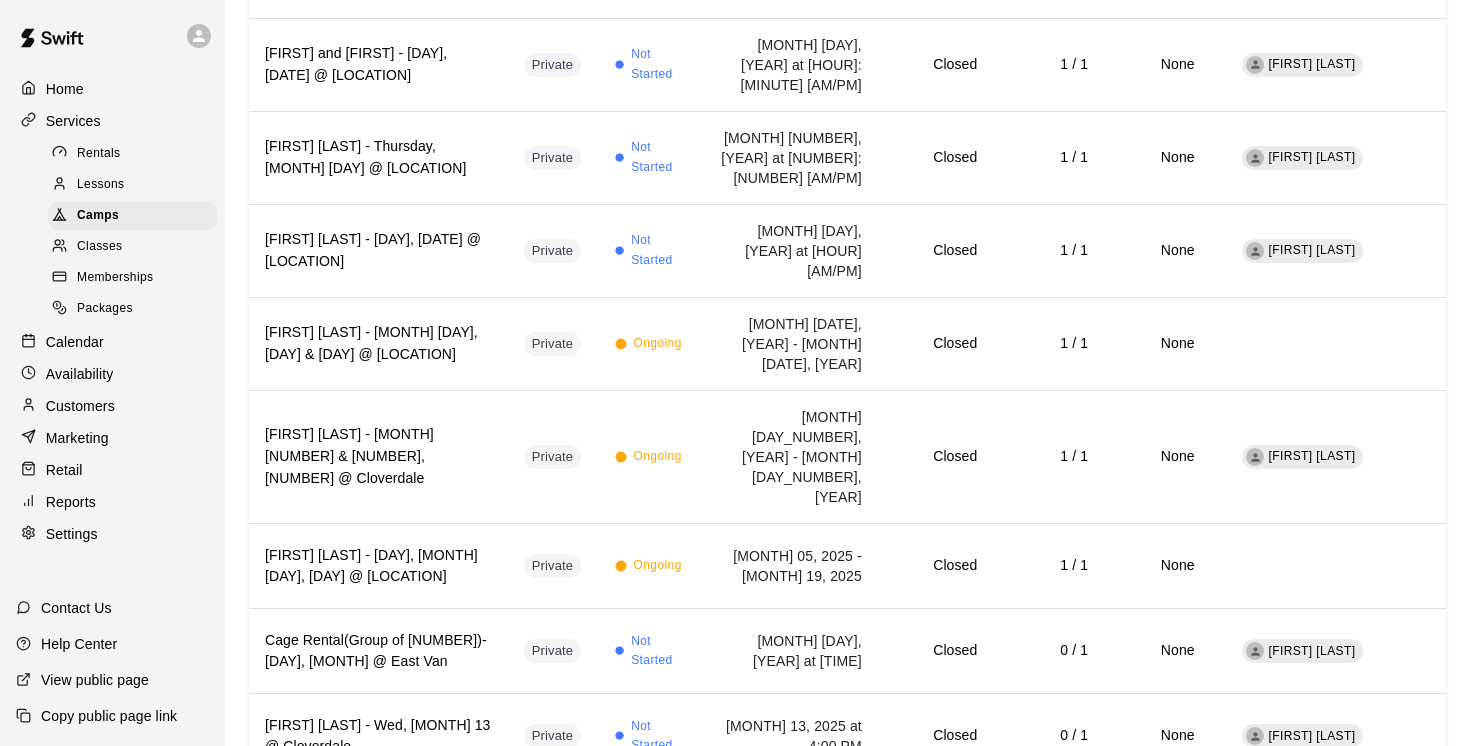 scroll, scrollTop: 0, scrollLeft: 0, axis: both 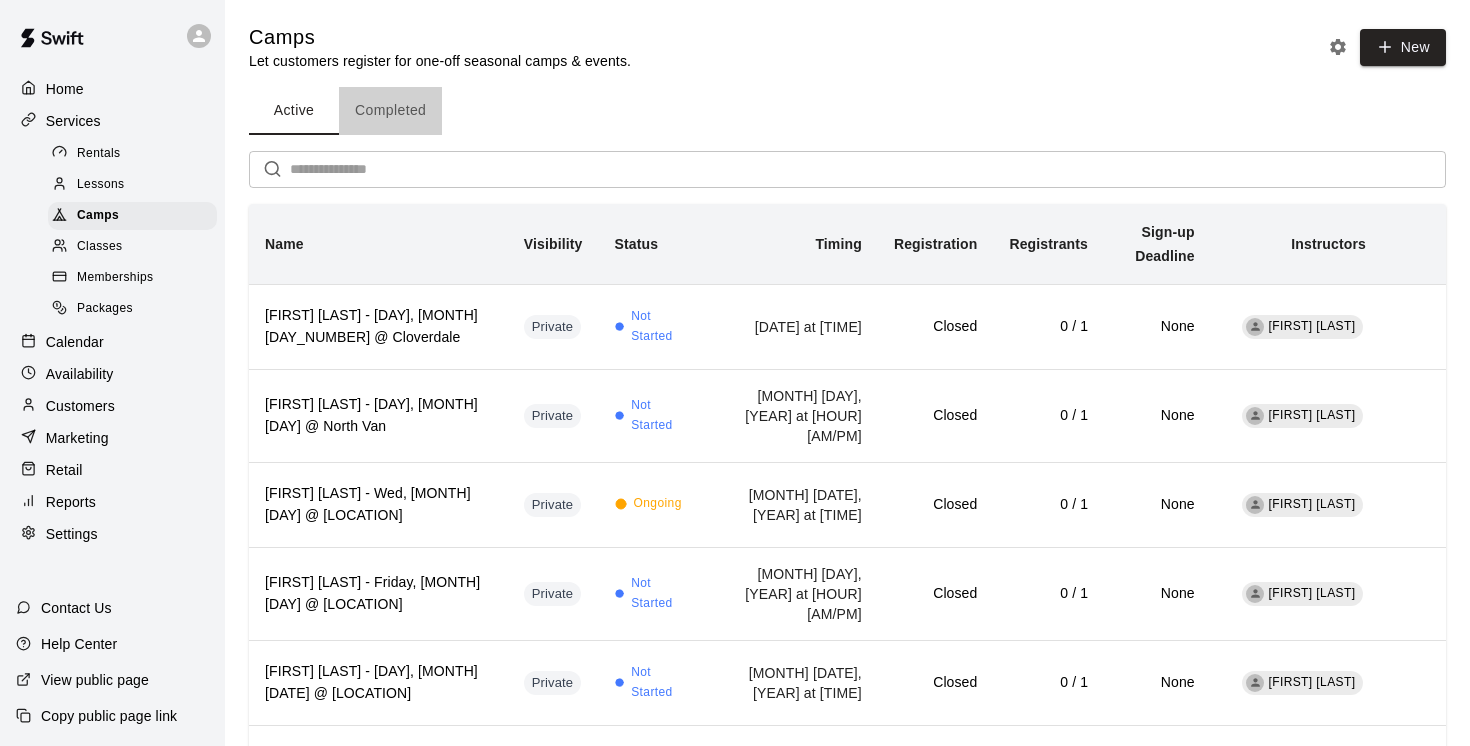 click on "Completed" at bounding box center [390, 111] 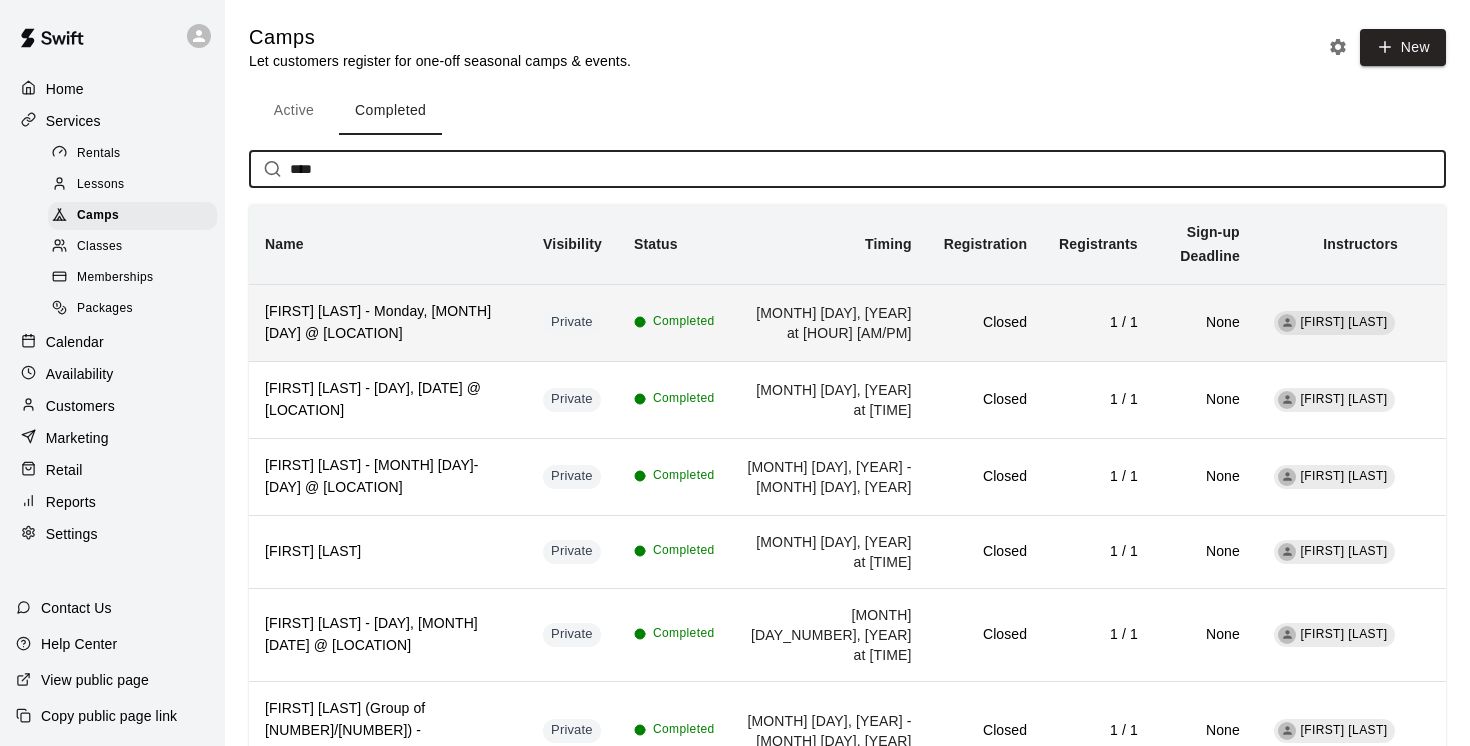 type on "****" 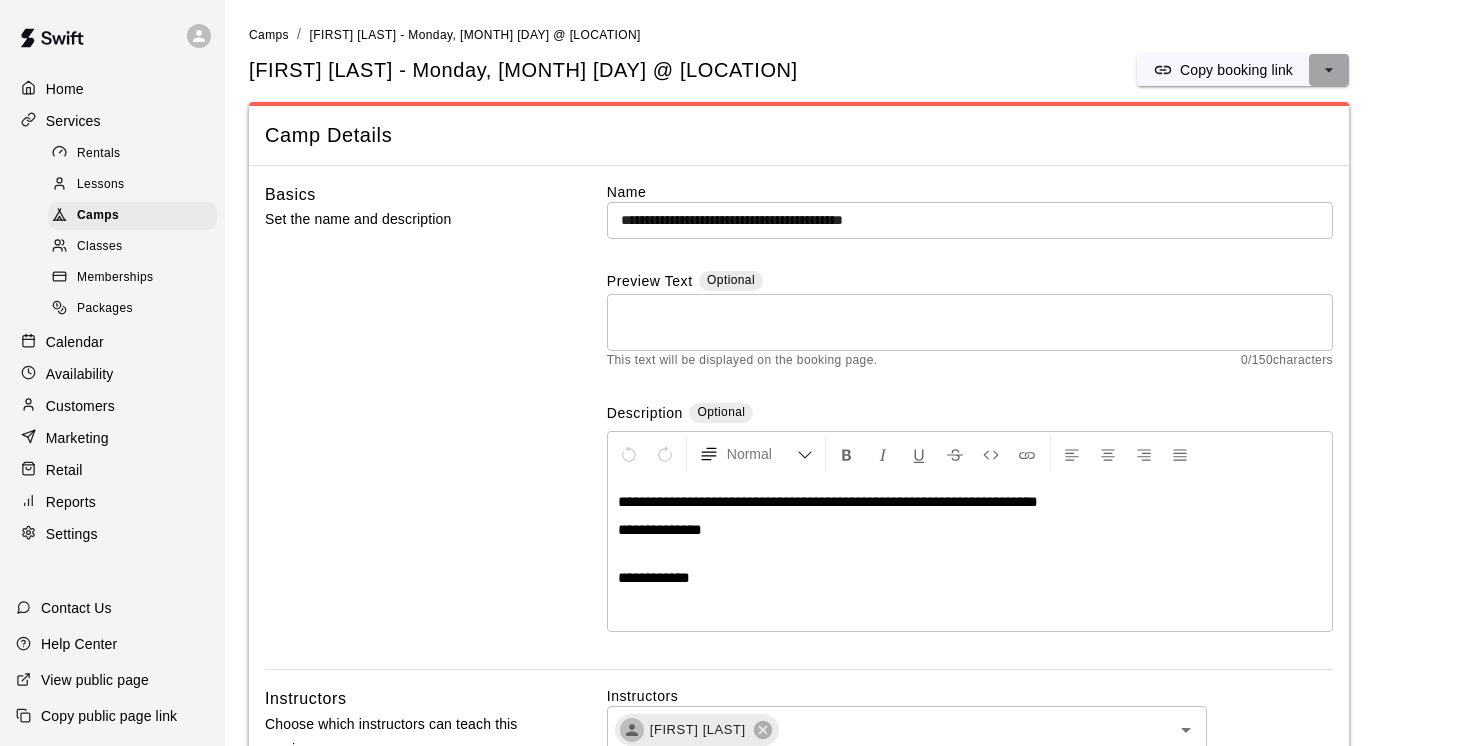 click 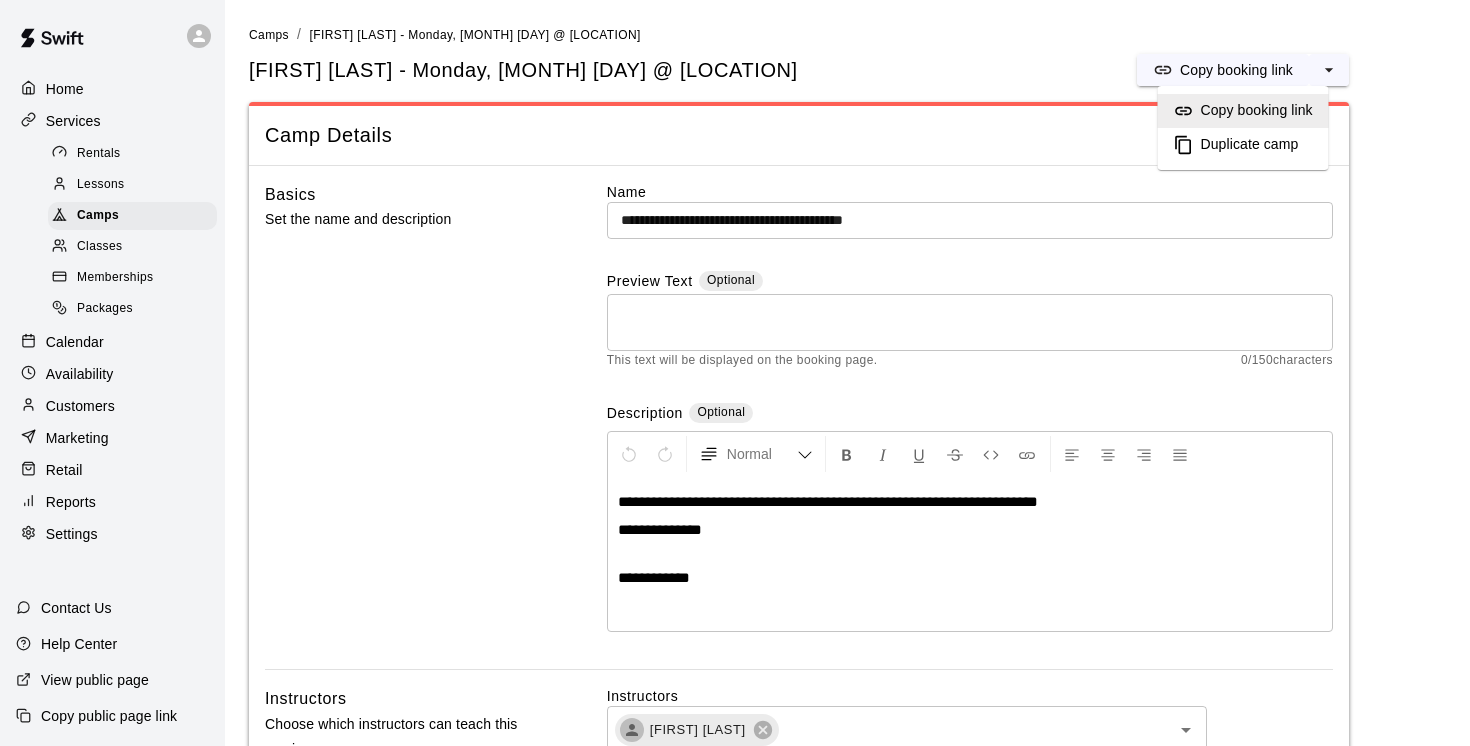 click on "Duplicate camp" at bounding box center (1250, 145) 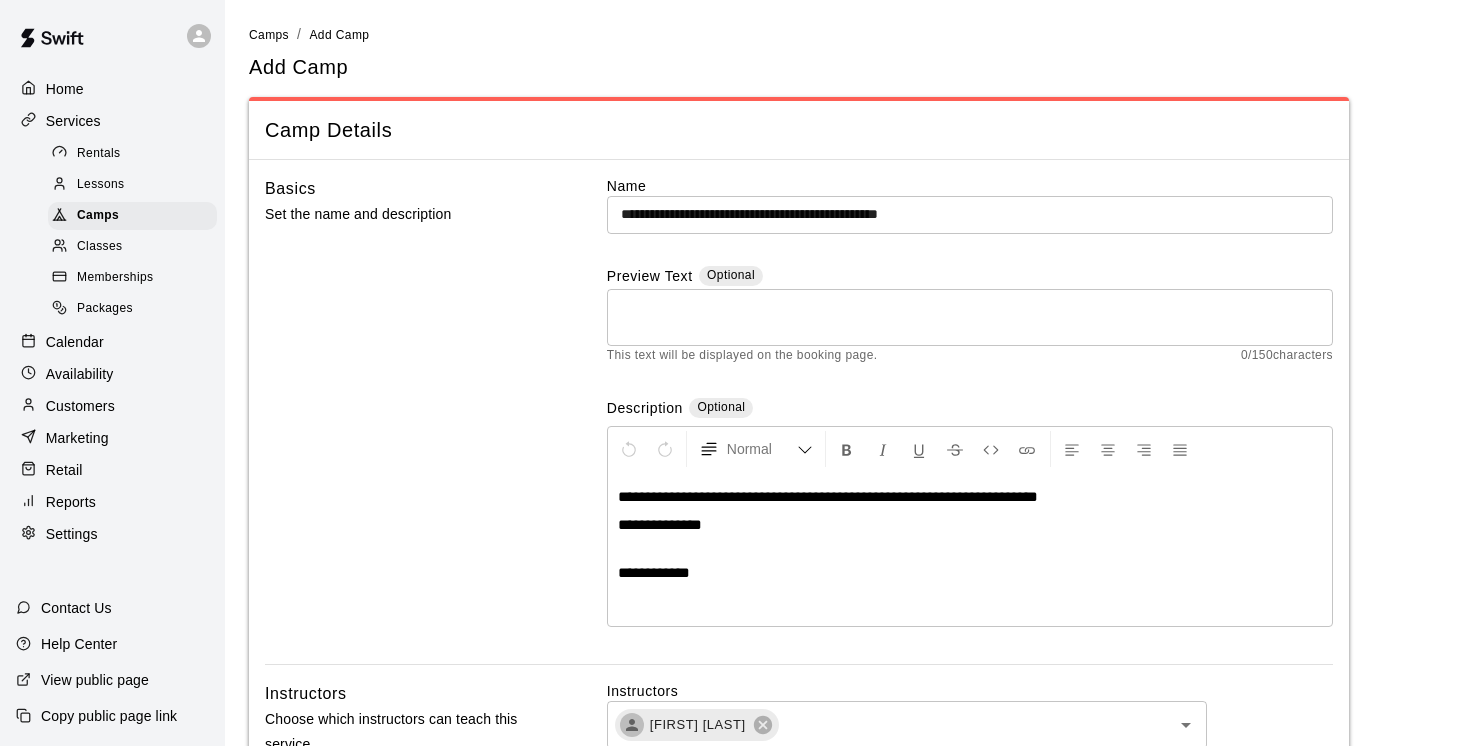 click on "**********" at bounding box center (970, 563) 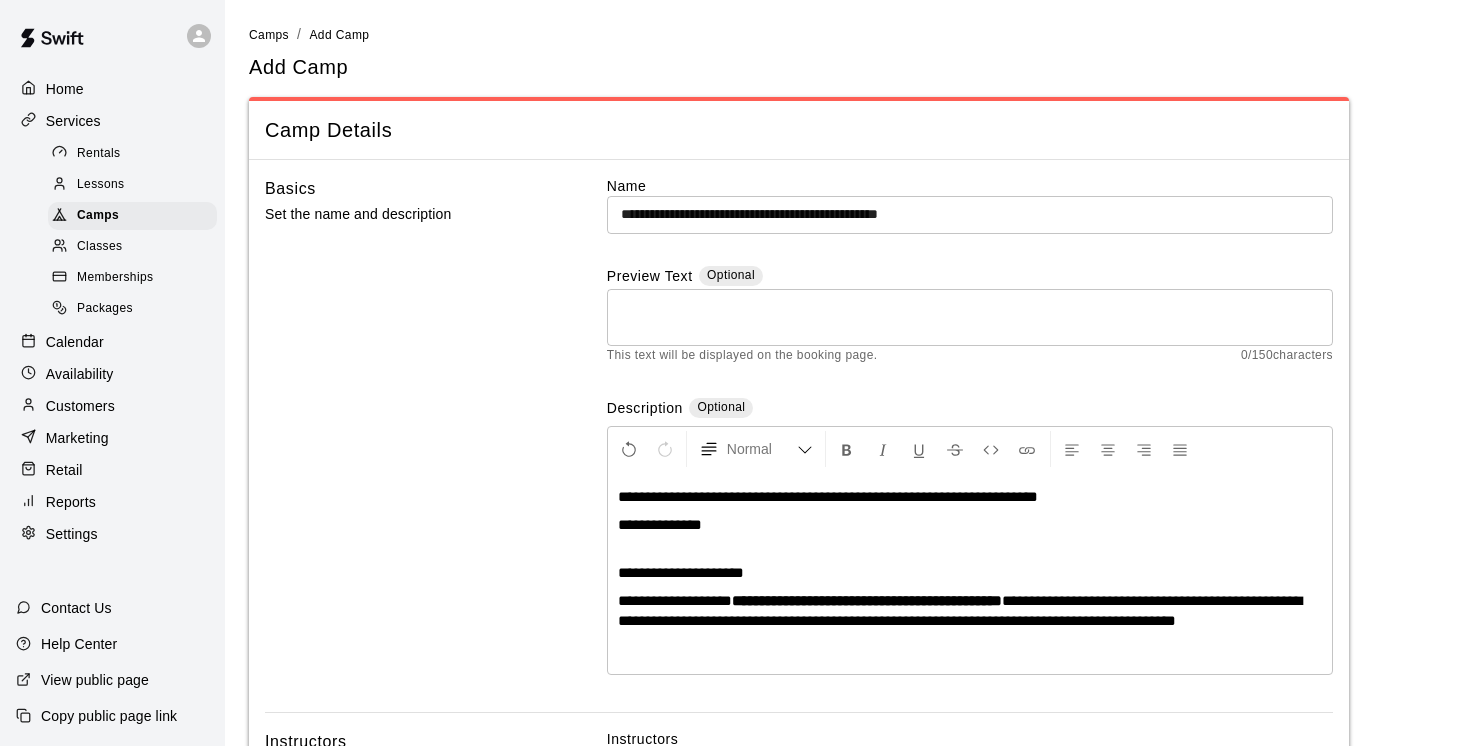 click on "**********" at bounding box center [970, 214] 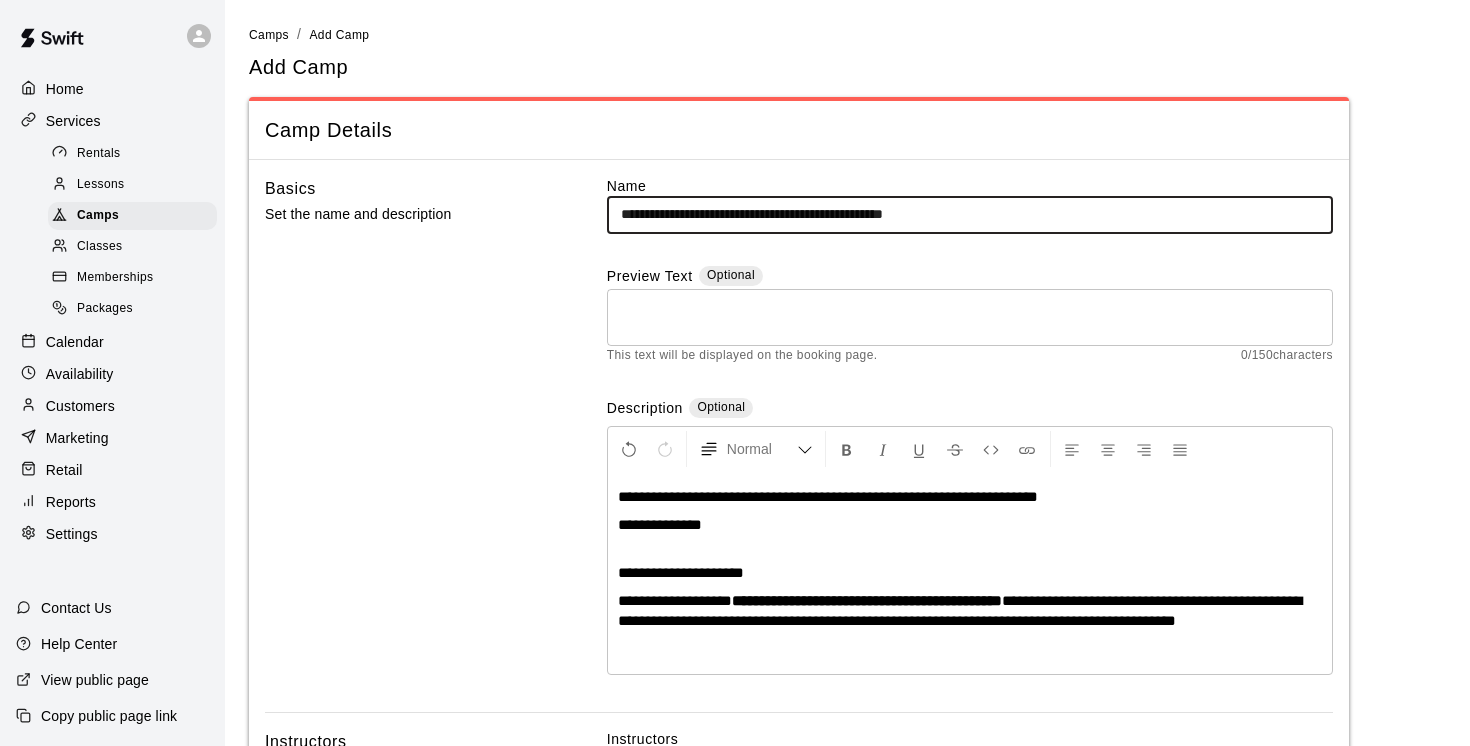 click on "**********" at bounding box center (970, 214) 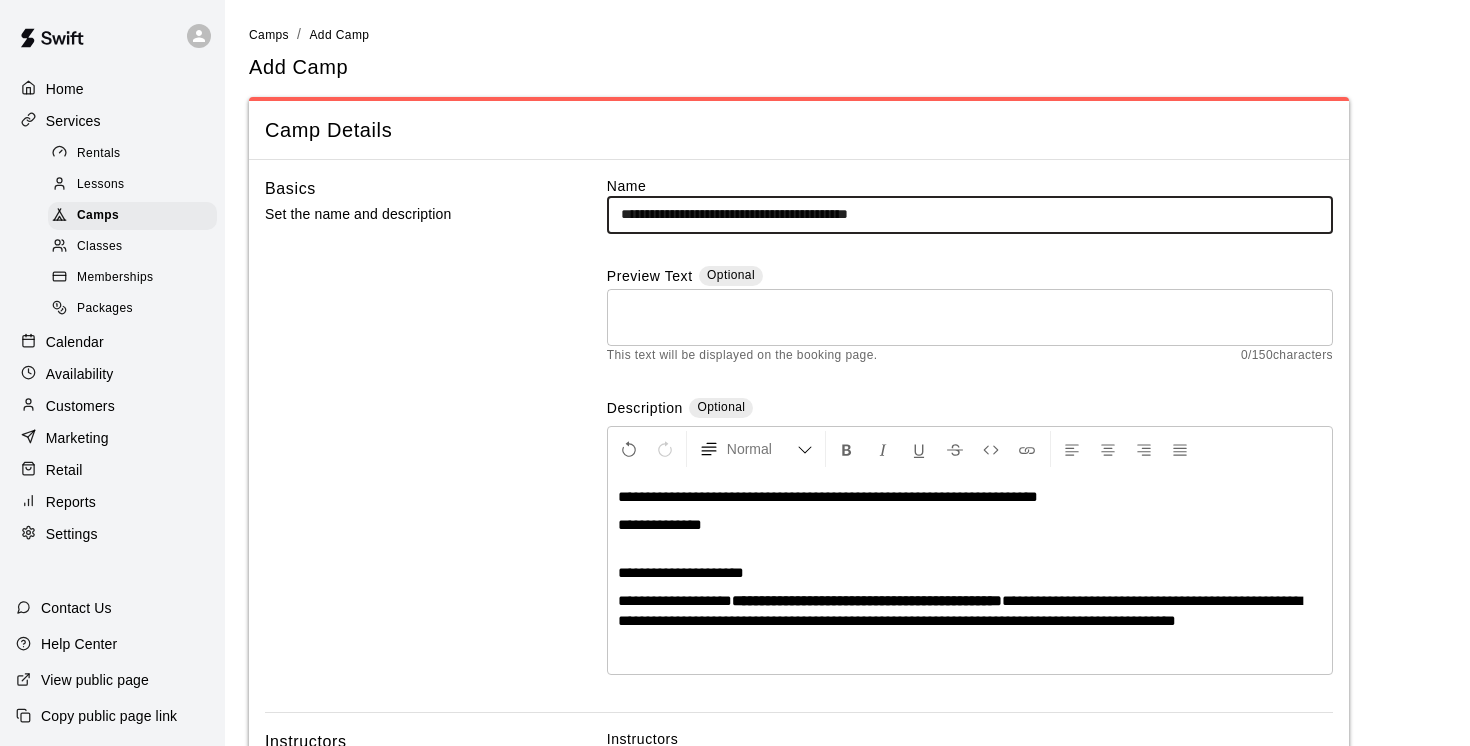 type on "**********" 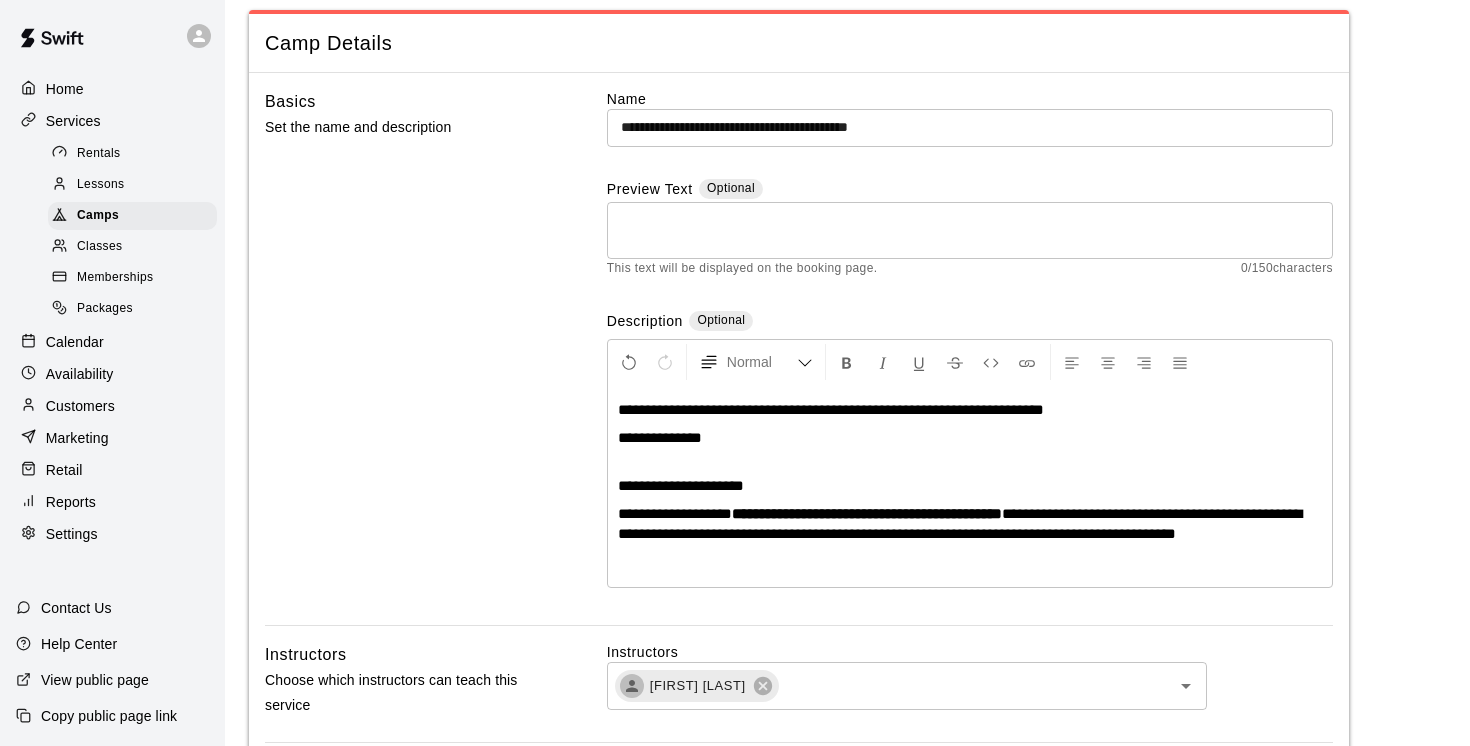 scroll, scrollTop: 89, scrollLeft: 0, axis: vertical 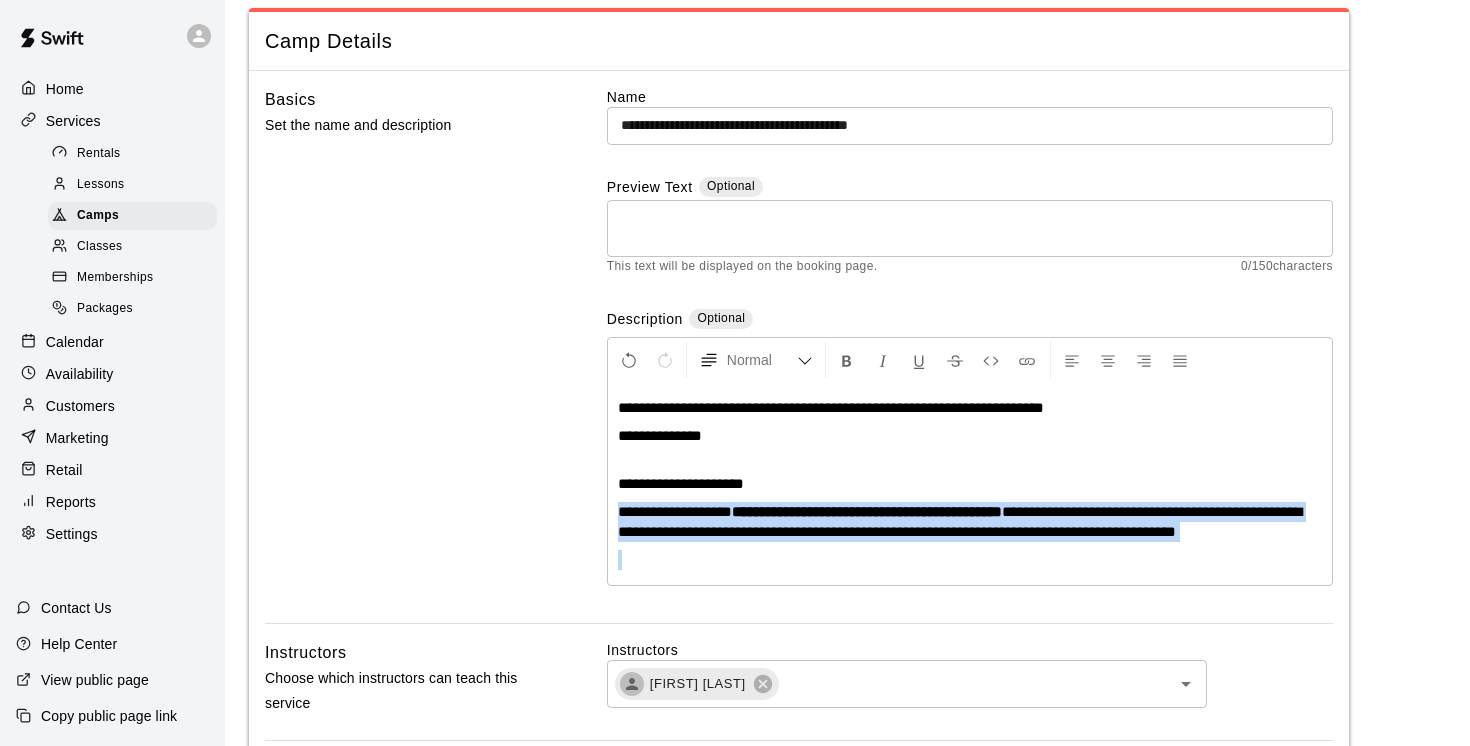 drag, startPoint x: 619, startPoint y: 511, endPoint x: 658, endPoint y: 613, distance: 109.201645 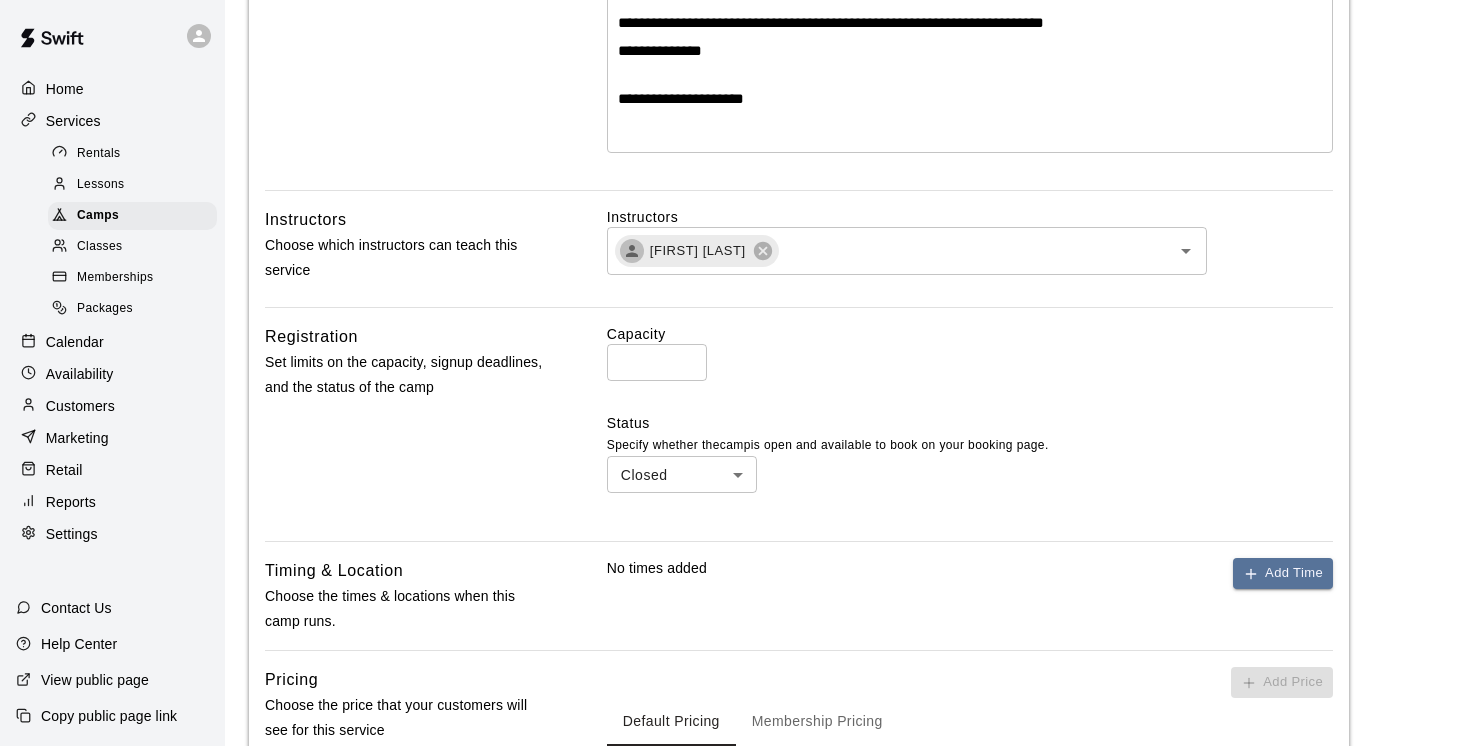 scroll, scrollTop: 476, scrollLeft: 0, axis: vertical 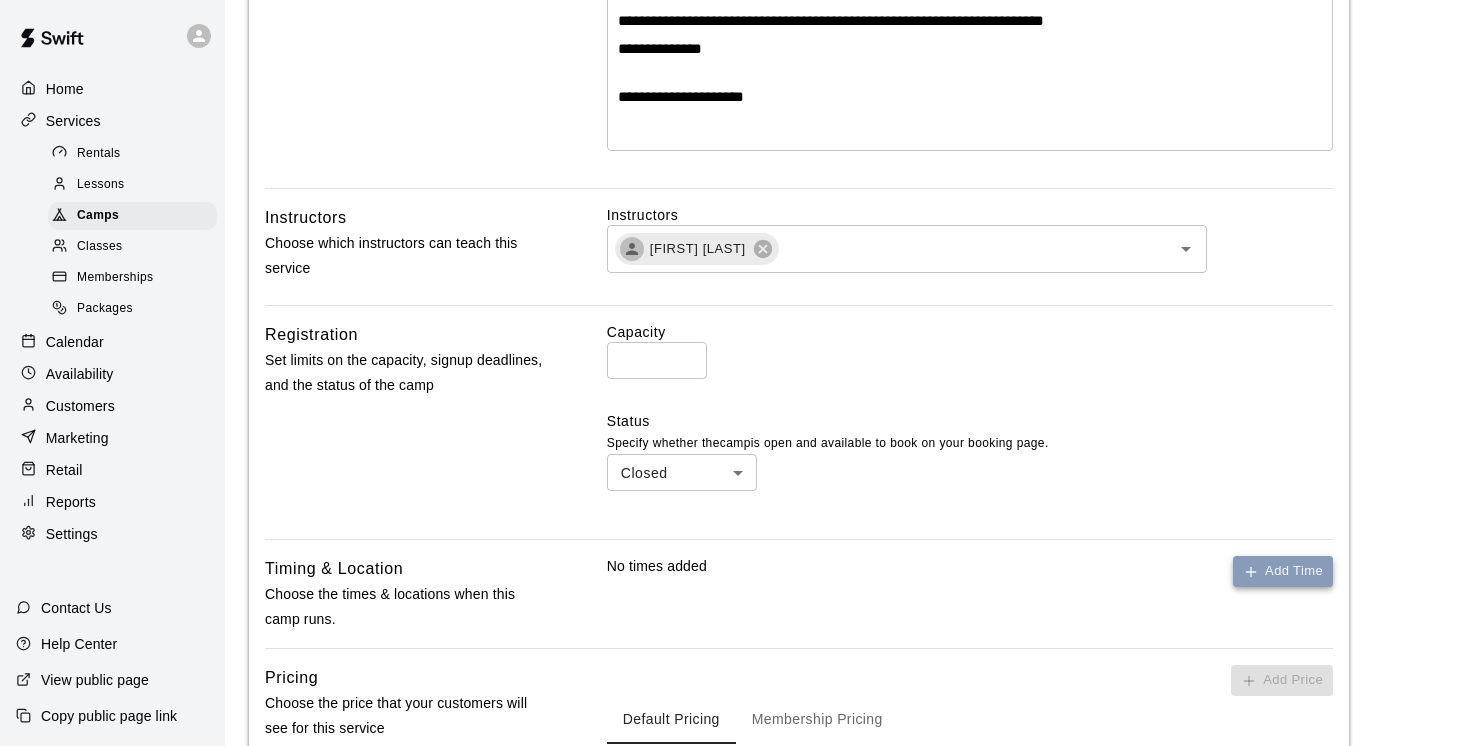 click on "Add Time" at bounding box center [1283, 571] 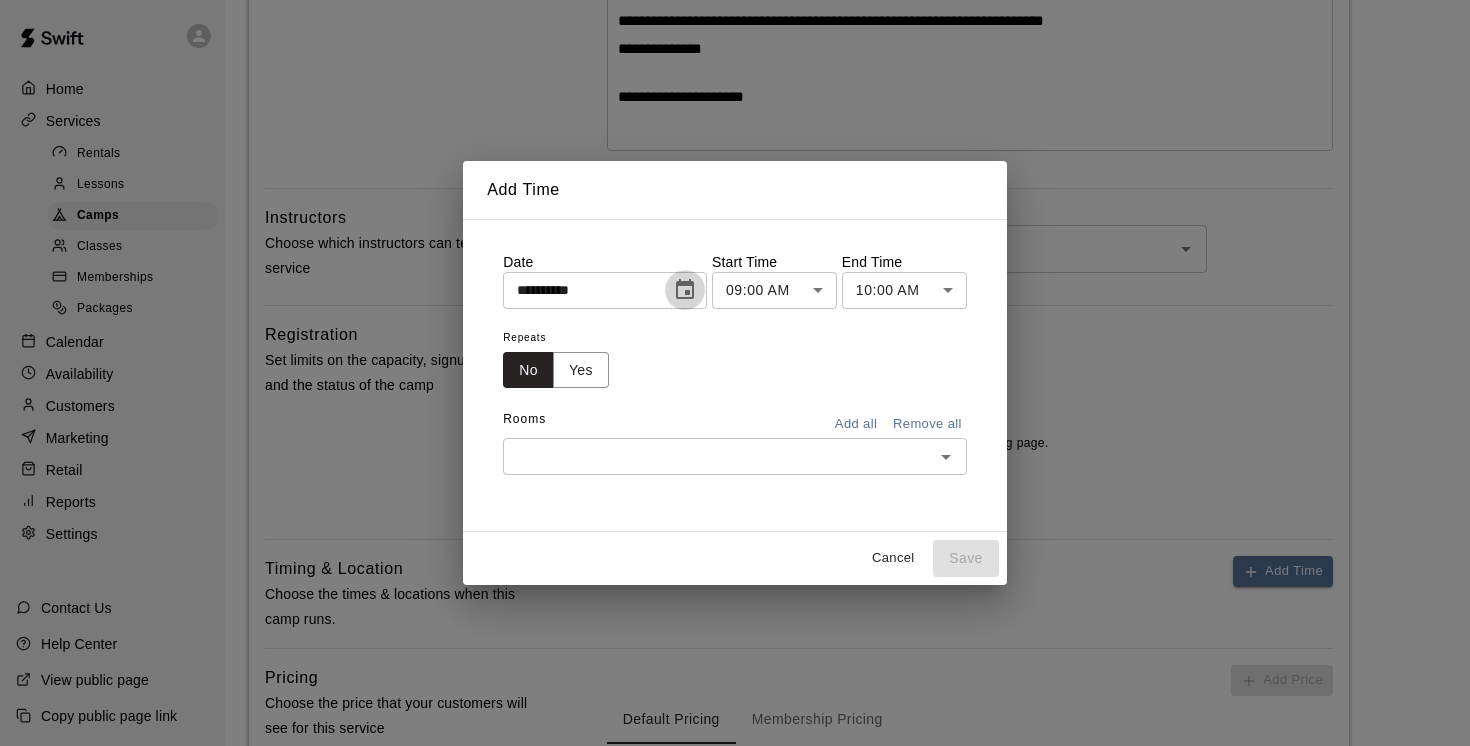click 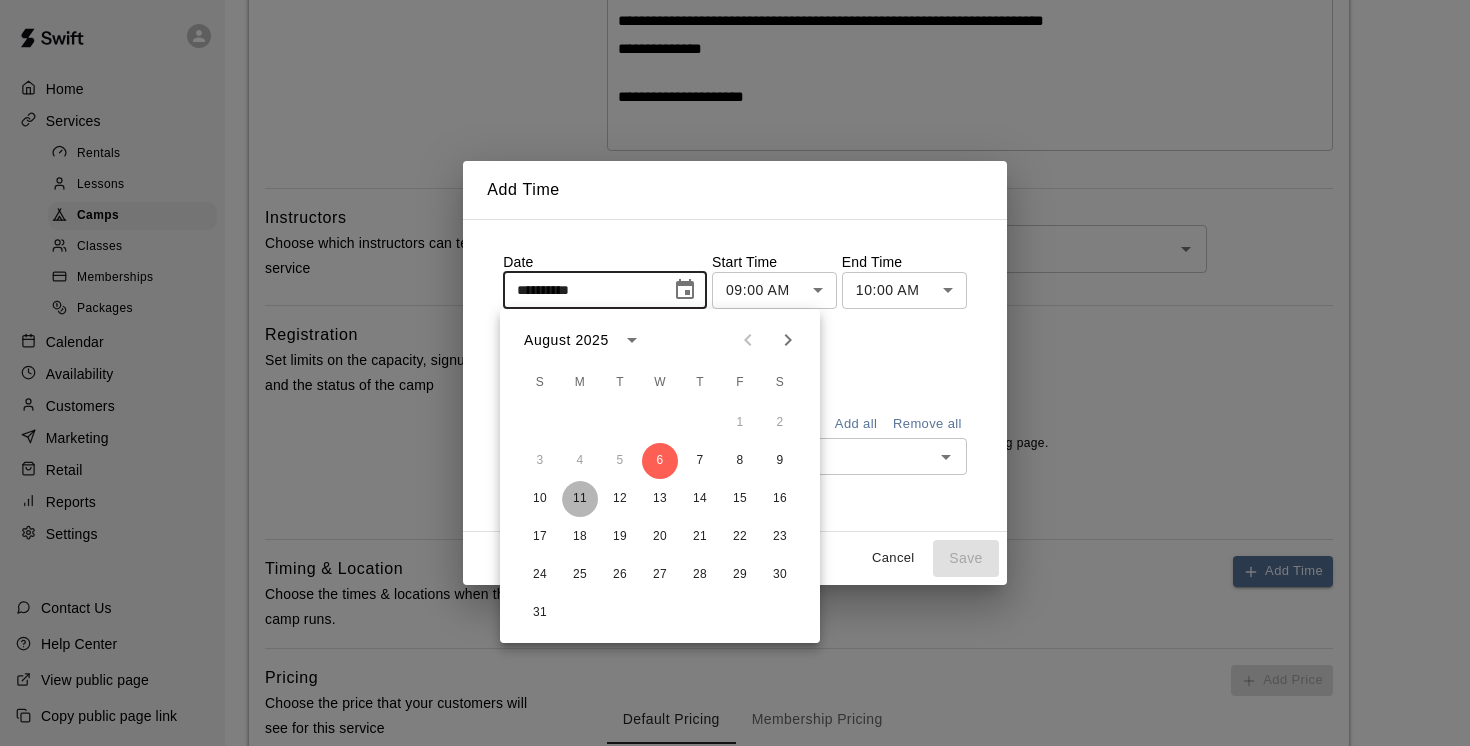 click on "11" at bounding box center [580, 499] 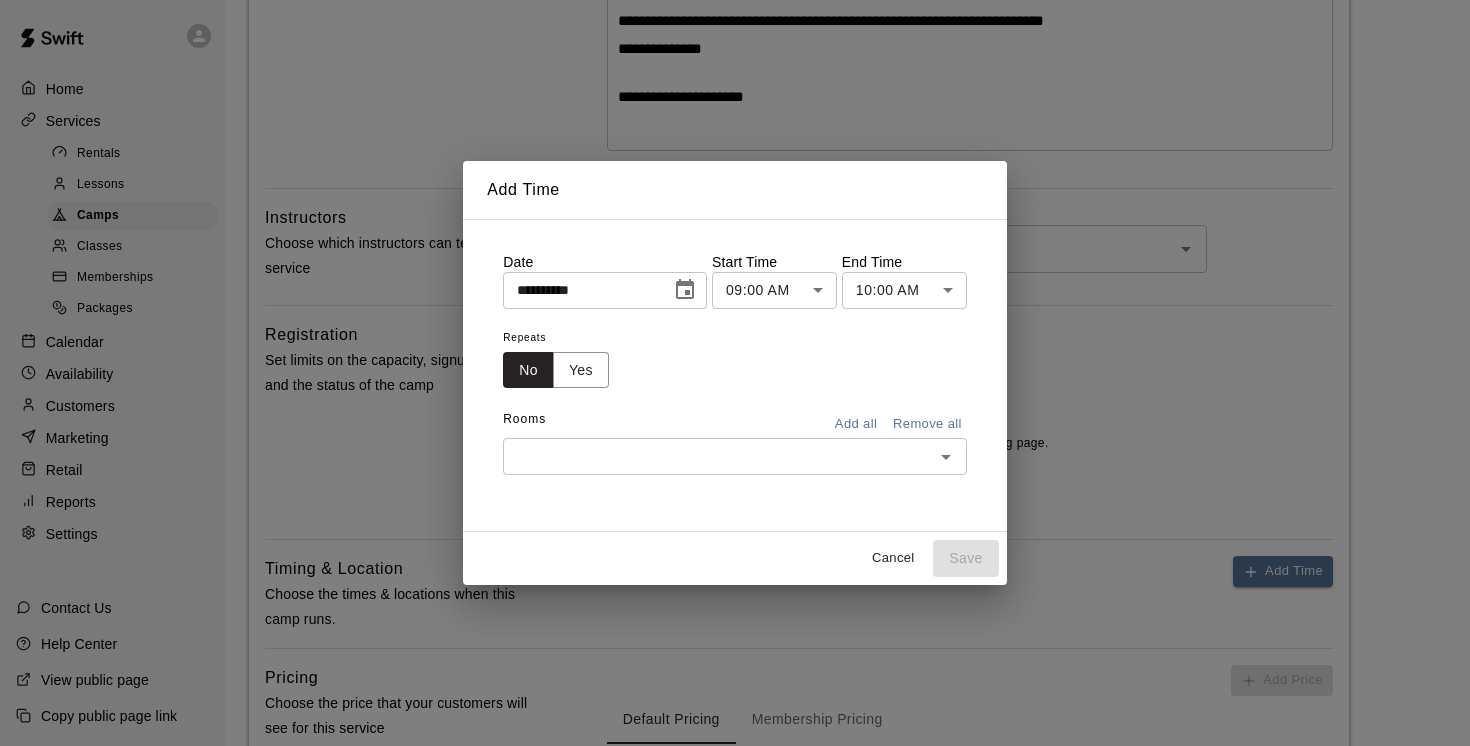 click on "**********" at bounding box center [735, 304] 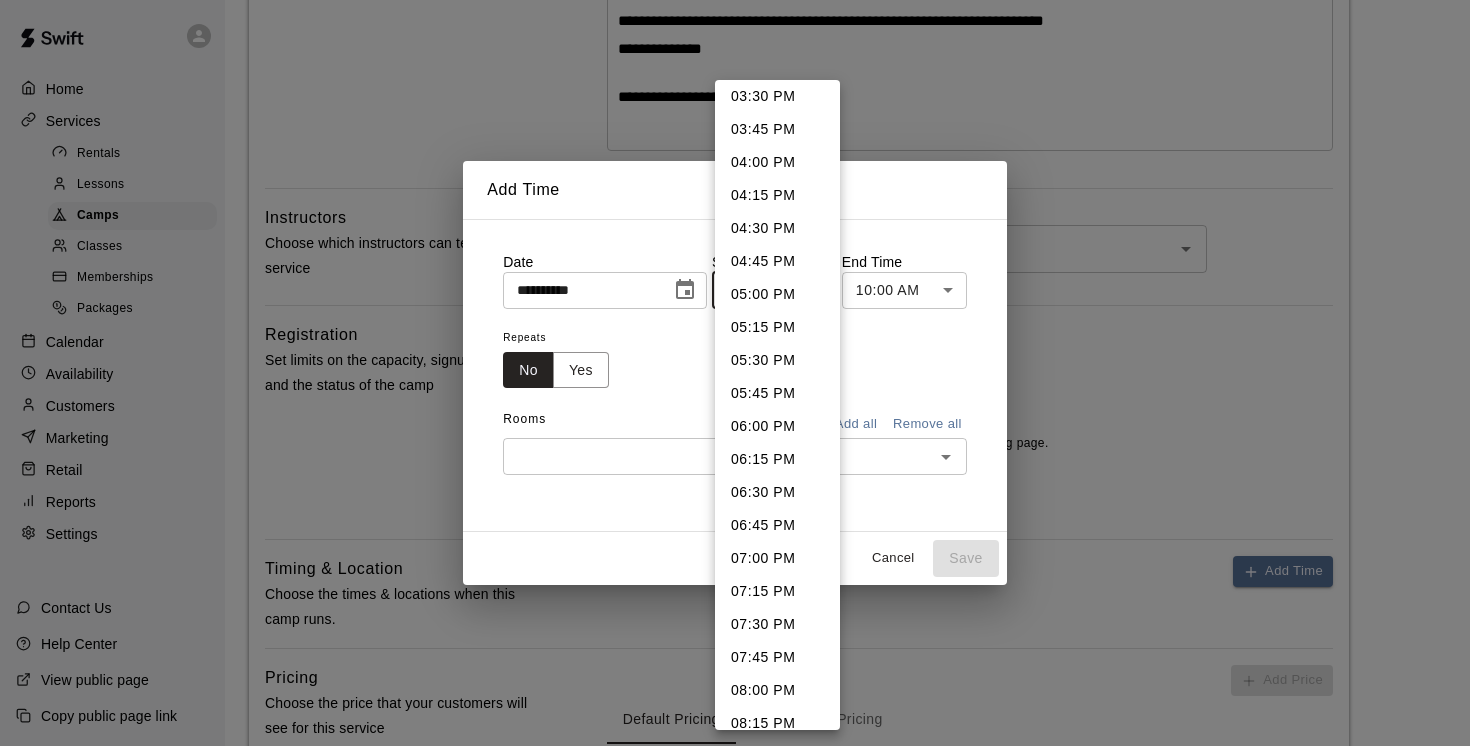 scroll, scrollTop: 2058, scrollLeft: 0, axis: vertical 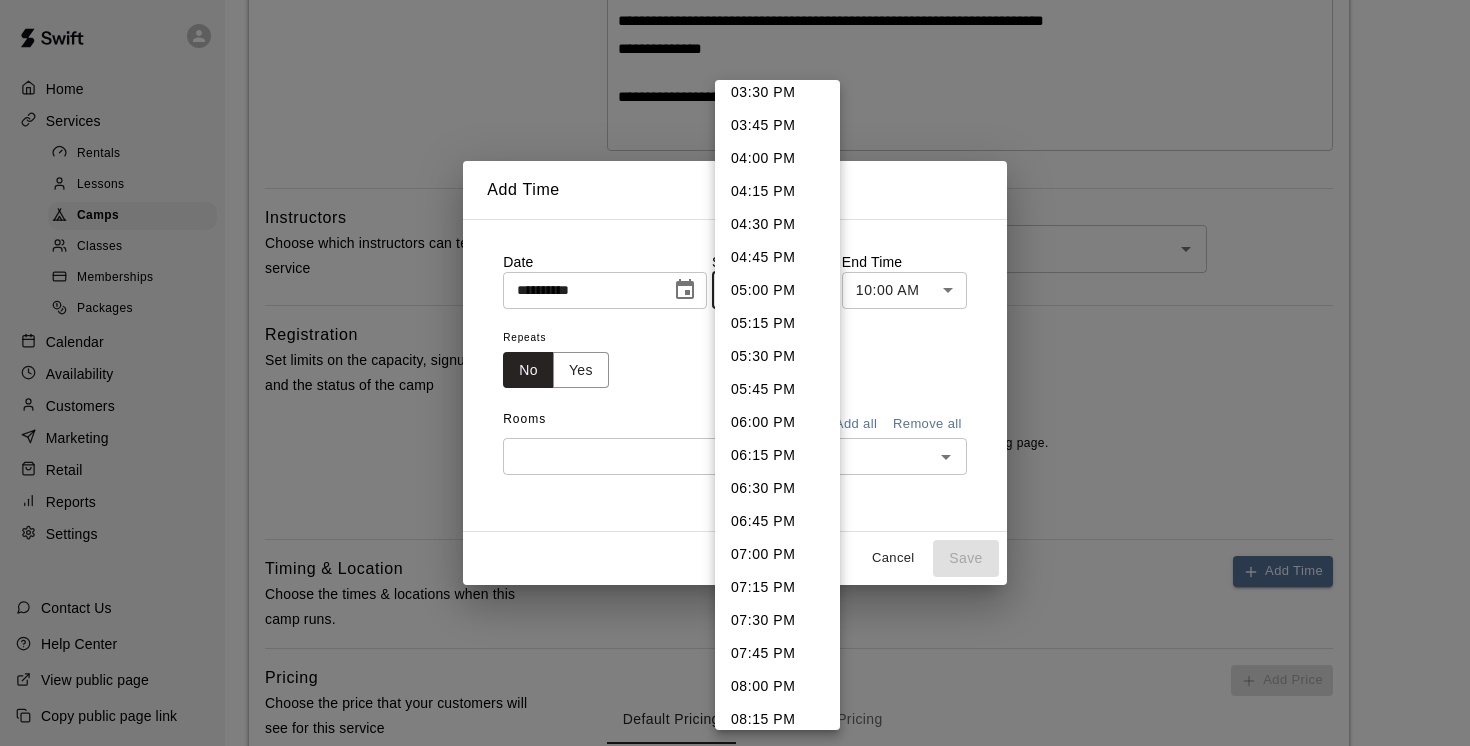 click on "07:45 PM" at bounding box center [777, 653] 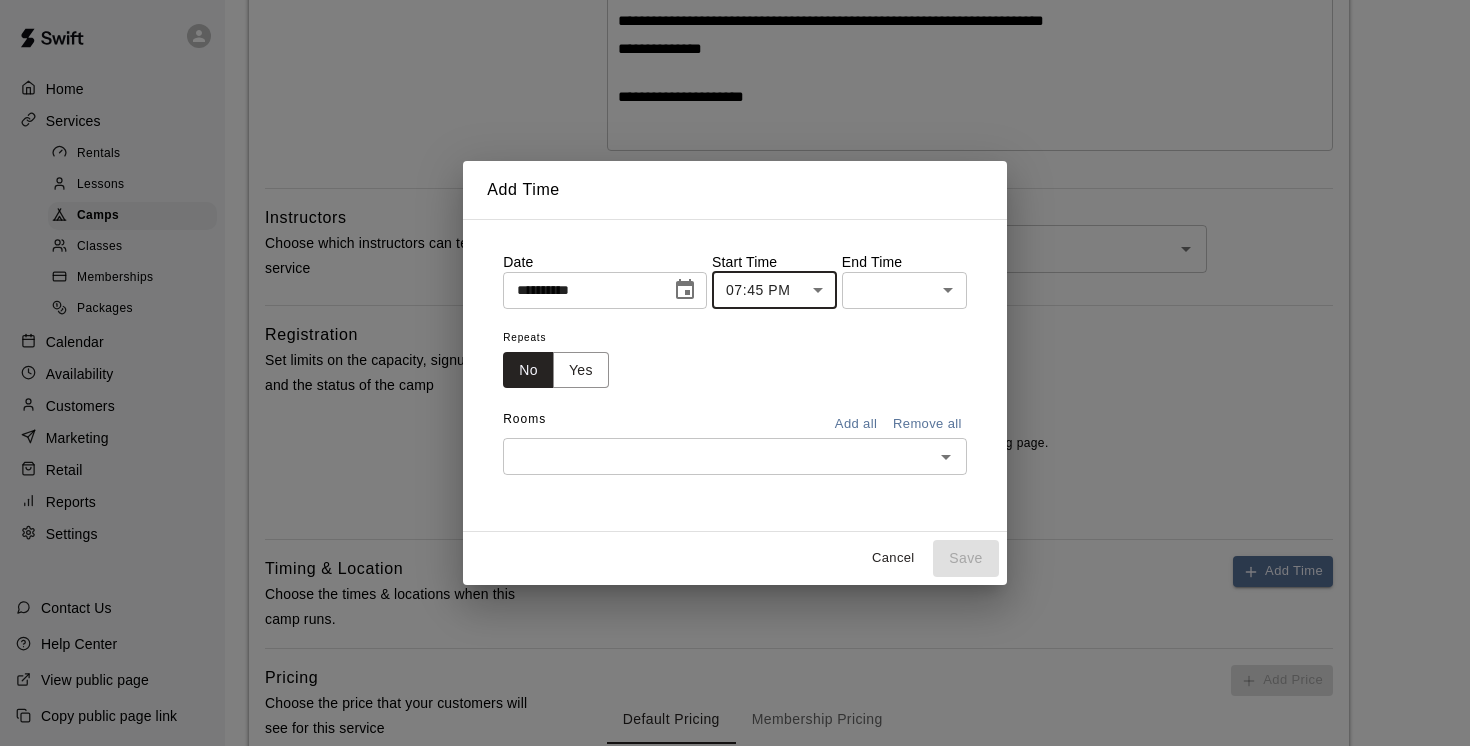click on "**********" at bounding box center [735, 304] 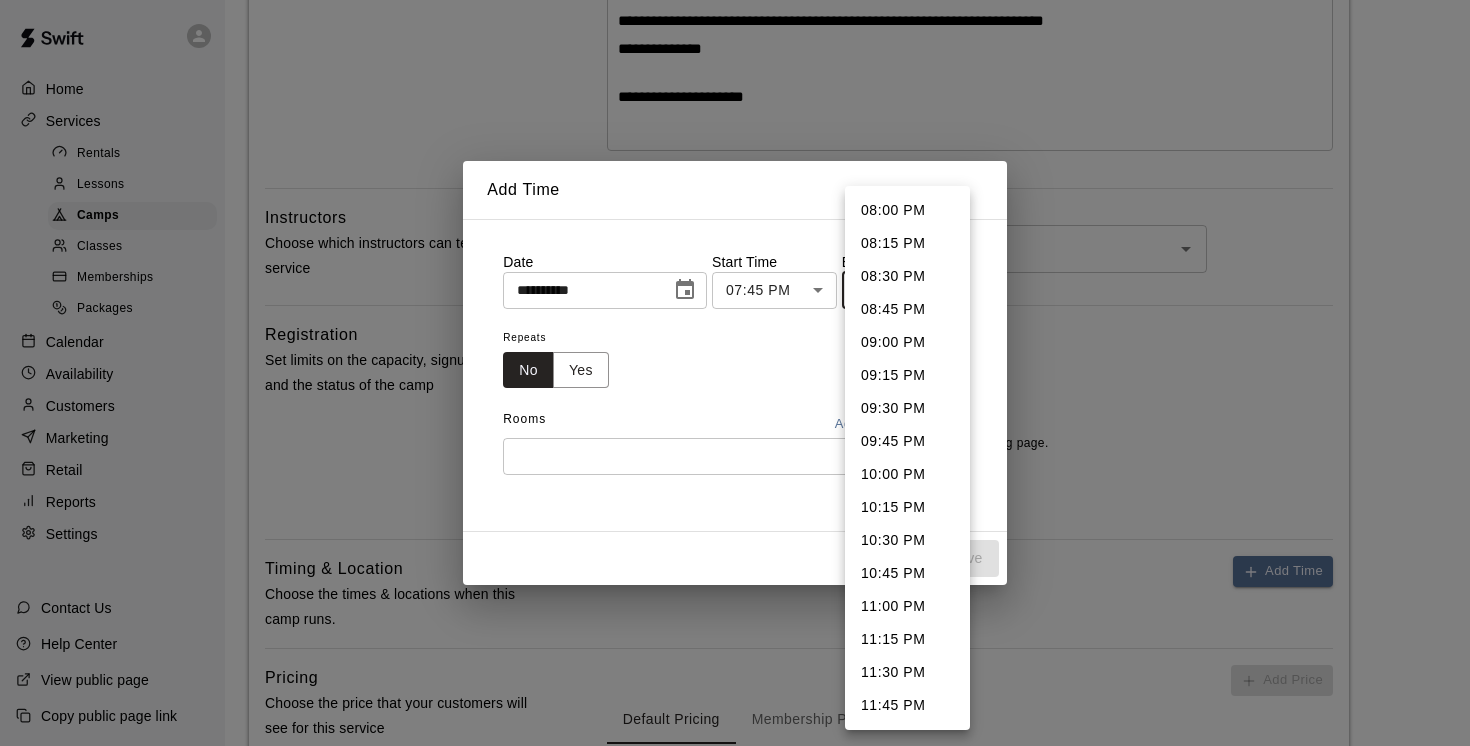 click on "08:45 PM" at bounding box center (907, 309) 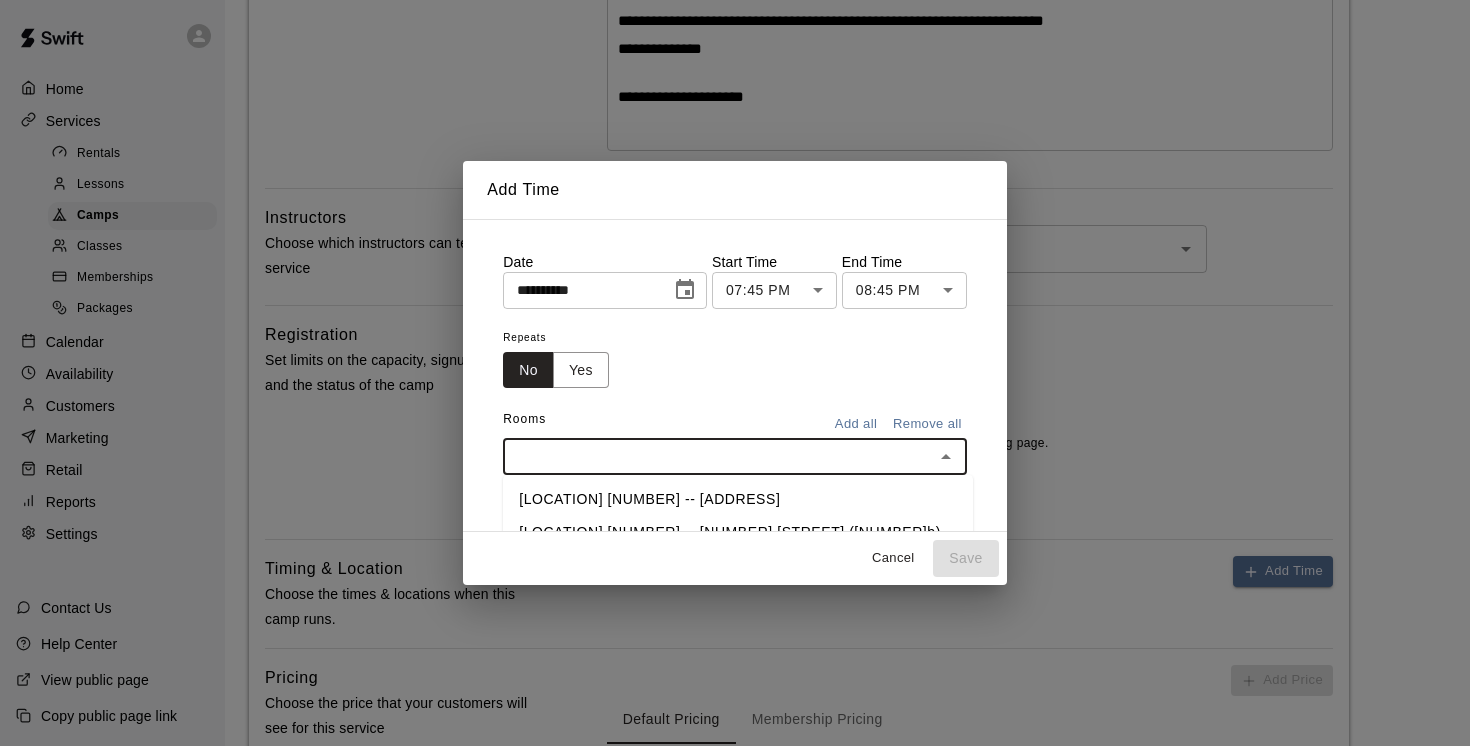 click at bounding box center [718, 456] 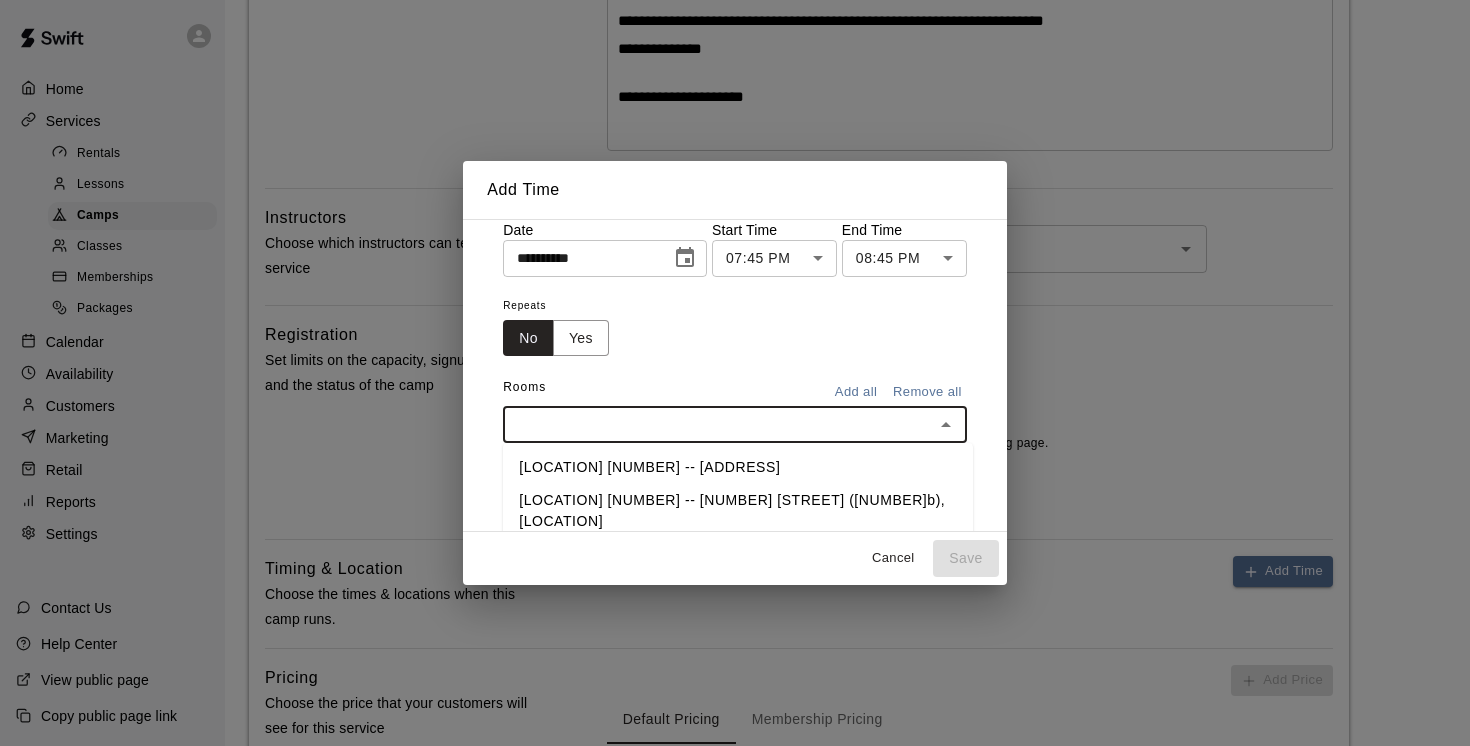 scroll, scrollTop: 36, scrollLeft: 0, axis: vertical 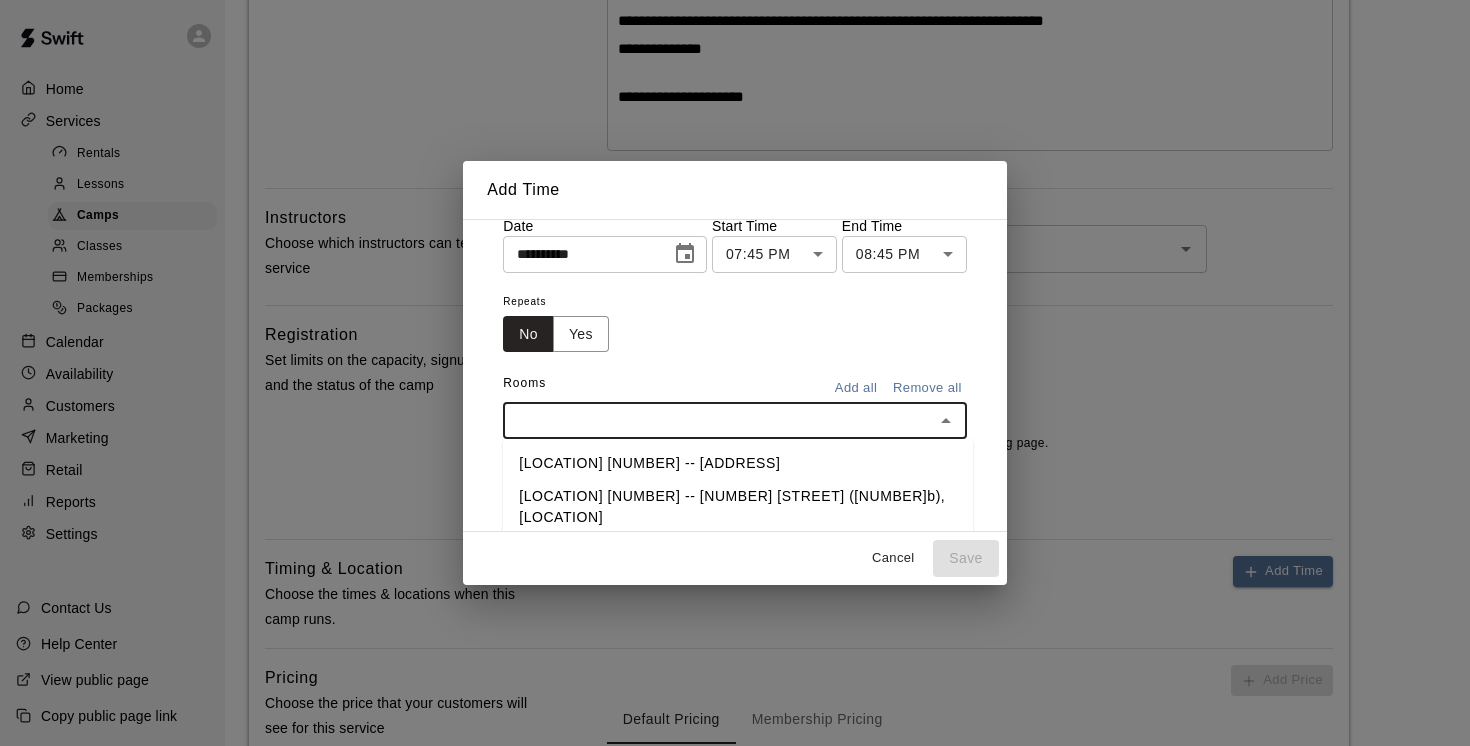 click on "[LOCATION] [NUMBER] -- [NUMBER] [STREET] ([NUMBER]b), [LOCATION]" at bounding box center (738, 507) 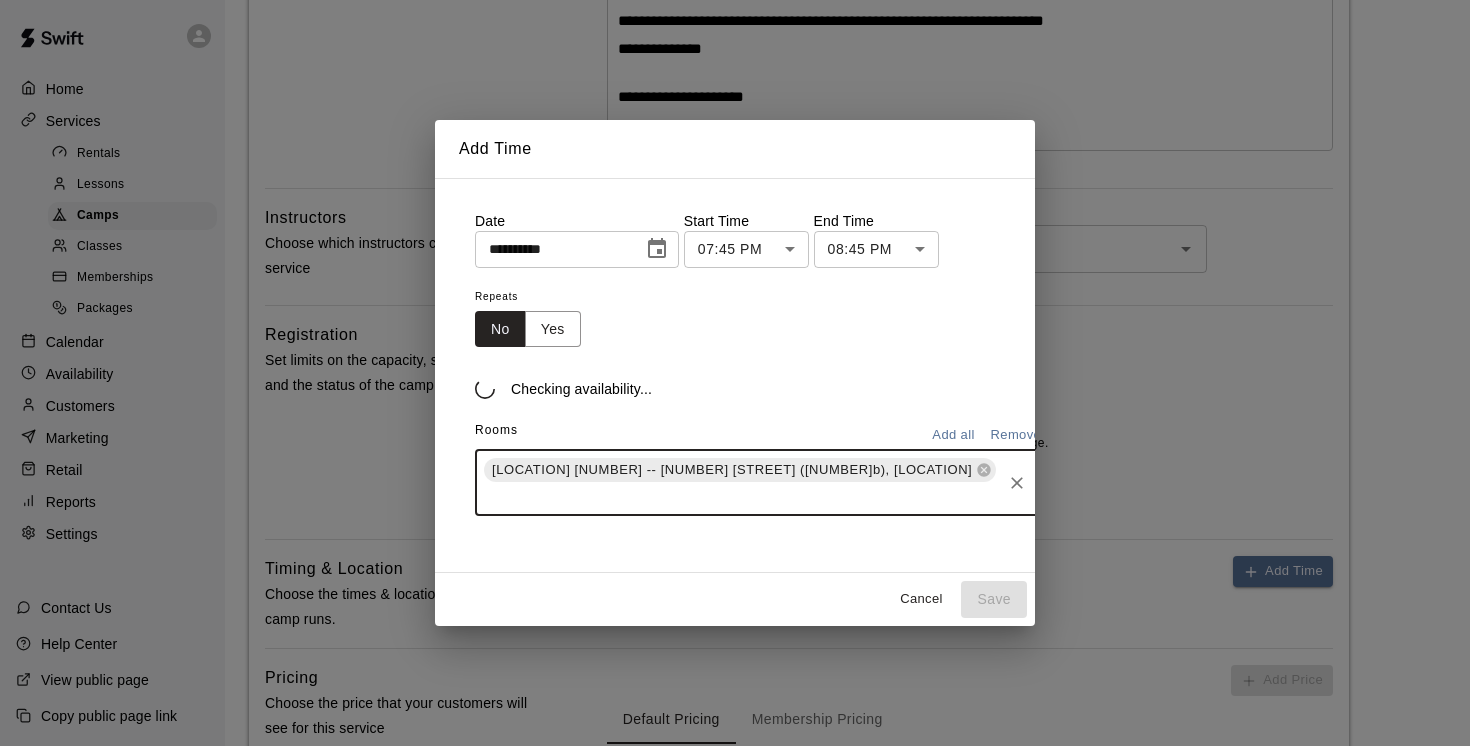 scroll, scrollTop: 0, scrollLeft: 0, axis: both 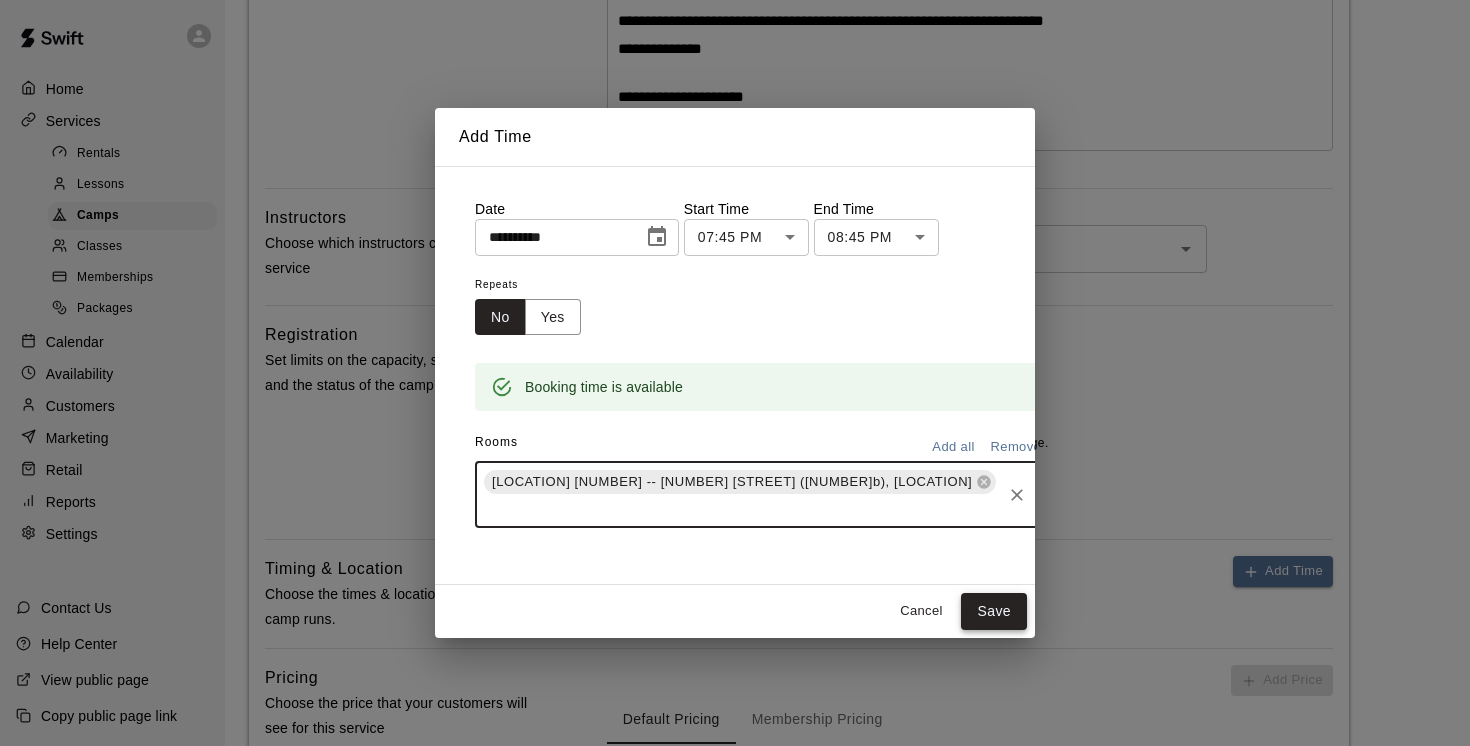 click on "Save" at bounding box center (994, 611) 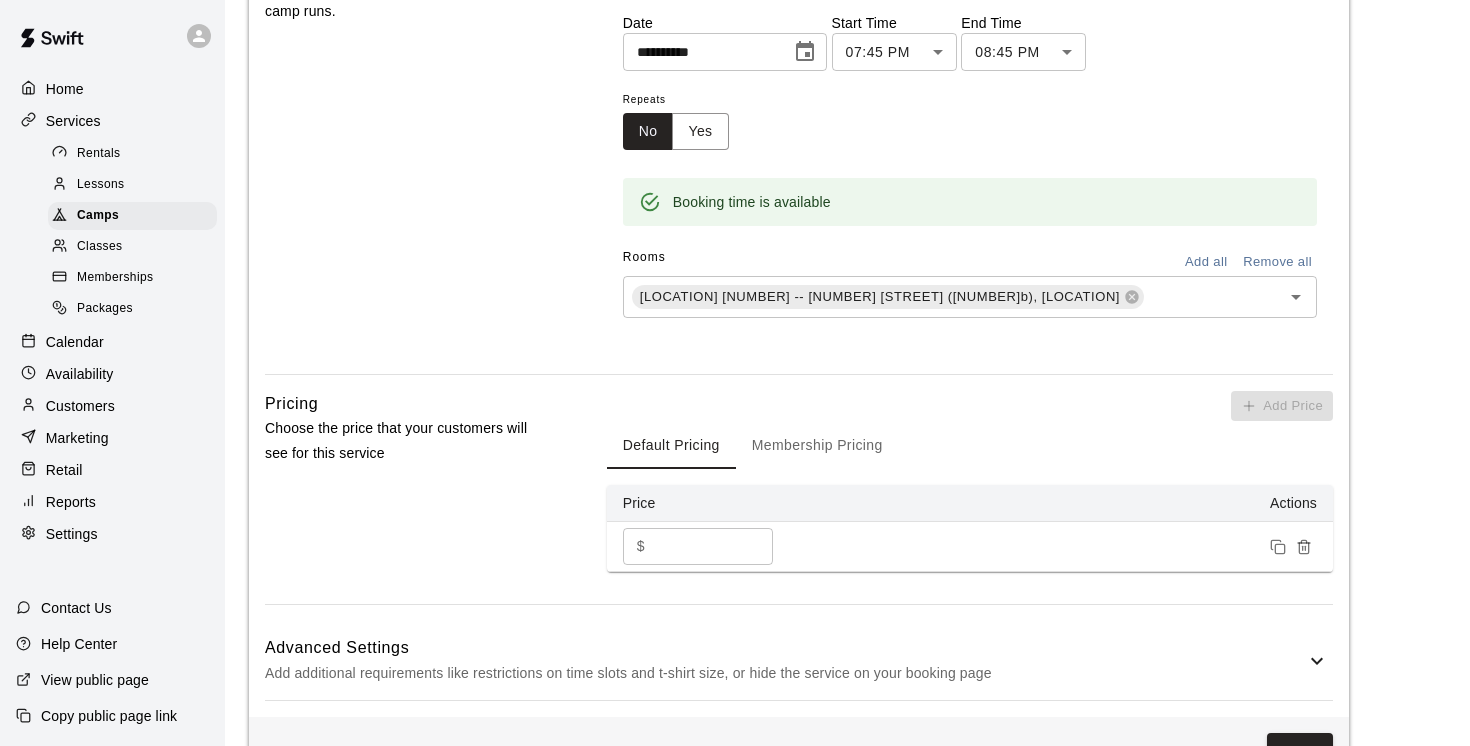 scroll, scrollTop: 1148, scrollLeft: 0, axis: vertical 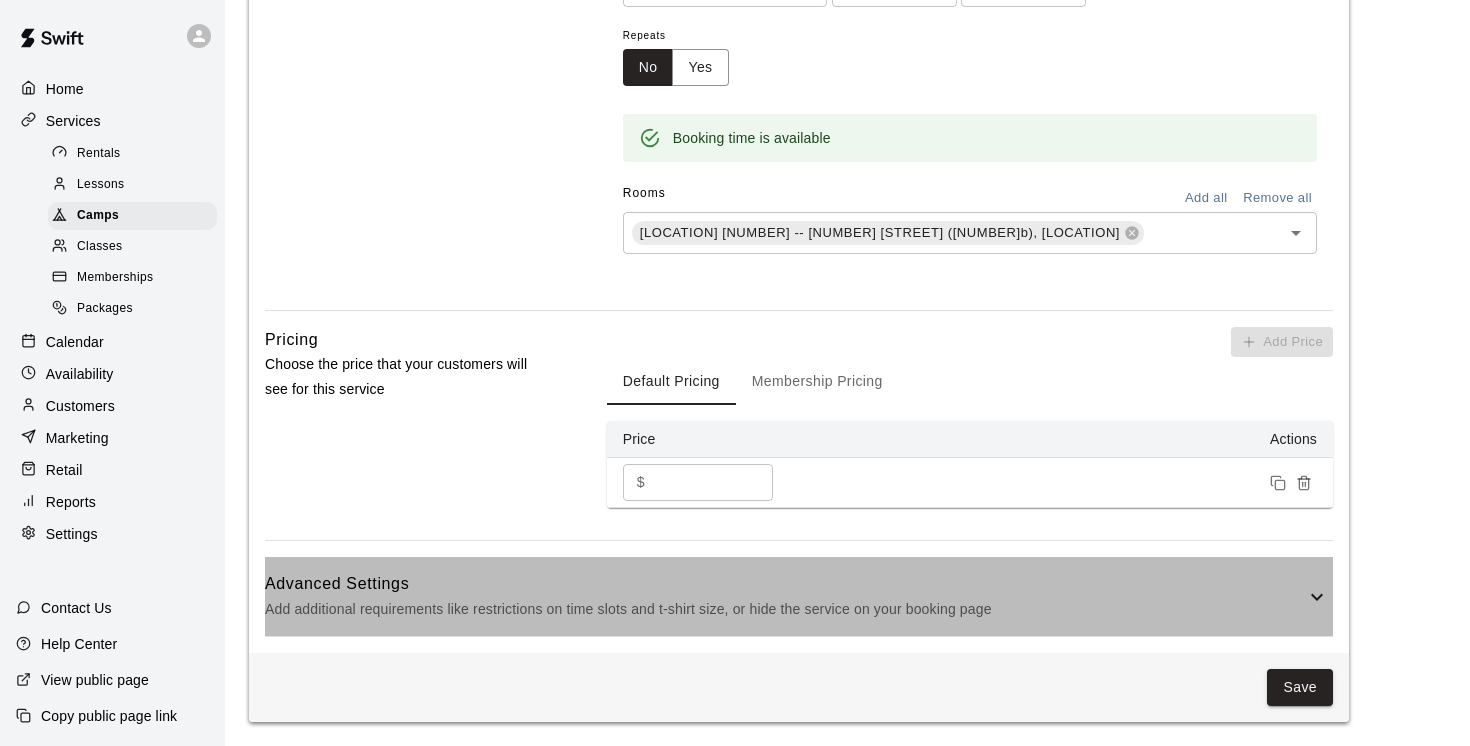 click 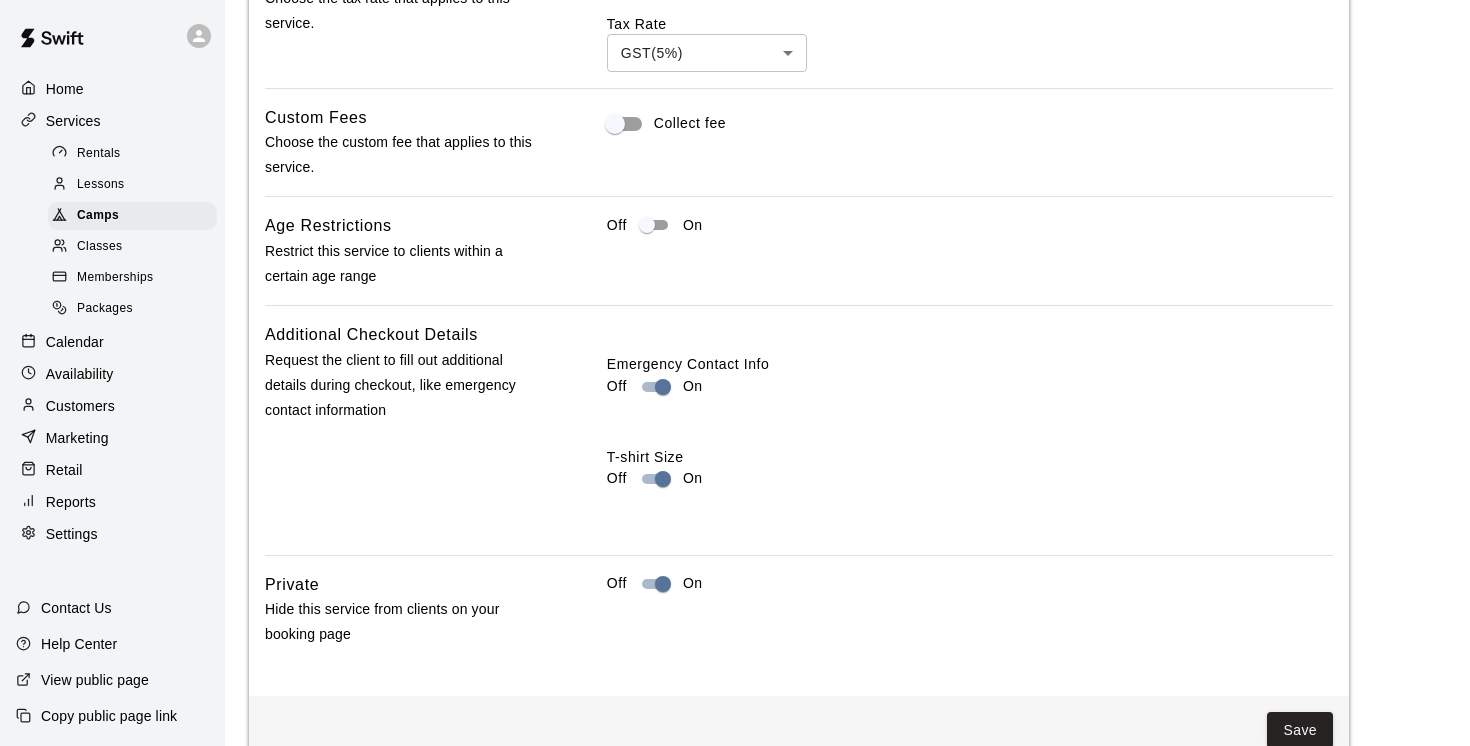 scroll, scrollTop: 1900, scrollLeft: 0, axis: vertical 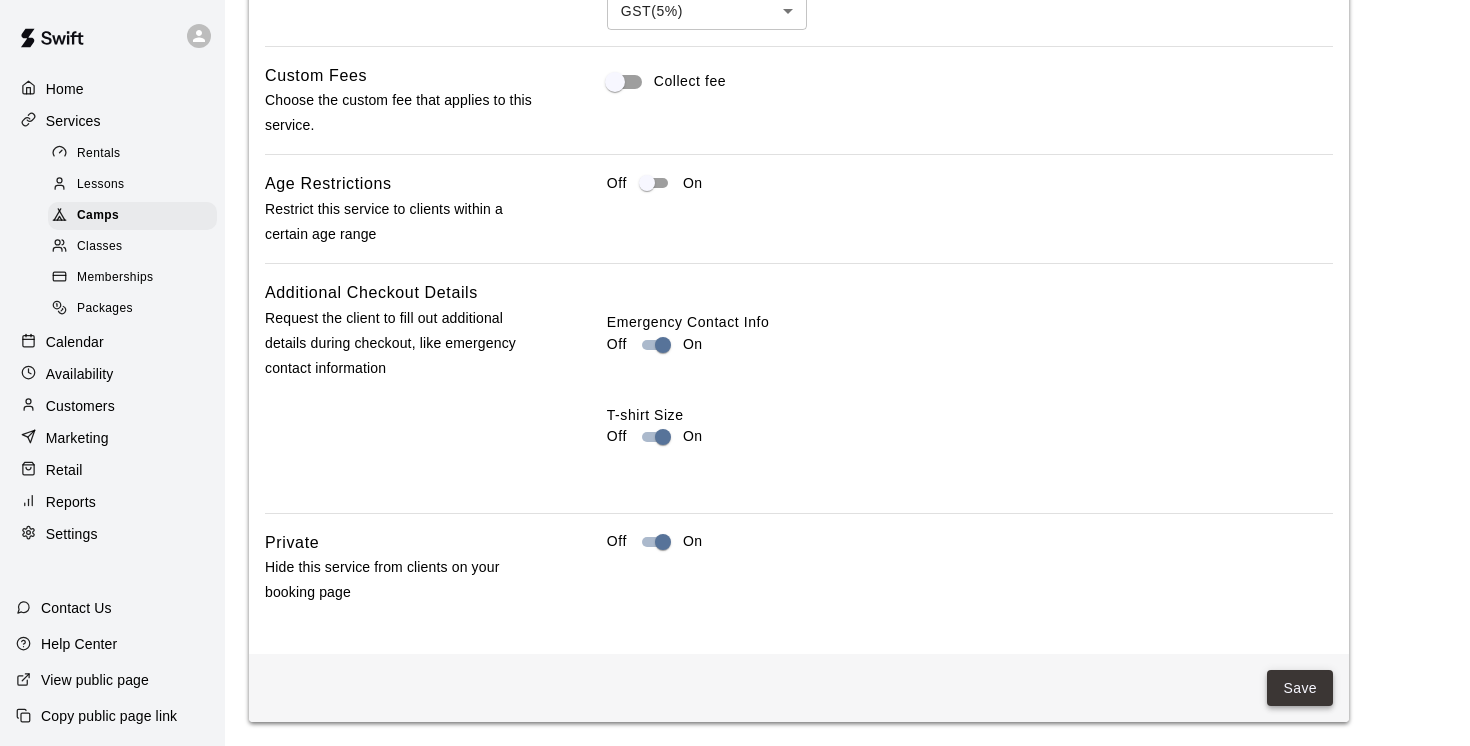 click on "Save" at bounding box center (1300, 688) 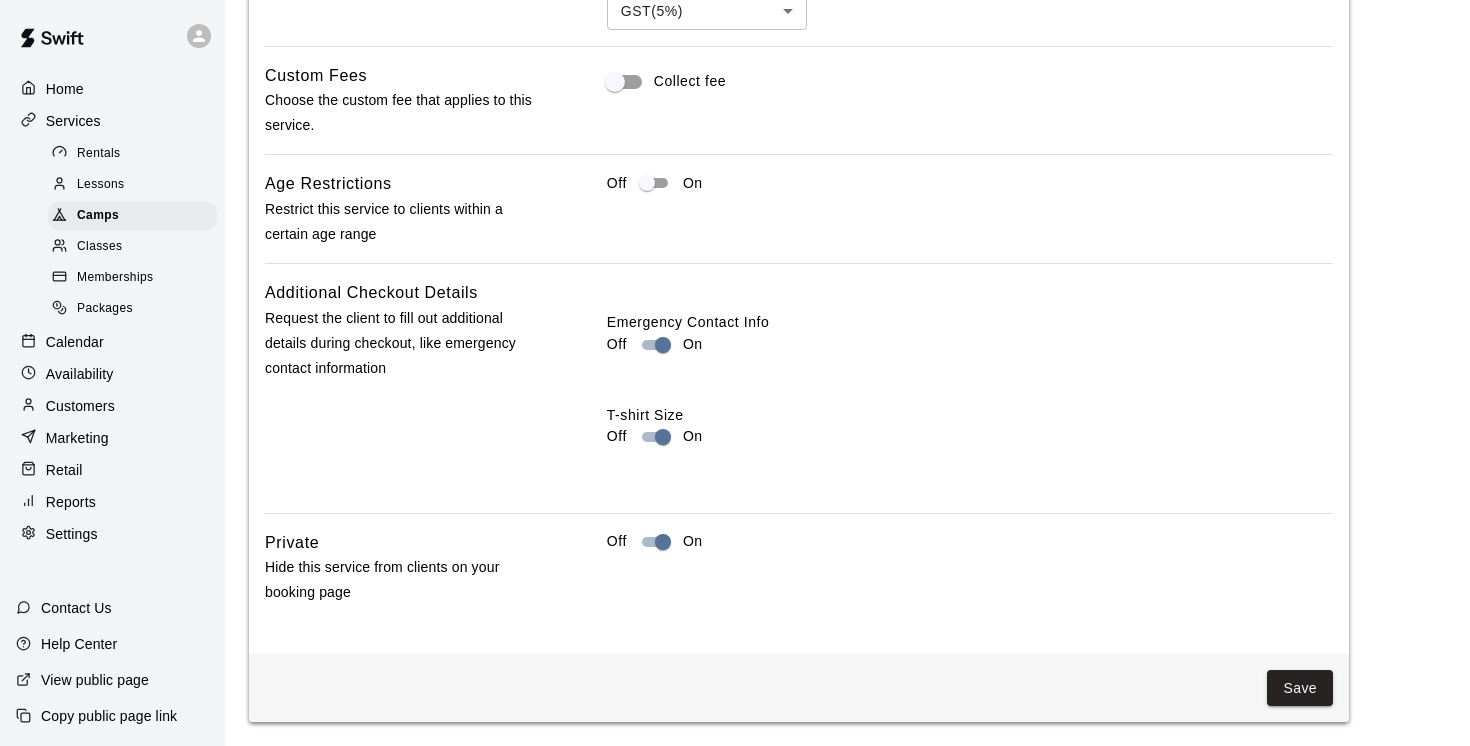 scroll, scrollTop: 0, scrollLeft: 0, axis: both 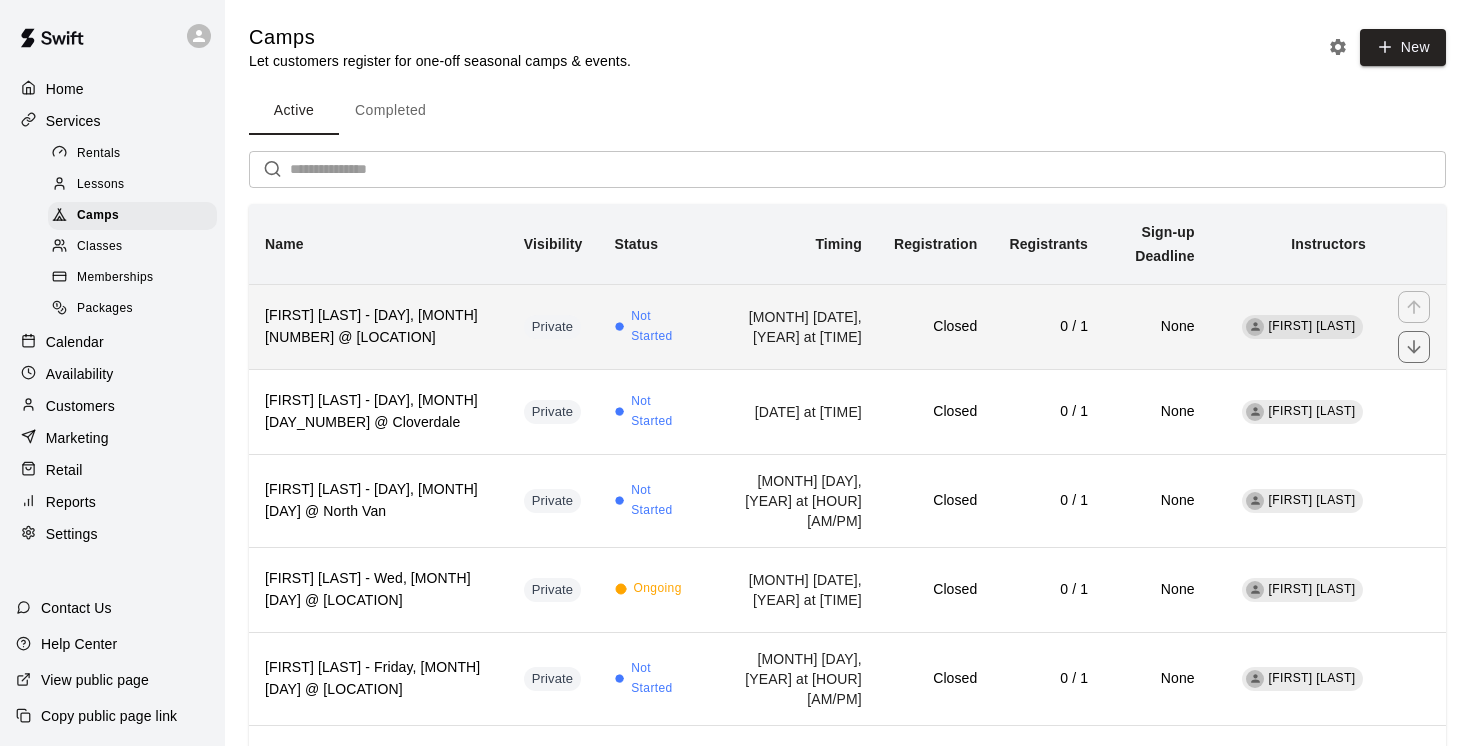 click on "[FIRST] [LAST] - [DAY], [MONTH] [NUMBER] @ [LOCATION]" at bounding box center [378, 327] 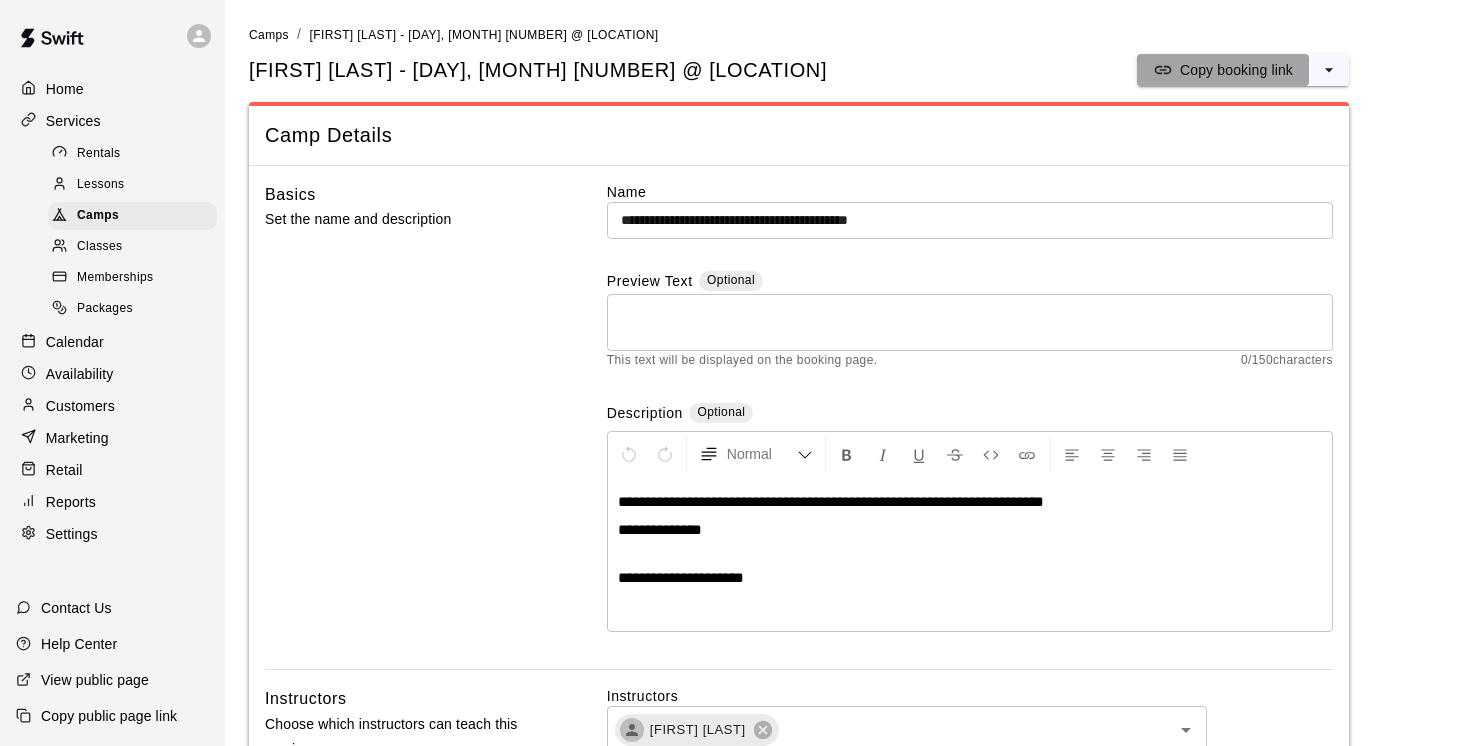 click on "Copy booking link" at bounding box center [1236, 70] 